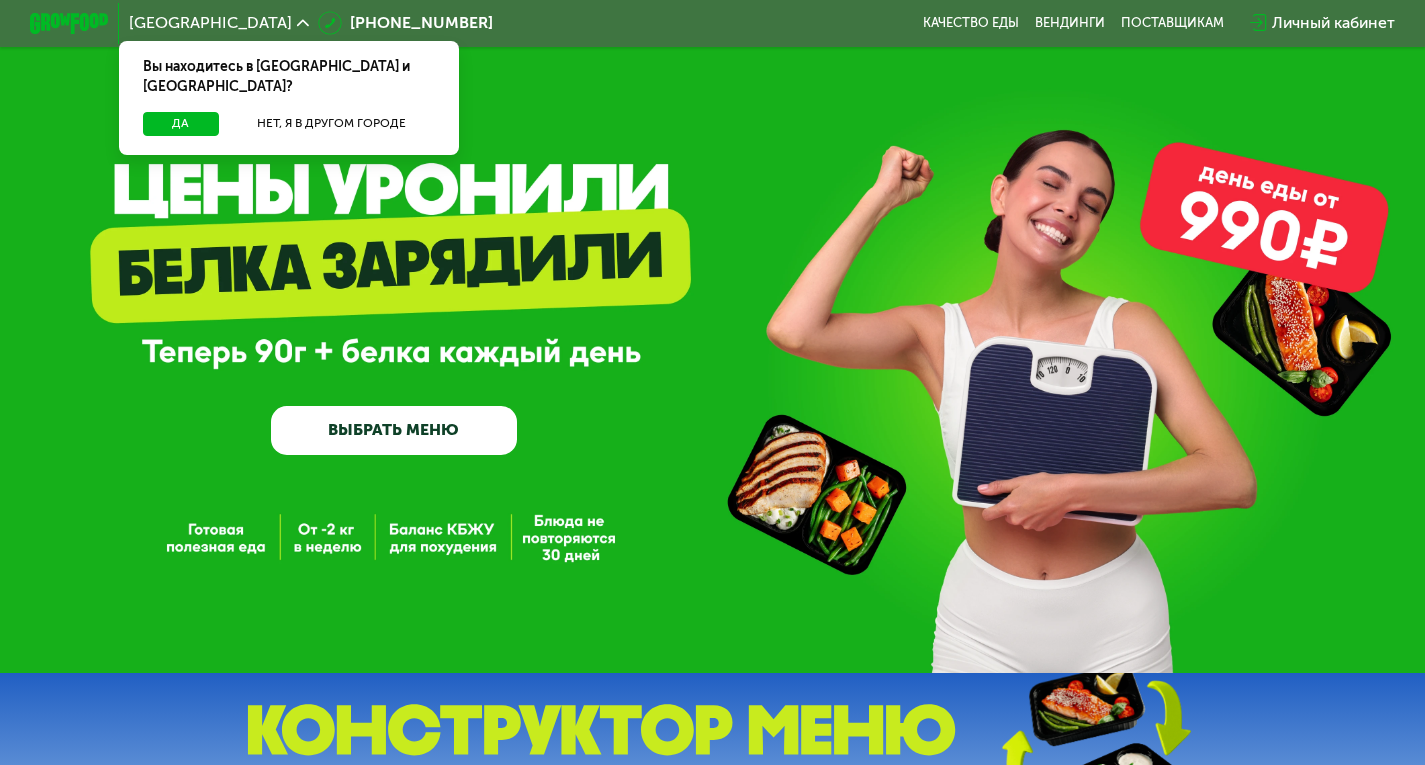 scroll, scrollTop: 0, scrollLeft: 0, axis: both 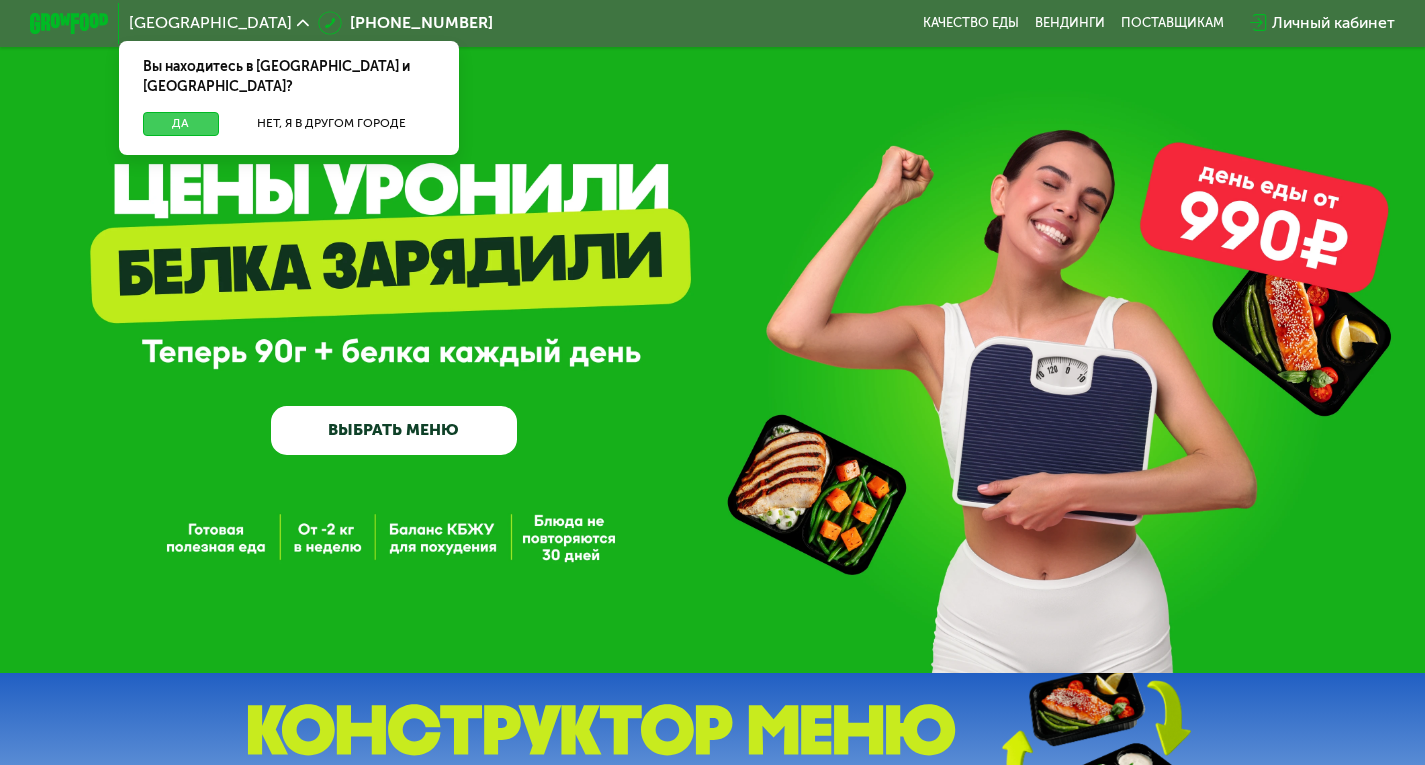 click on "Да" at bounding box center [181, 124] 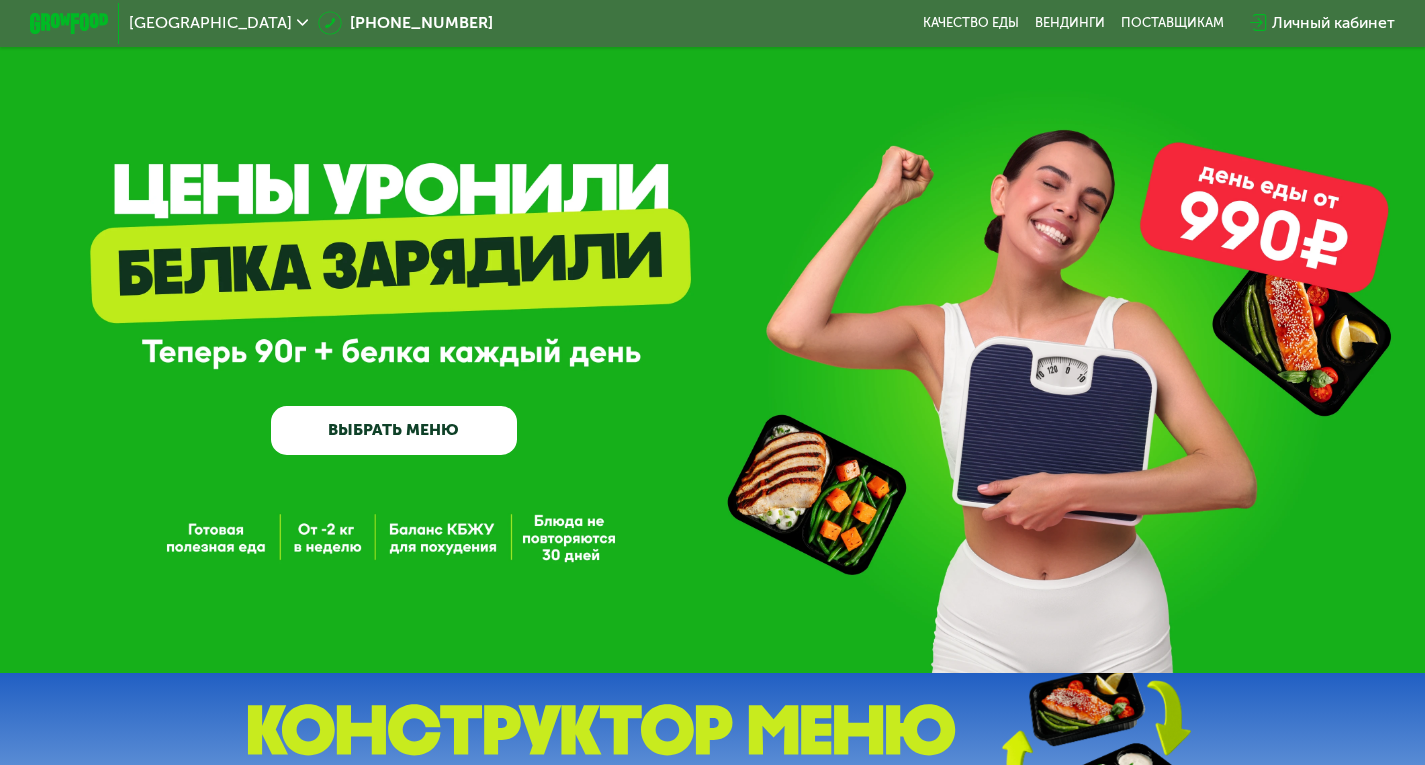 click on "ВЫБРАТЬ МЕНЮ" at bounding box center (394, 430) 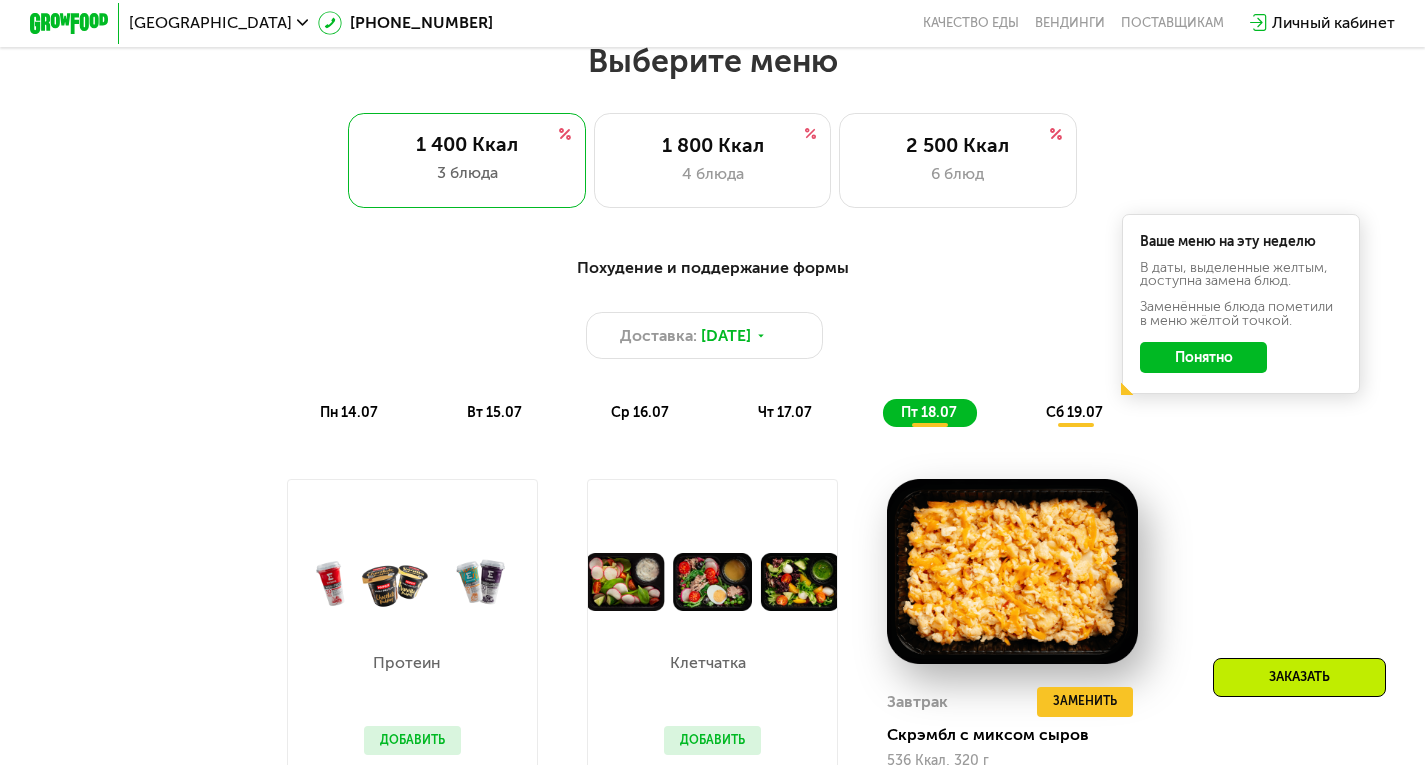 scroll, scrollTop: 853, scrollLeft: 0, axis: vertical 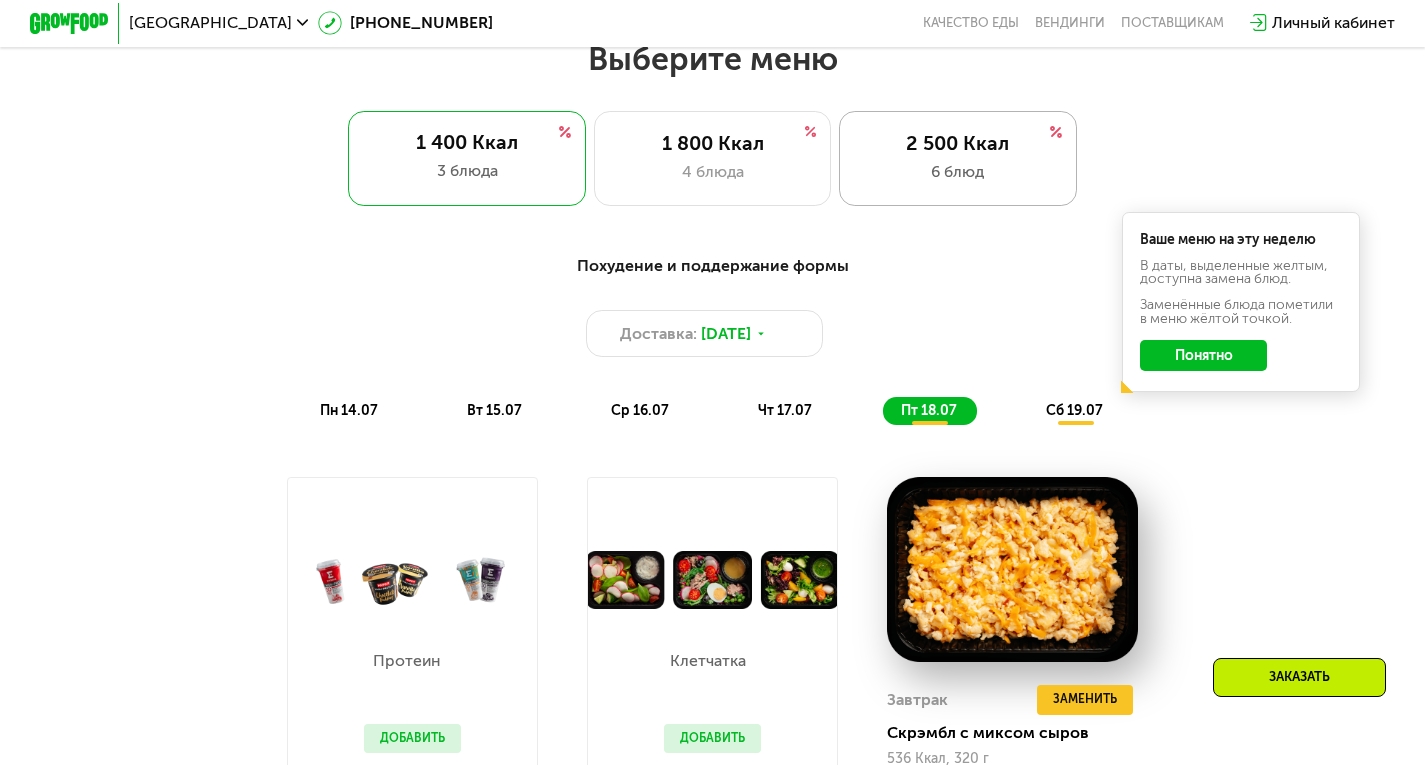 click on "6 блюд" at bounding box center (958, 172) 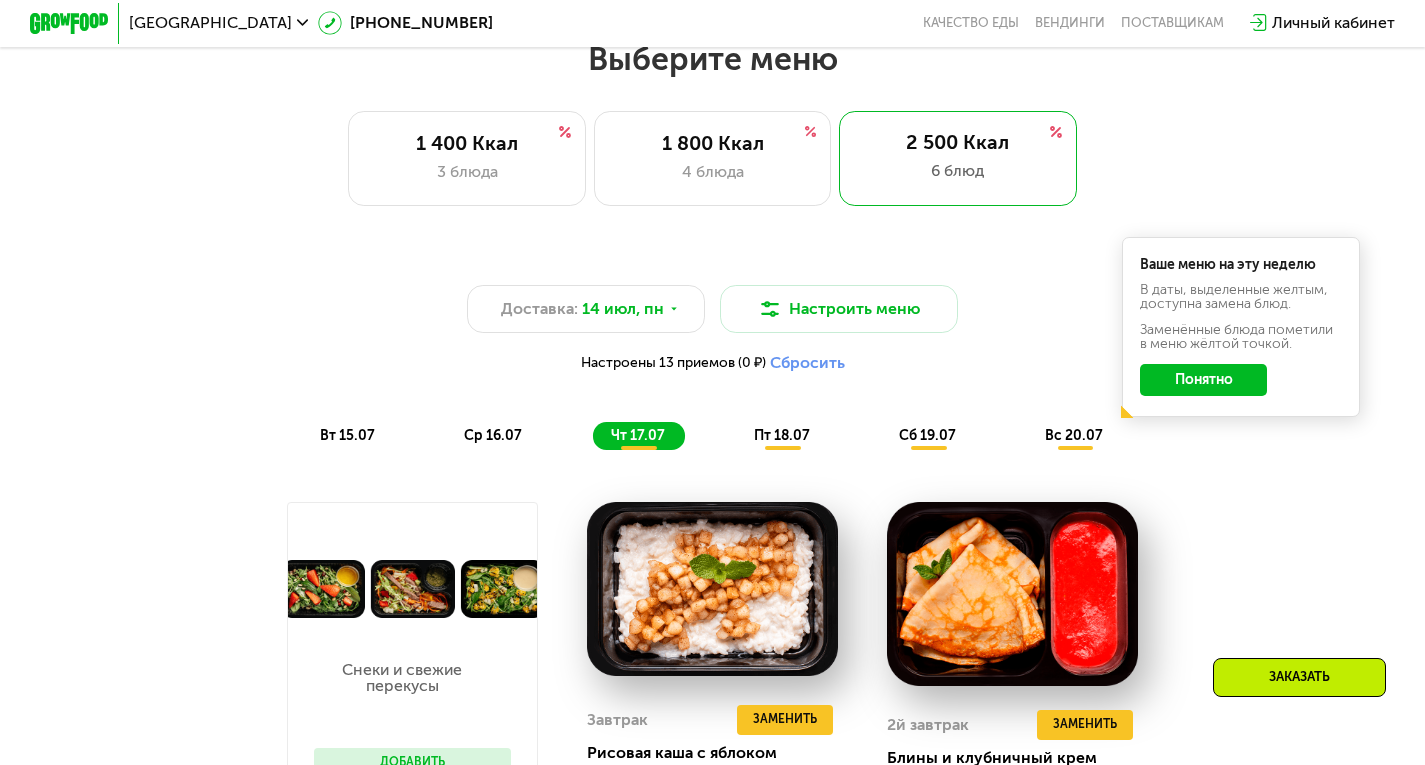 click on "Доставка: 14 июл, пн Настроить меню   Настроены 13 приемов (0 ₽)     Сбросить  вт 15.07 ср 16.07 чт 17.07 пт 18.07 сб 19.07 вс 20.07 Ваше меню на эту неделю В даты, выделенные желтым, доступна замена блюд. Заменённые блюда пометили в меню жёлтой точкой.  Понятно  Завтрак Каша с арахисом и яблоками 395 Ккал, 344 г 2й завтрак Сэндвич с сыром и ветчиной 455 Ккал, 189 г Обед Вок с курицей и вакаме 503 Ккал, 320 г Полдник Десерт с медовыми орехами 350 Ккал, 166 г Ужин Томатные спагетти с фаршем 460 Ккал, 250 г Напиток Малиновый кисель 91 Ккал, 306 мл  Всего в вторник 2254 Ккал 84  Белки  110  Жиры  233  Углеводы  Завтрак" at bounding box center (712, 855) 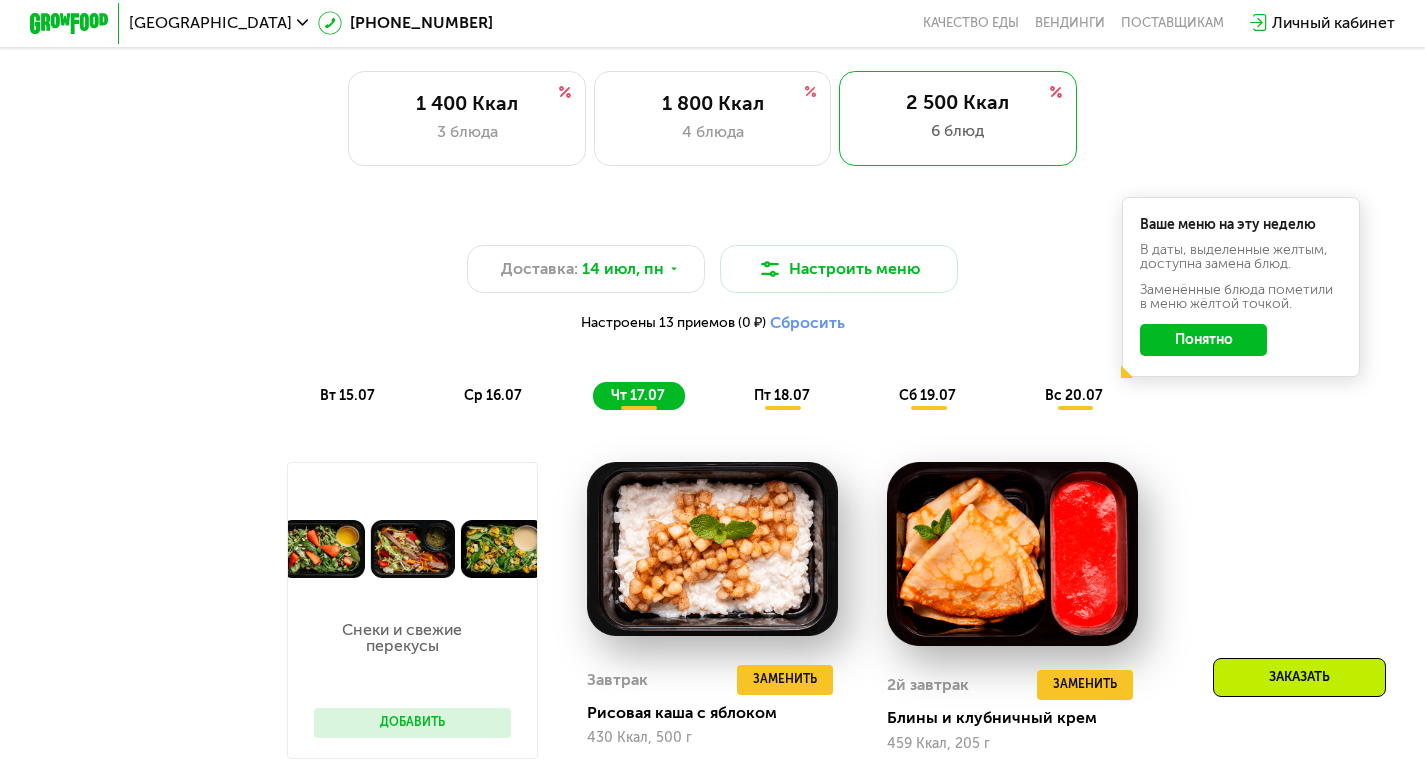 scroll, scrollTop: 933, scrollLeft: 0, axis: vertical 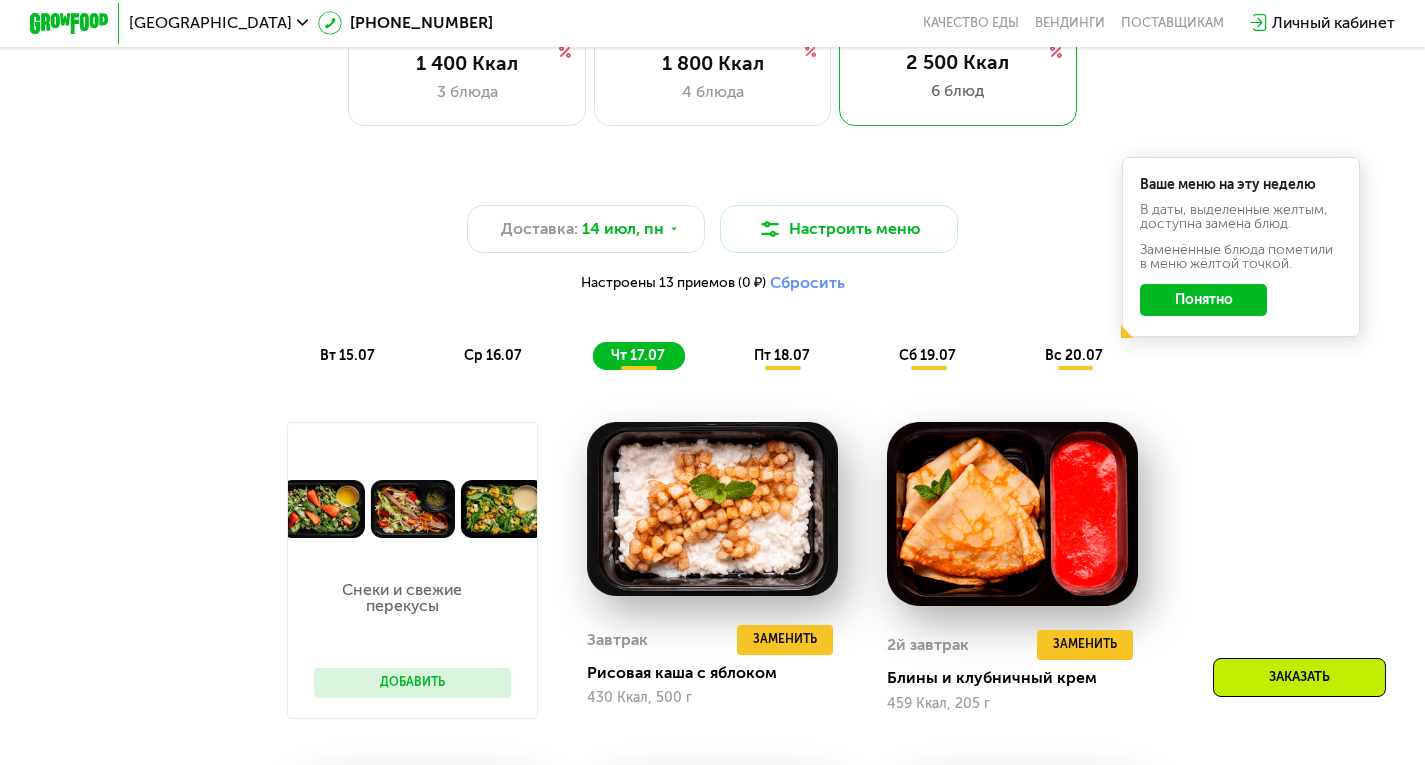 click on "Понятно" 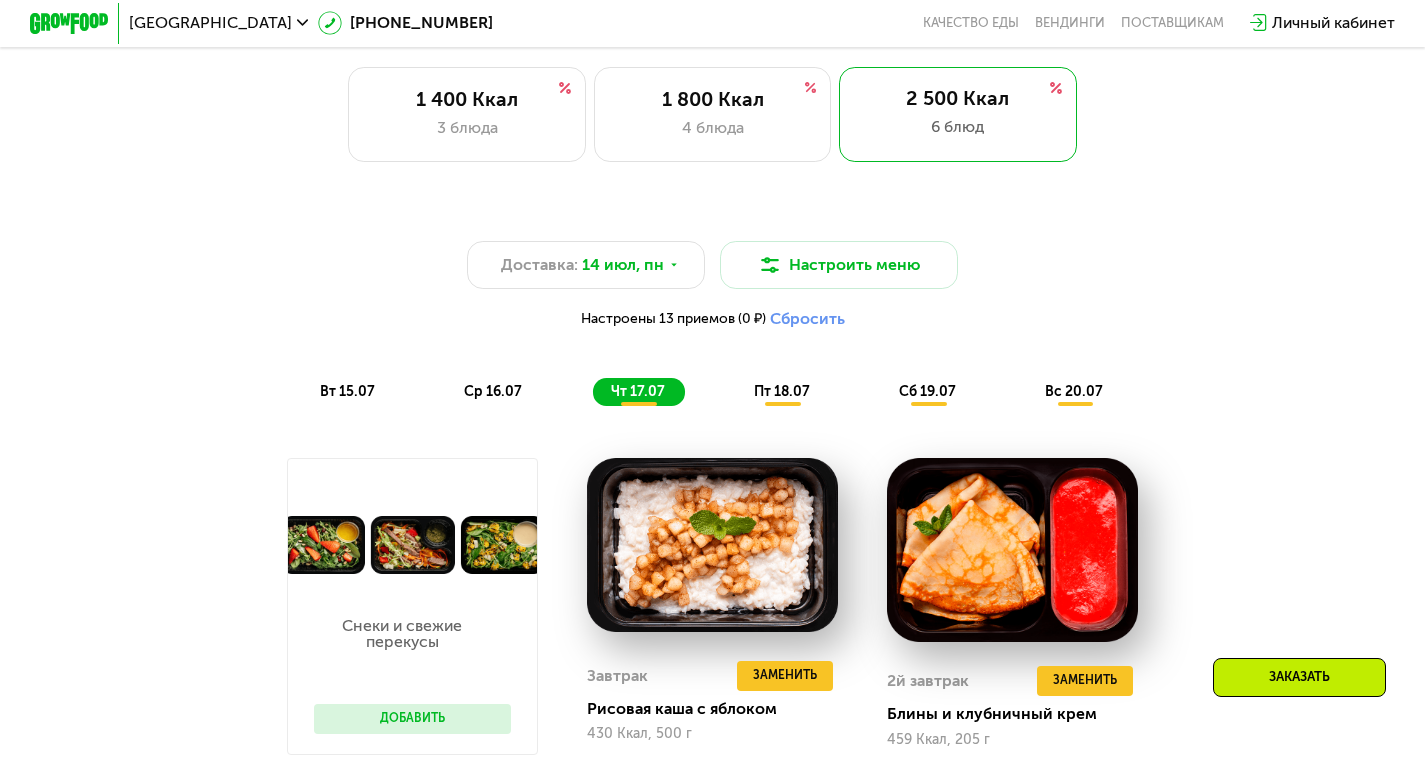 scroll, scrollTop: 893, scrollLeft: 0, axis: vertical 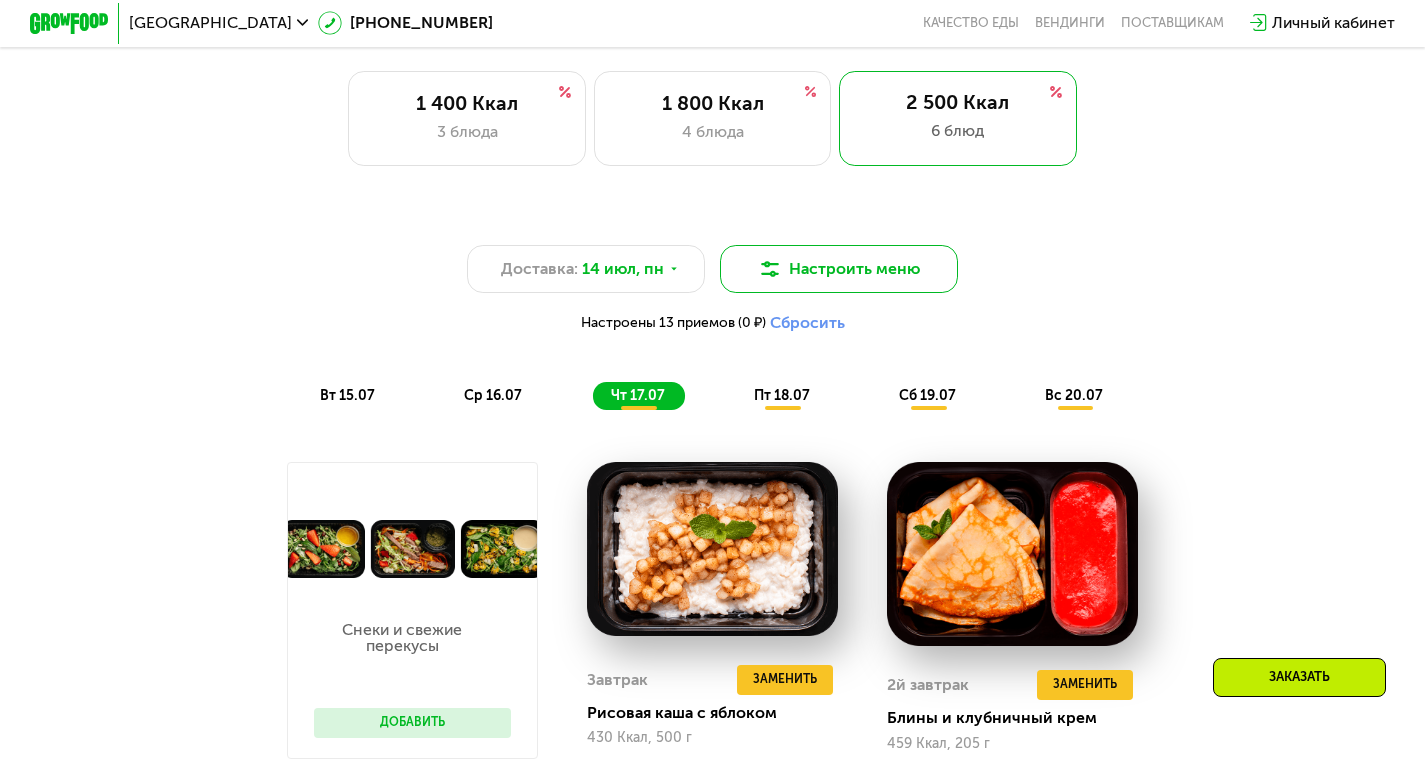 click on "Настроить меню" at bounding box center [839, 269] 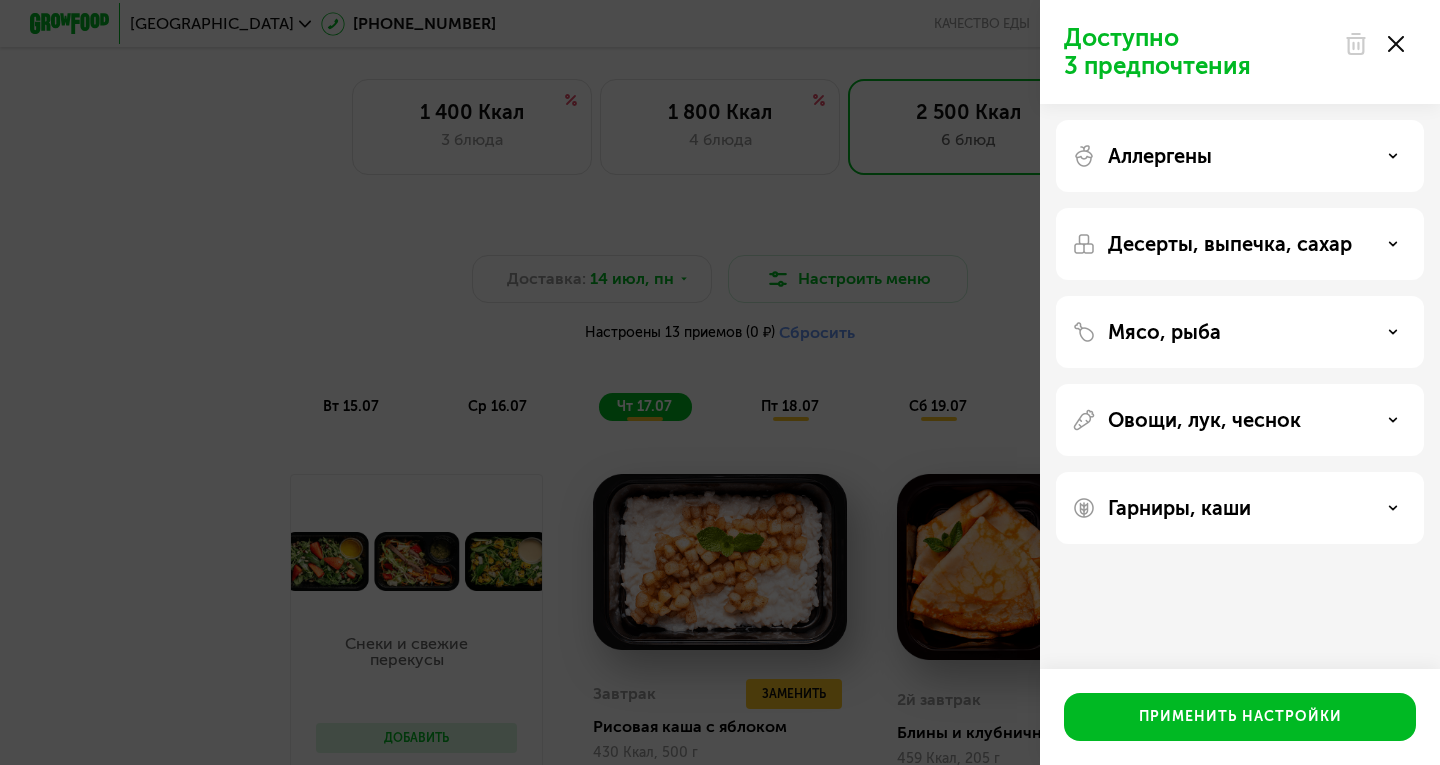 click 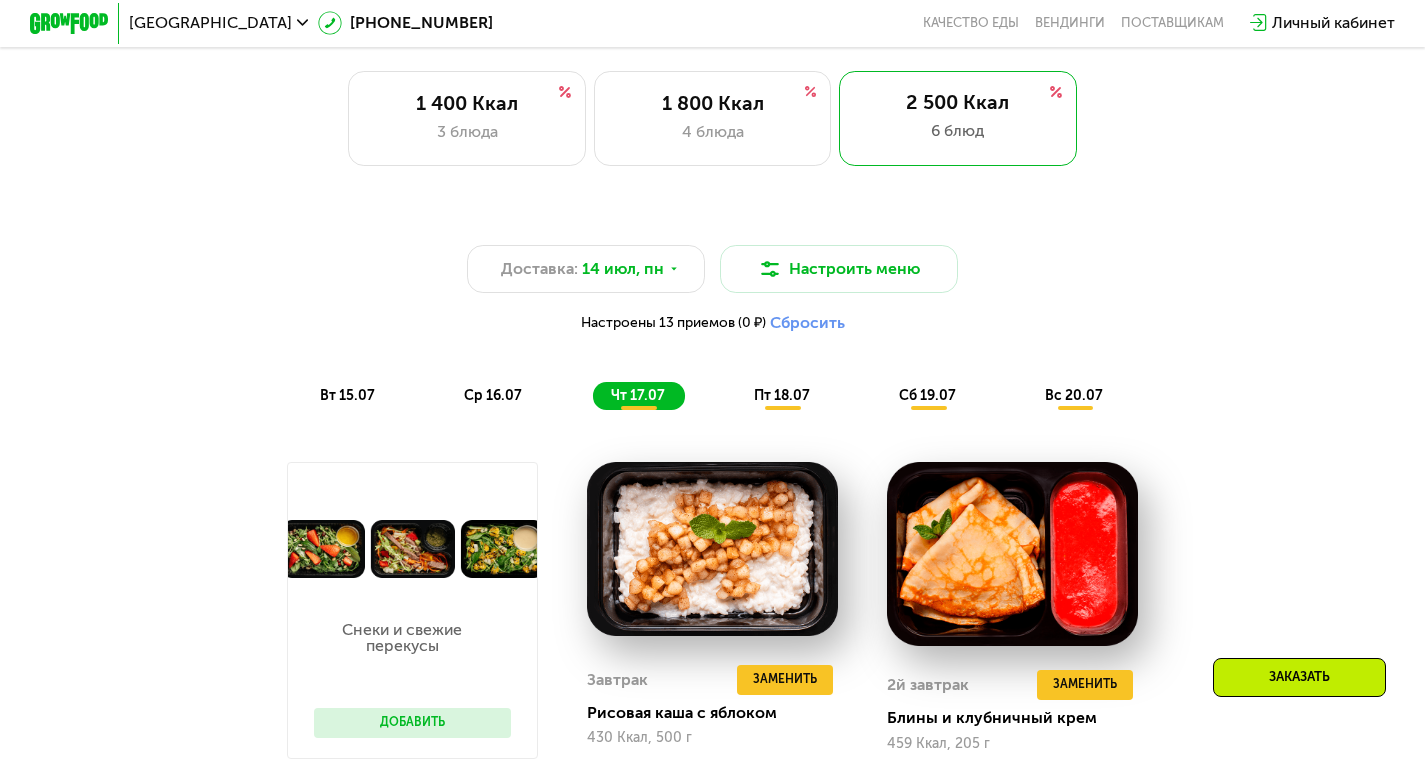 click on "Доставка: 14 июл, пн Настроить меню   Настроены 13 приемов (0 ₽)     Сбросить  вт 15.07 ср 16.07 чт 17.07 пт 18.07 сб 19.07 вс 20.07" at bounding box center (712, 312) 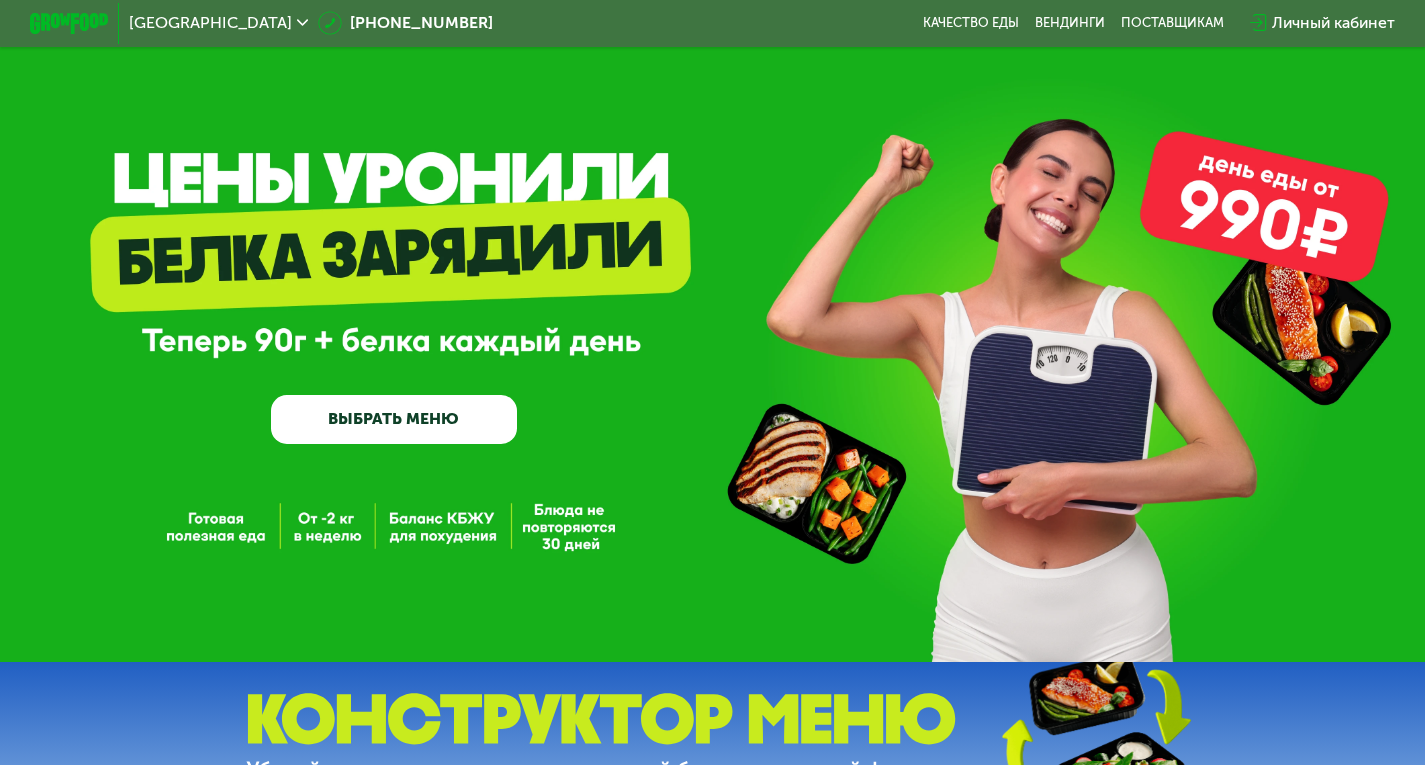 scroll, scrollTop: 0, scrollLeft: 0, axis: both 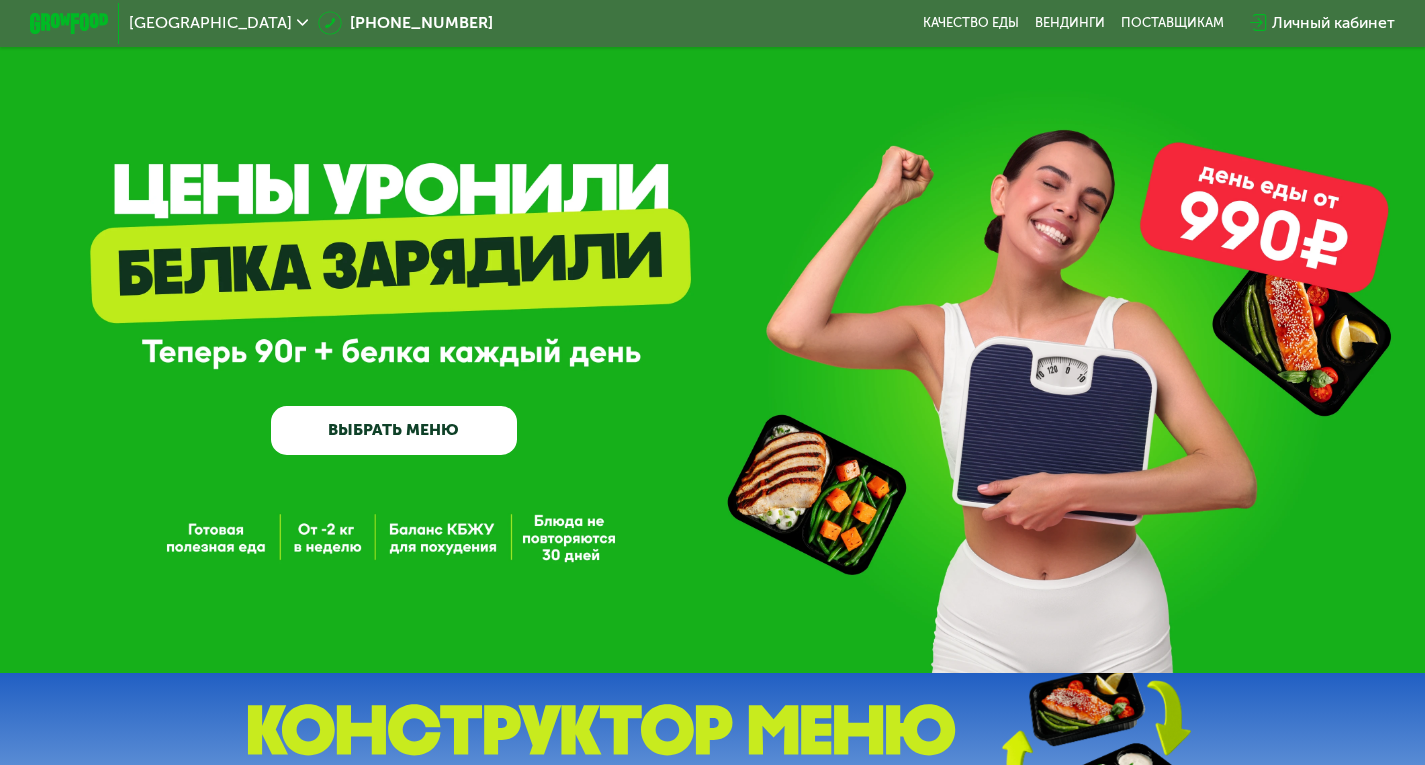 click on "ВЫБРАТЬ МЕНЮ" at bounding box center (394, 430) 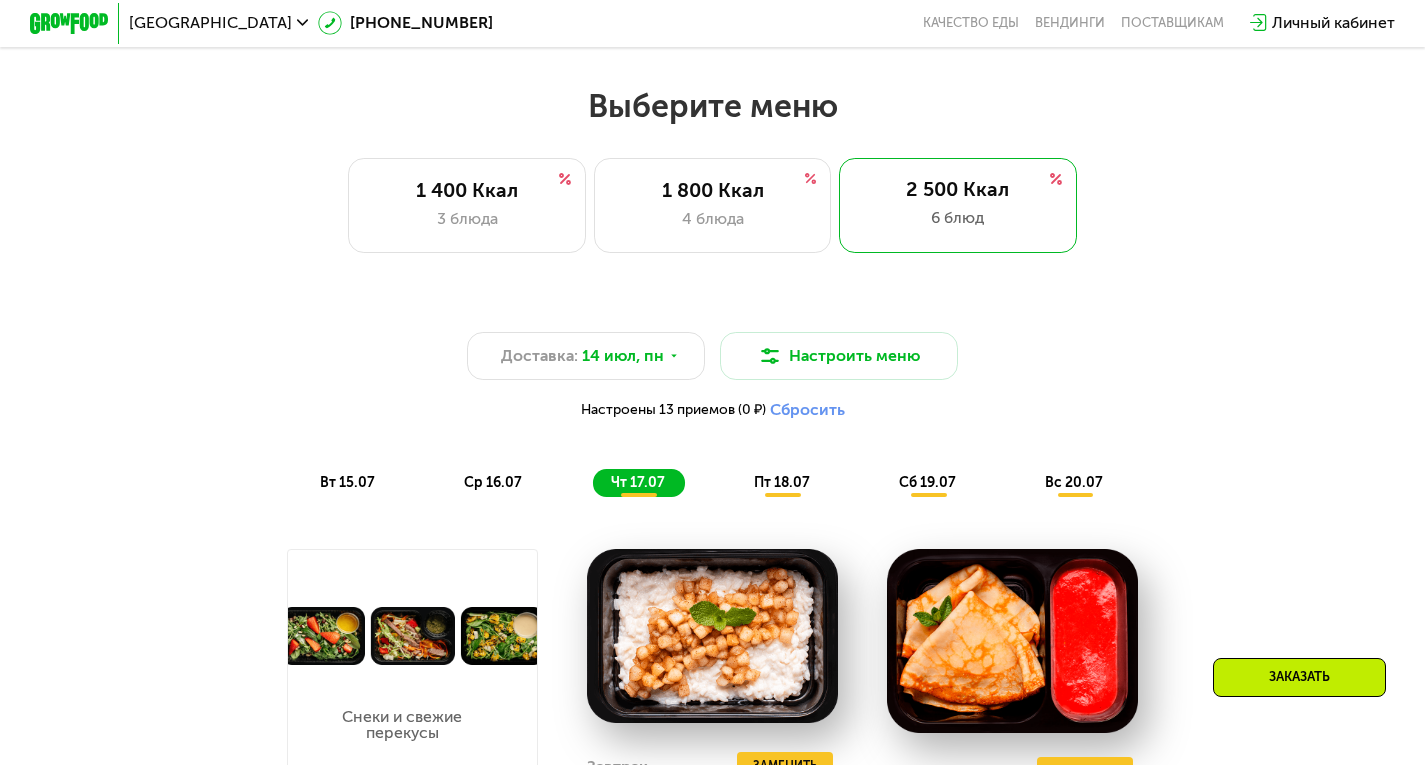 scroll, scrollTop: 853, scrollLeft: 0, axis: vertical 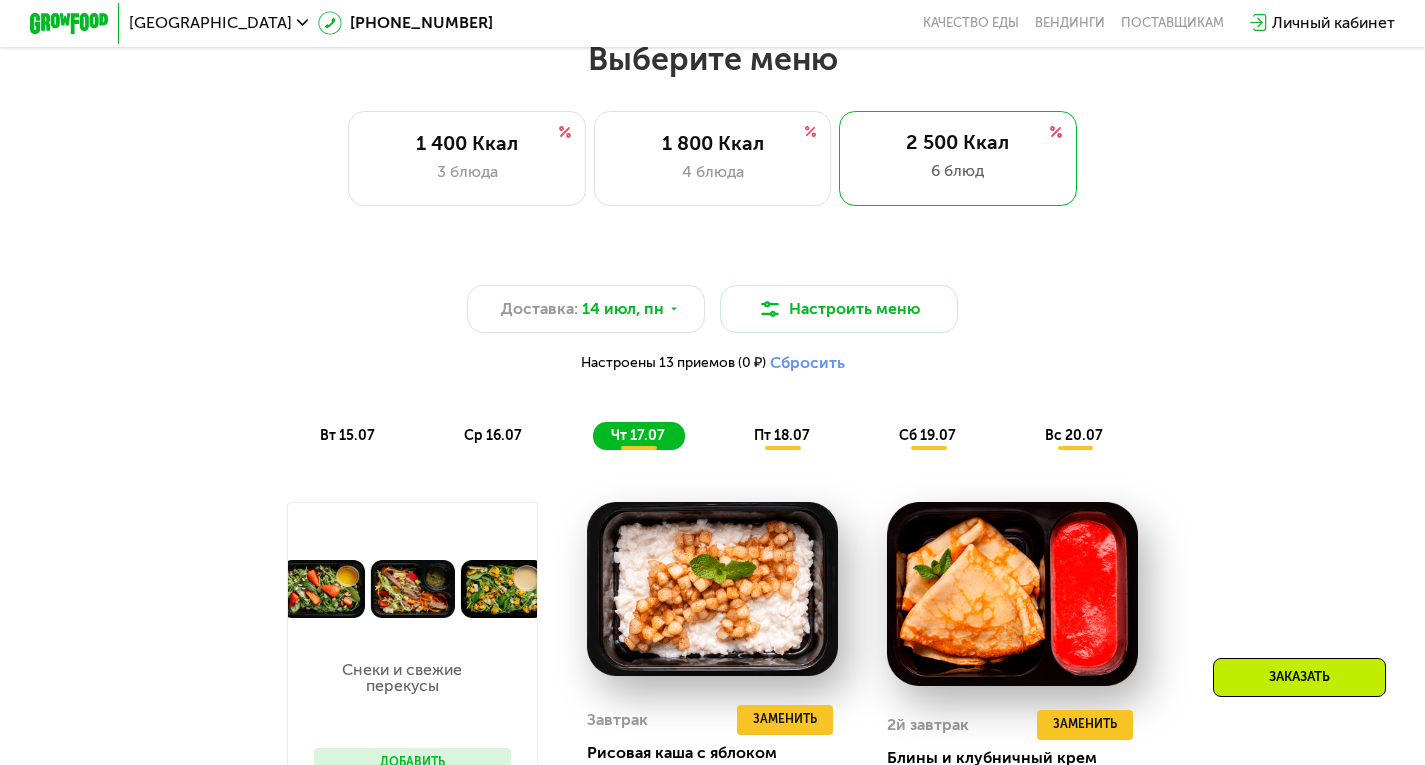 click on "Настроены 13 приемов (0 ₽)     Сбросить" at bounding box center [713, 363] 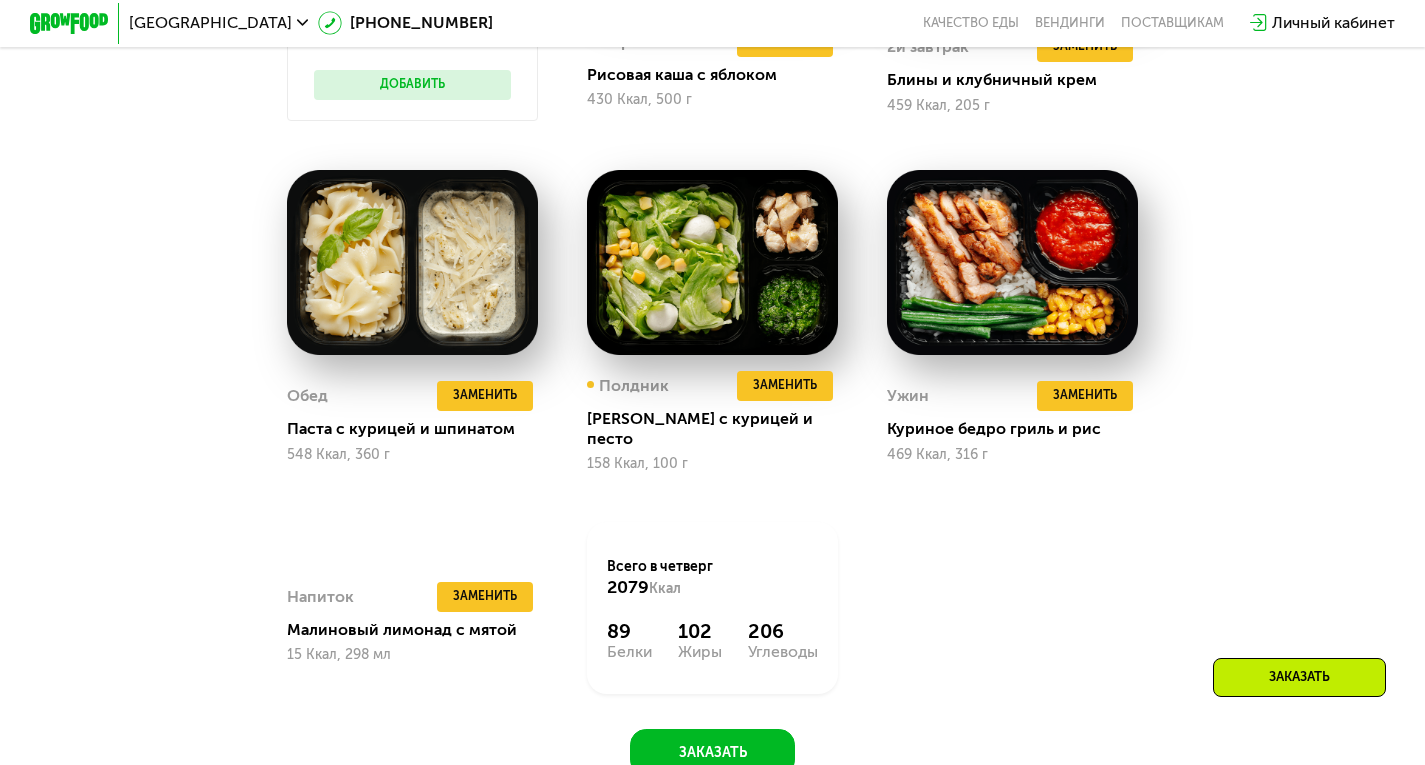 scroll, scrollTop: 1533, scrollLeft: 0, axis: vertical 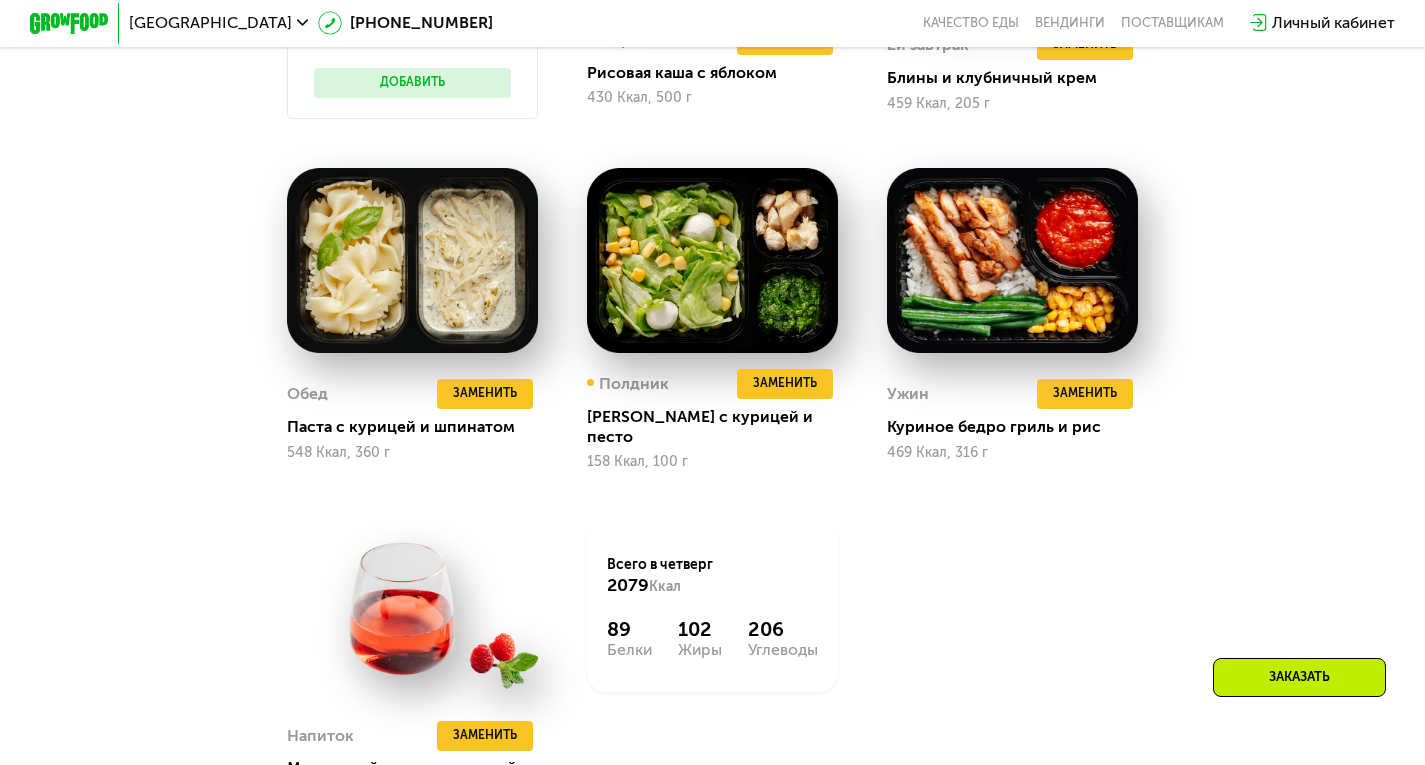 click on "Доставка: 14 июл, пн Настроить меню   Настроены 13 приемов (0 ₽)     Сбросить  вт 15.07 ср 16.07 чт 17.07 пт 18.07 сб 19.07 вс 20.07 Завтрак Каша с арахисом и яблоками 395 Ккал, 344 г 2й завтрак Сэндвич с сыром и ветчиной 455 Ккал, 189 г Обед Вок с курицей и вакаме 503 Ккал, 320 г Полдник Десерт с медовыми орехами 350 Ккал, 166 г Ужин Томатные спагетти с фаршем 460 Ккал, 250 г Напиток Малиновый кисель 91 Ккал, 306 мл  Всего в вторник 2254 Ккал 84  Белки  110  Жиры  233  Углеводы  Завтрак Скрэмбл с овощным миксом 434 Ккал, 310 г 2й завтрак Блин с курицей и соусом 359 Ккал, 110 г Обед Куриные ежики с драниками 609 Ккал, 300 г 2485 84" at bounding box center (712, 240) 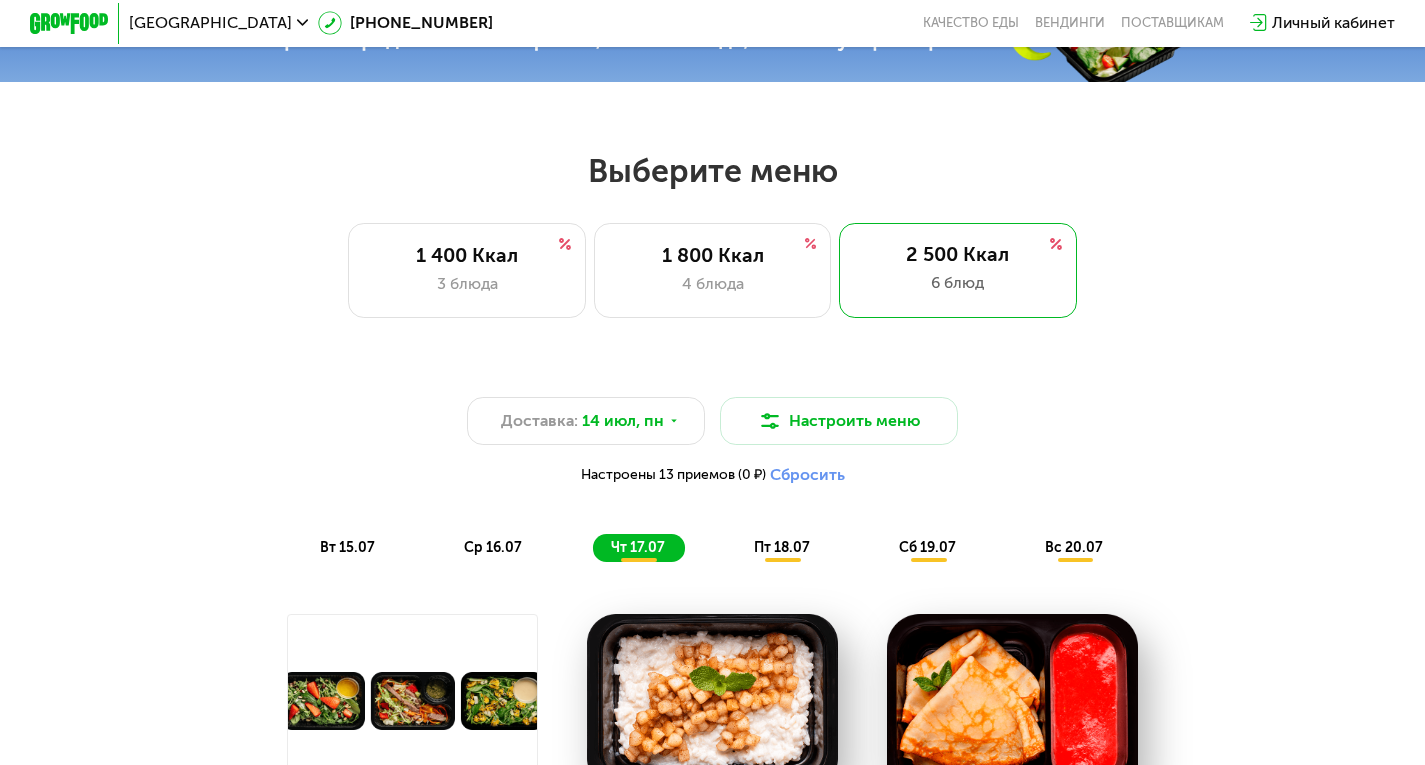 scroll, scrollTop: 0, scrollLeft: 0, axis: both 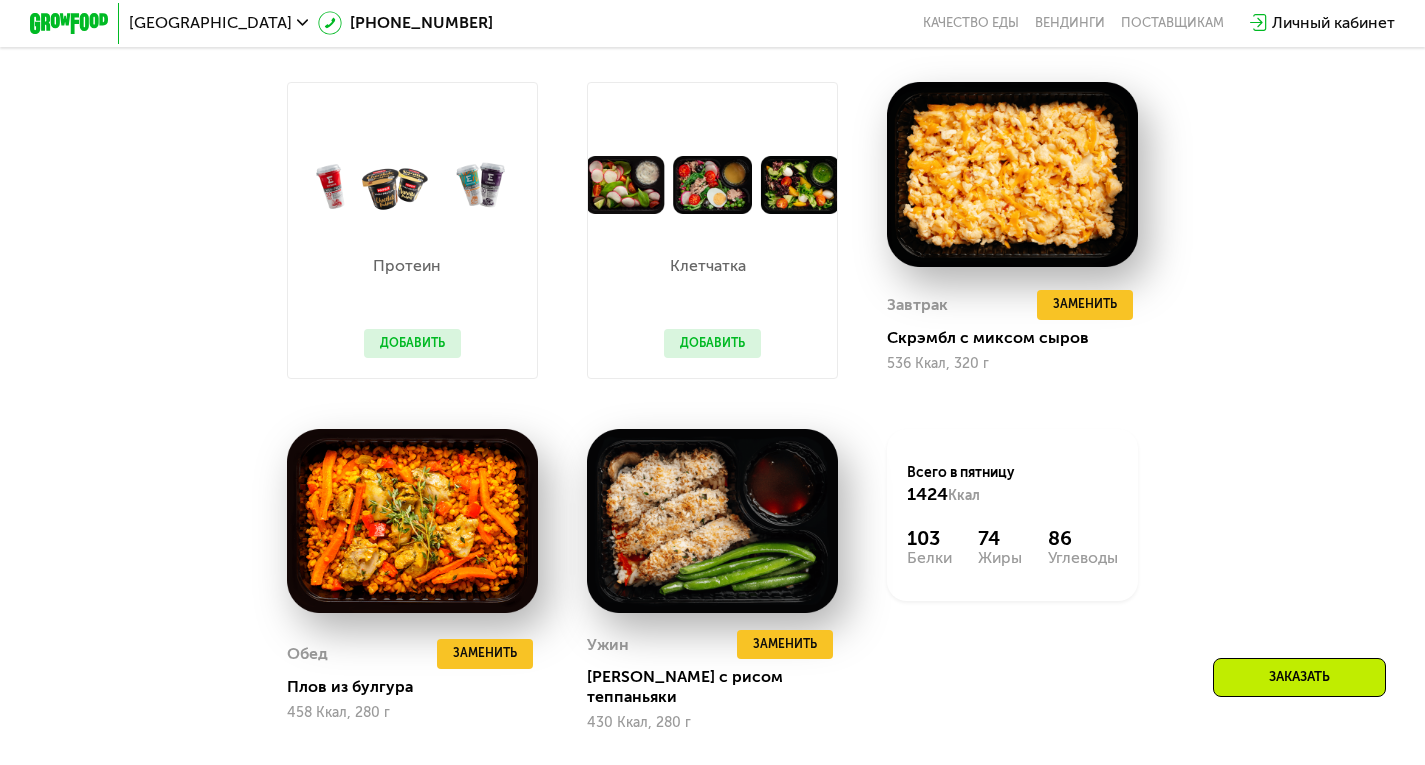 click on "Добавить" at bounding box center (412, 344) 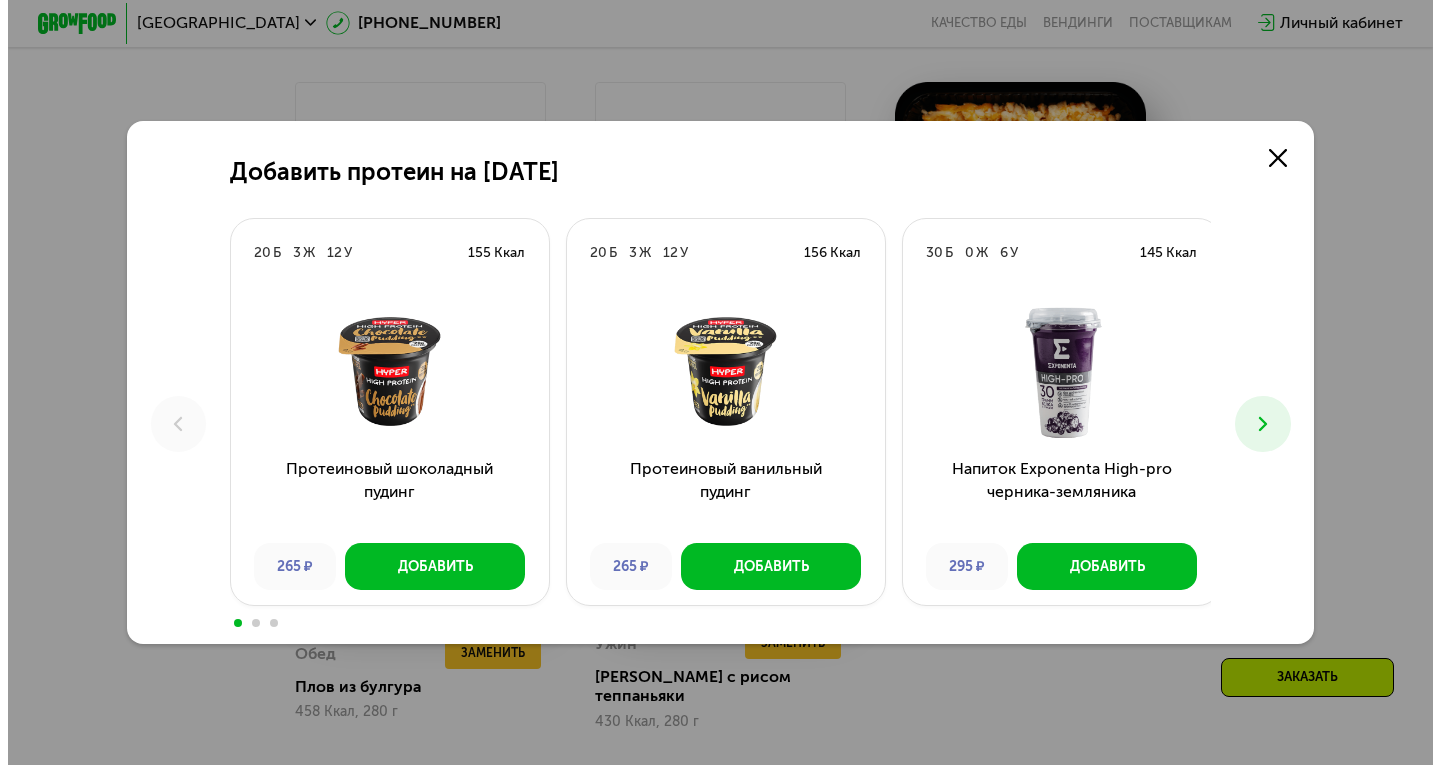 scroll, scrollTop: 0, scrollLeft: 0, axis: both 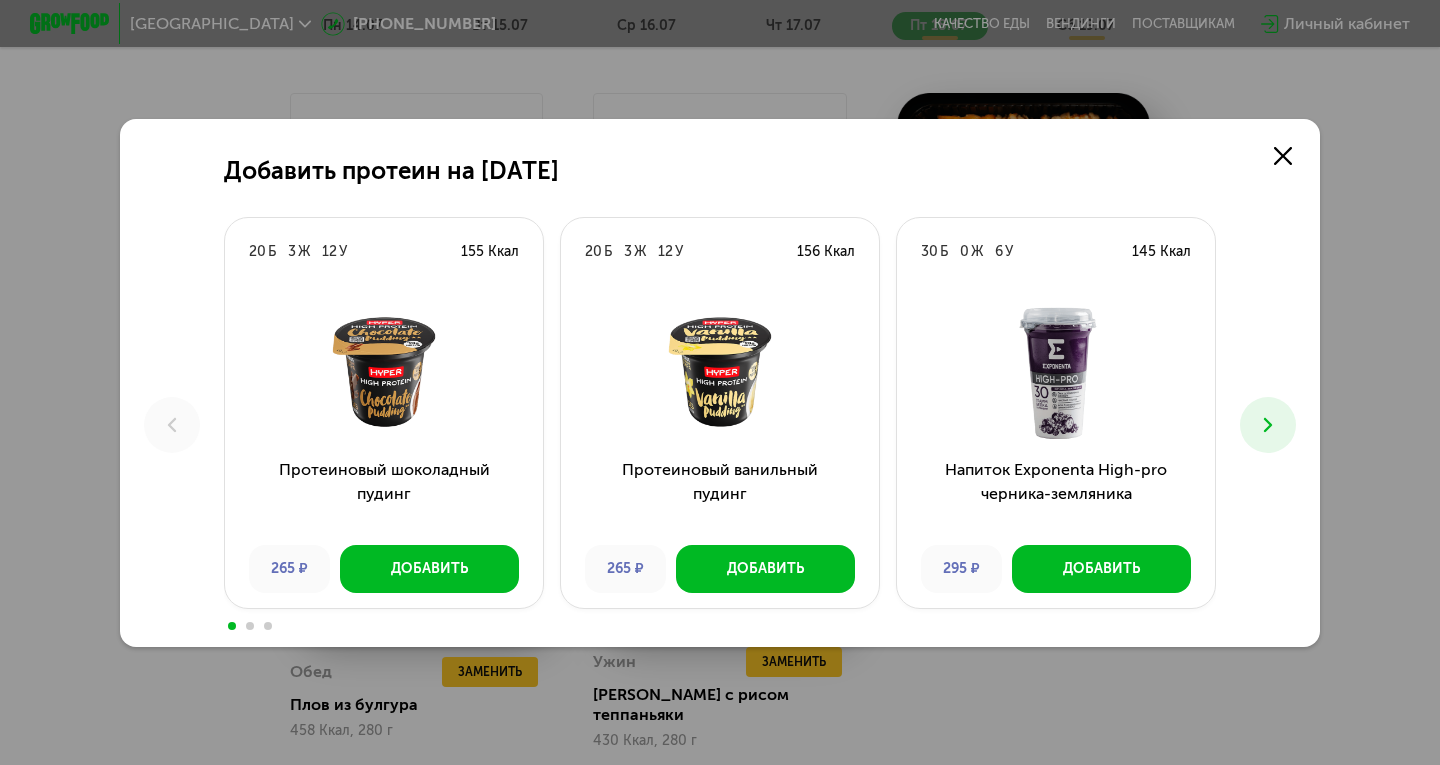 click at bounding box center (1268, 425) 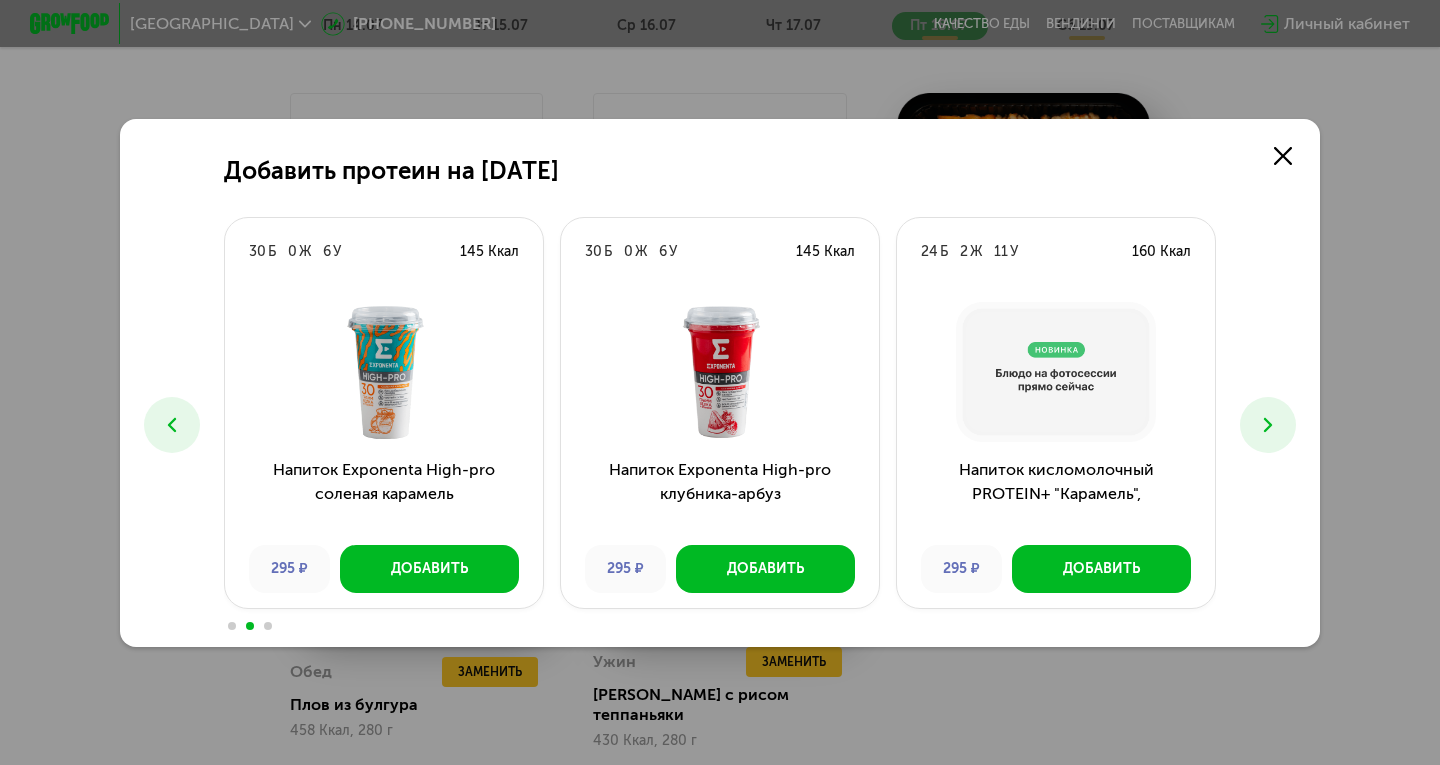 click at bounding box center (1268, 425) 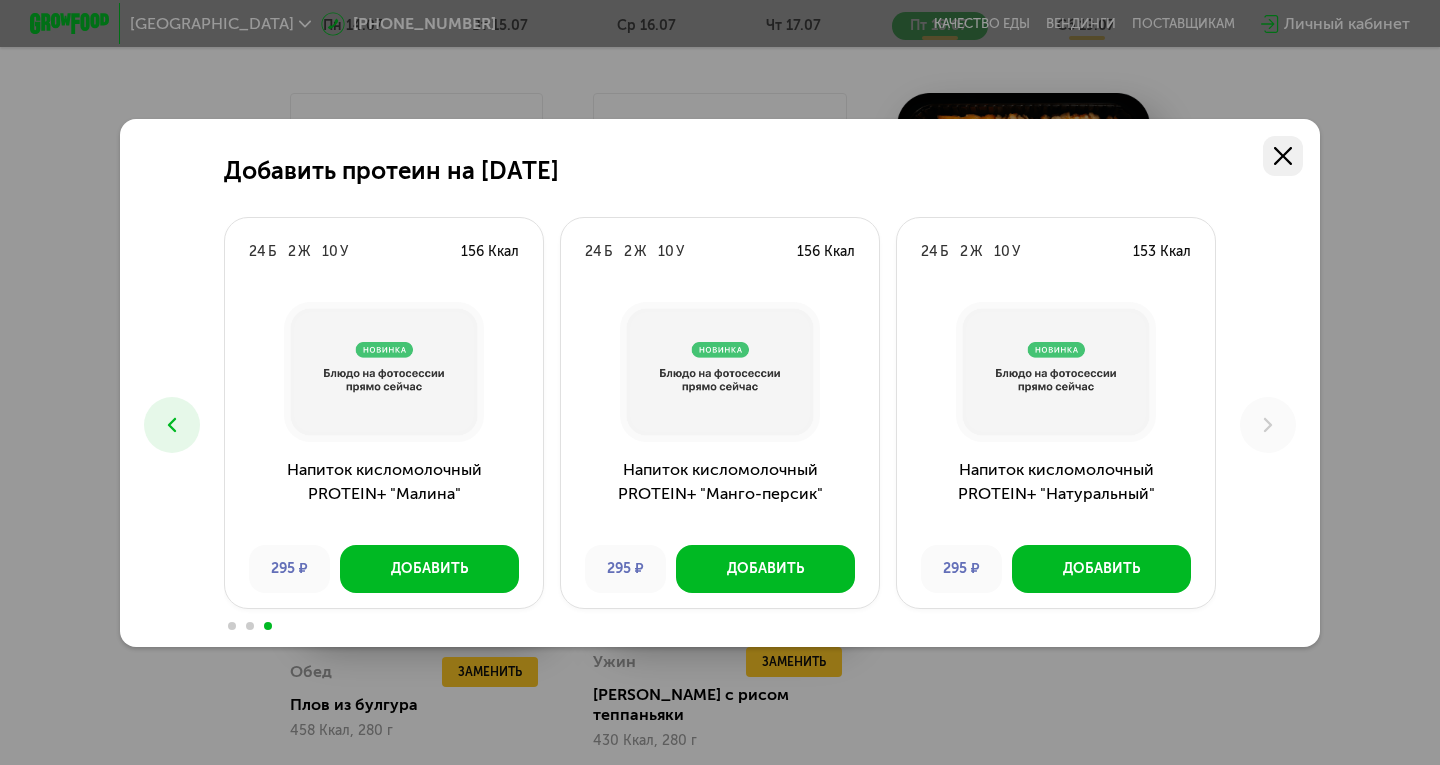 click 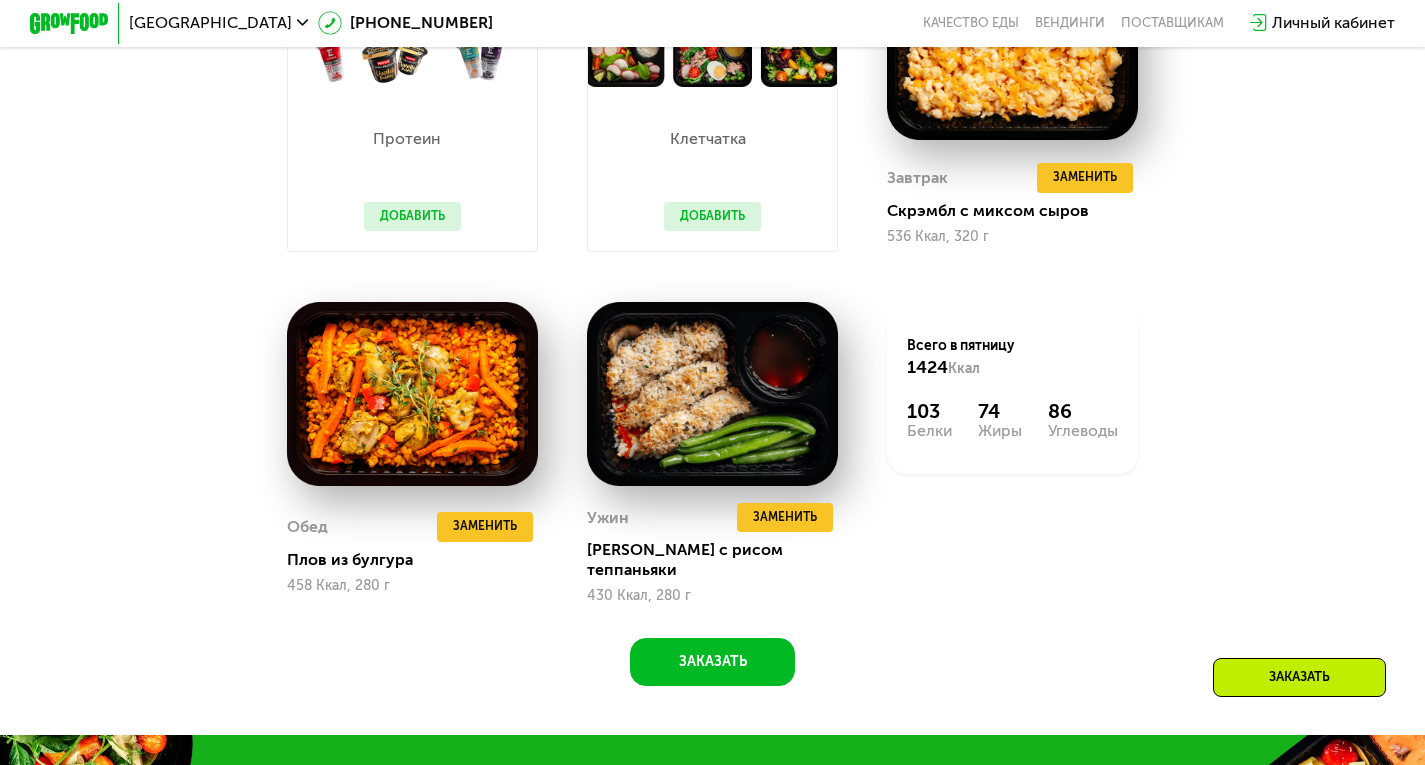 scroll, scrollTop: 1403, scrollLeft: 0, axis: vertical 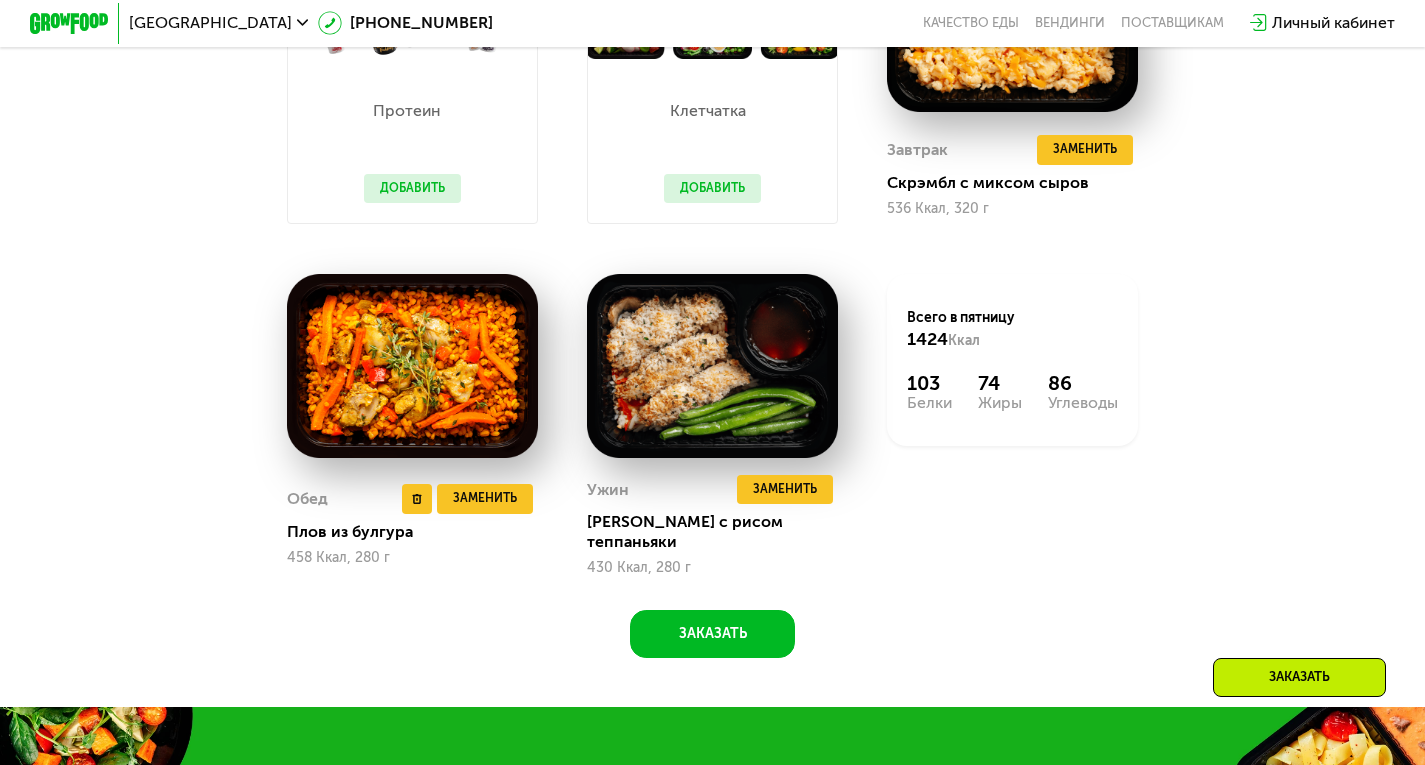 click at bounding box center (412, 366) 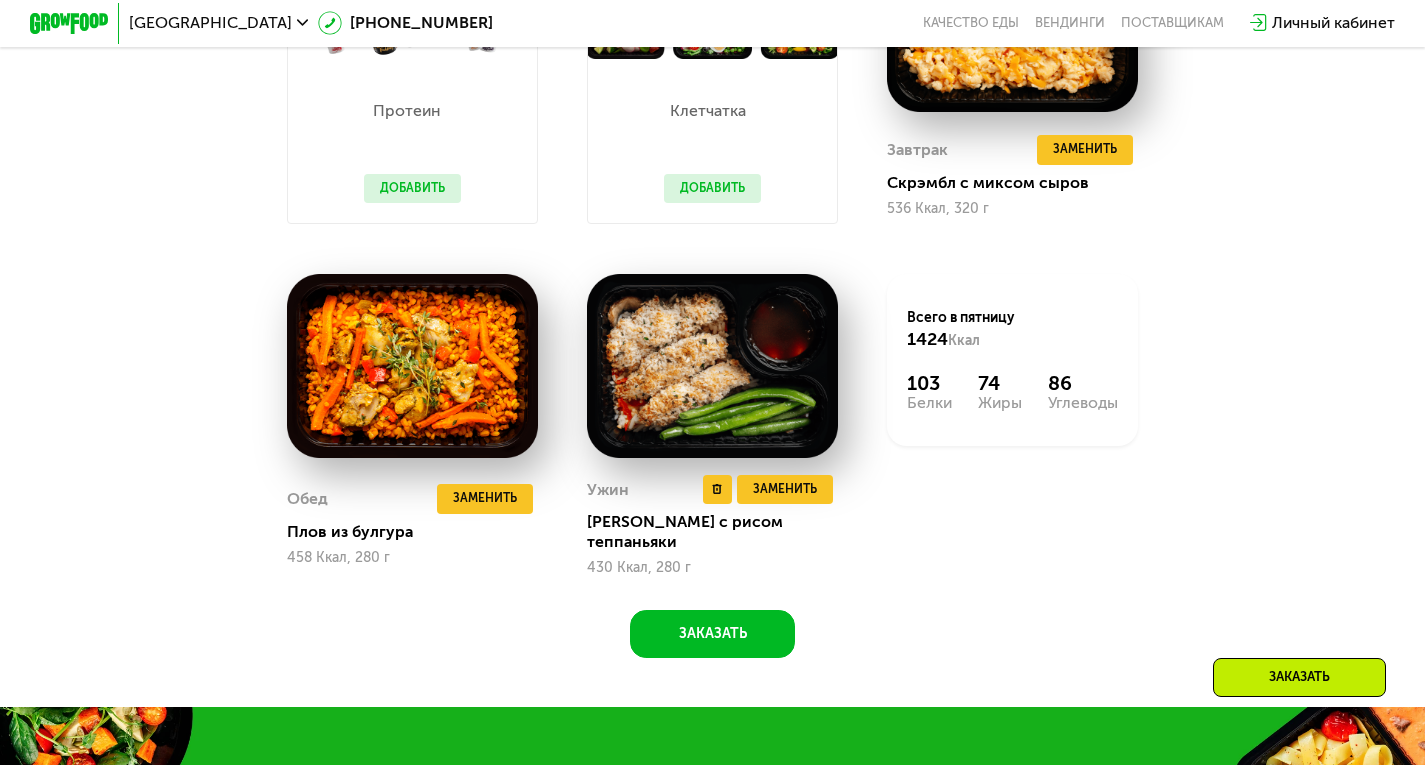 click at bounding box center [712, 366] 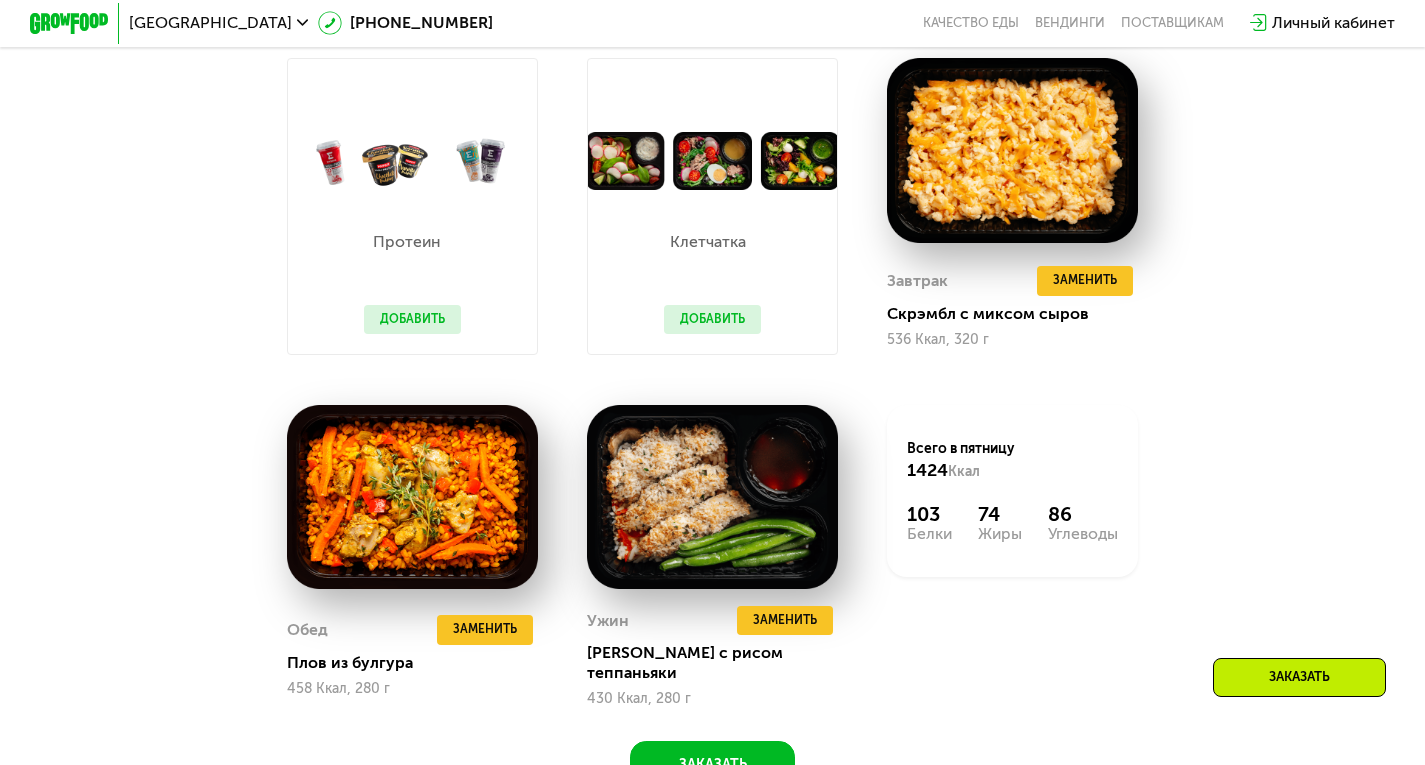 scroll, scrollTop: 1168, scrollLeft: 0, axis: vertical 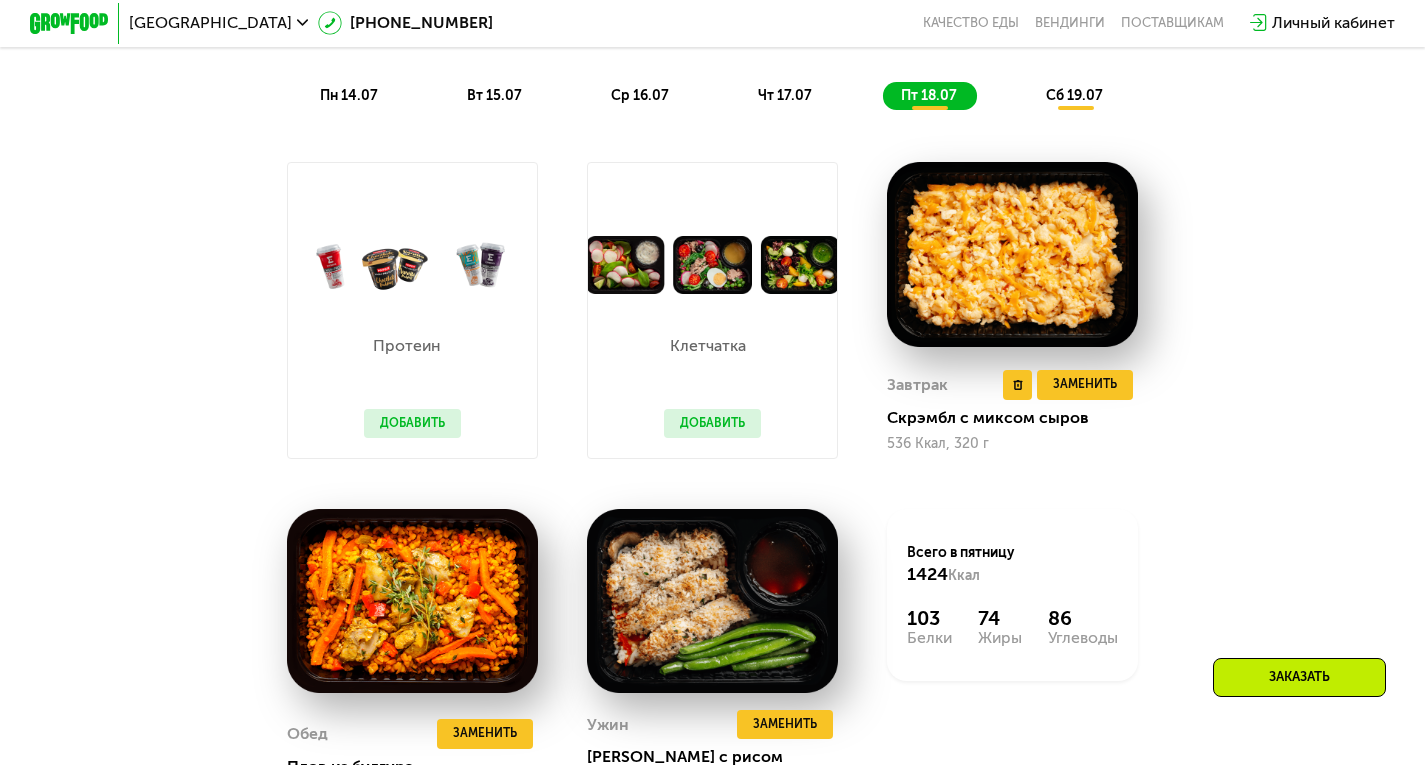 click at bounding box center [1012, 254] 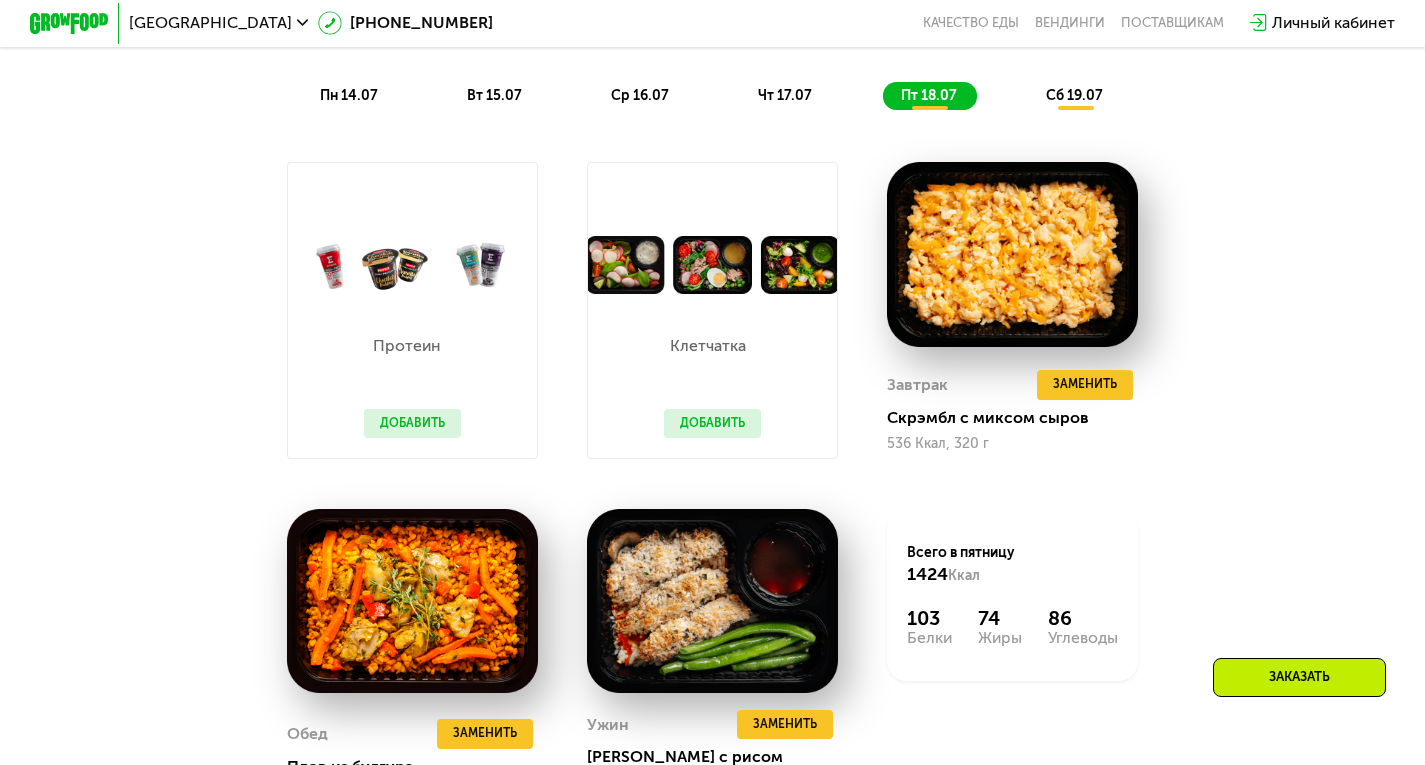 click at bounding box center (712, 265) 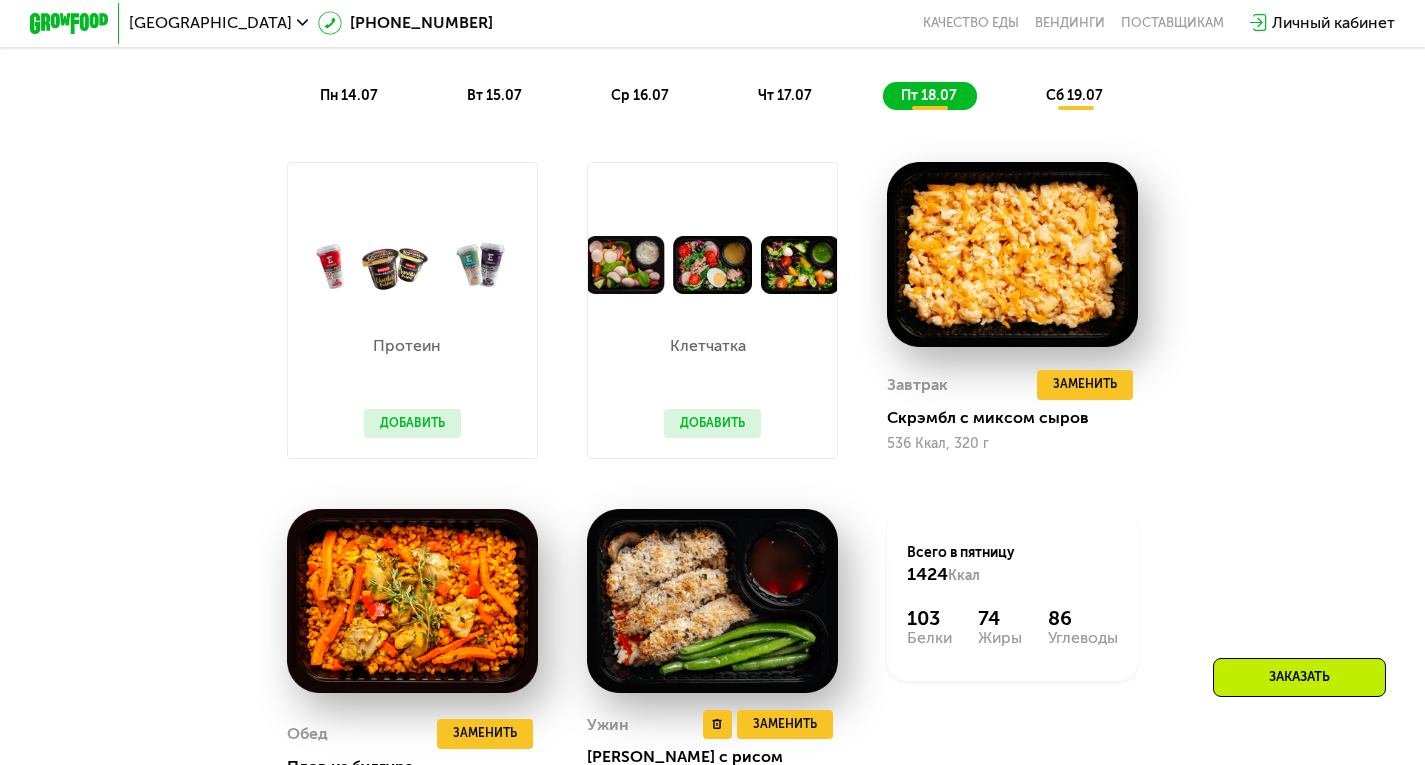 click at bounding box center [712, 601] 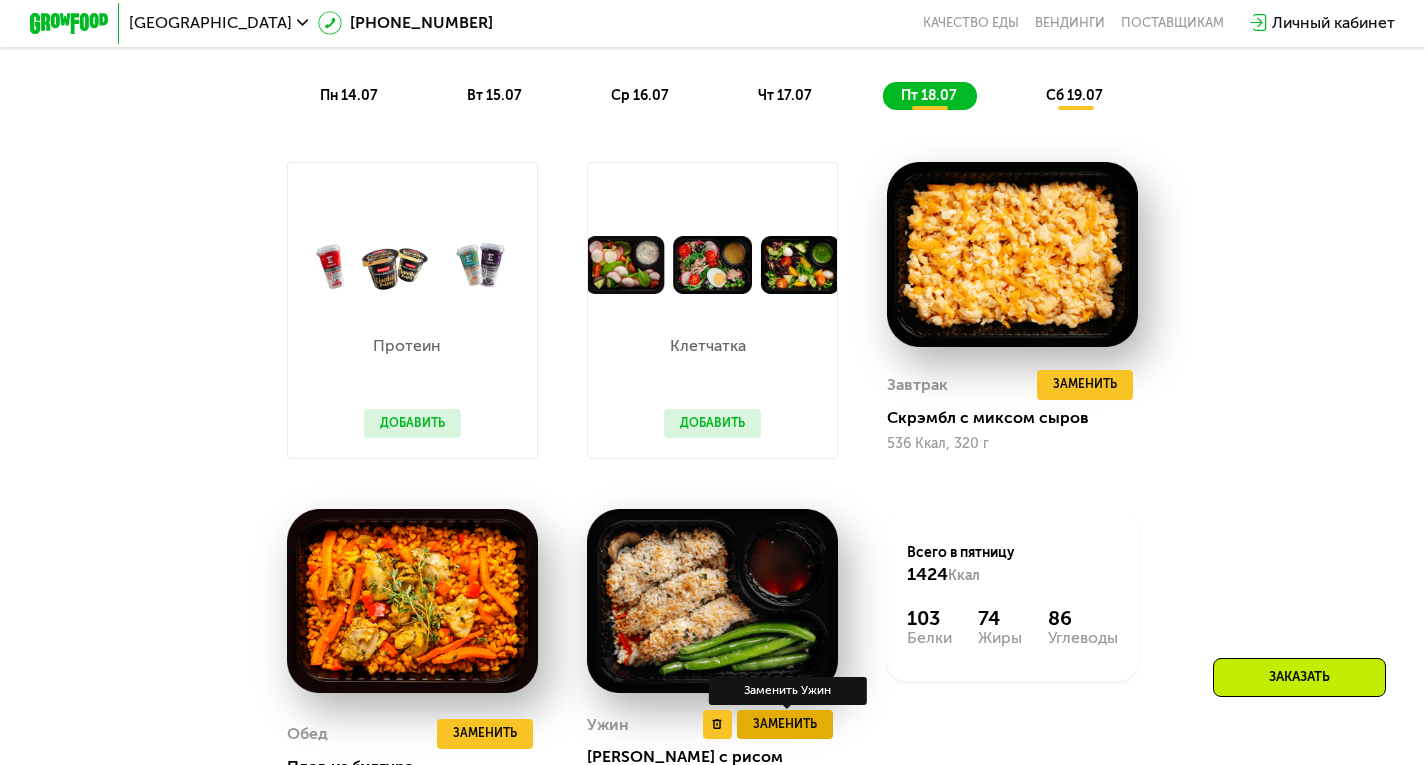 click on "Заменить" at bounding box center (785, 725) 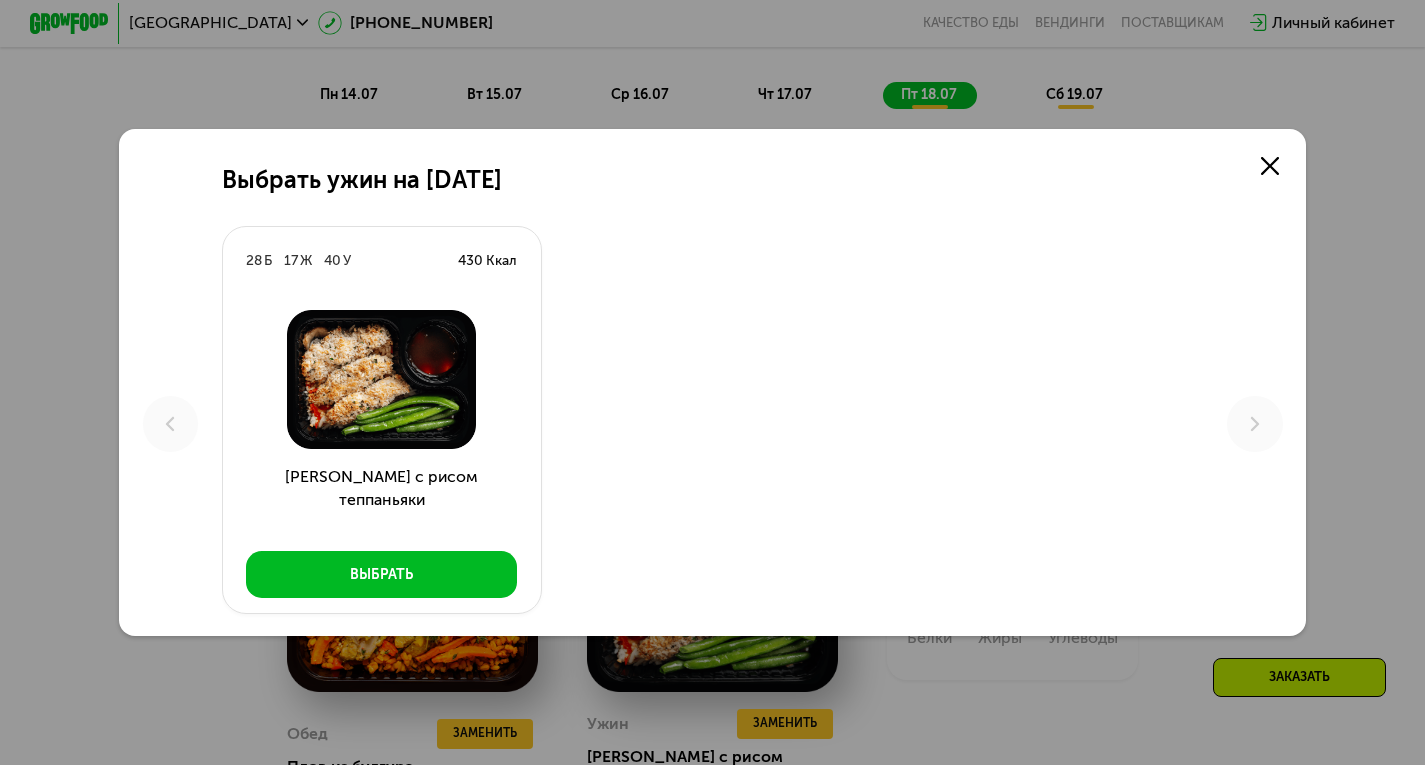 scroll, scrollTop: 0, scrollLeft: 0, axis: both 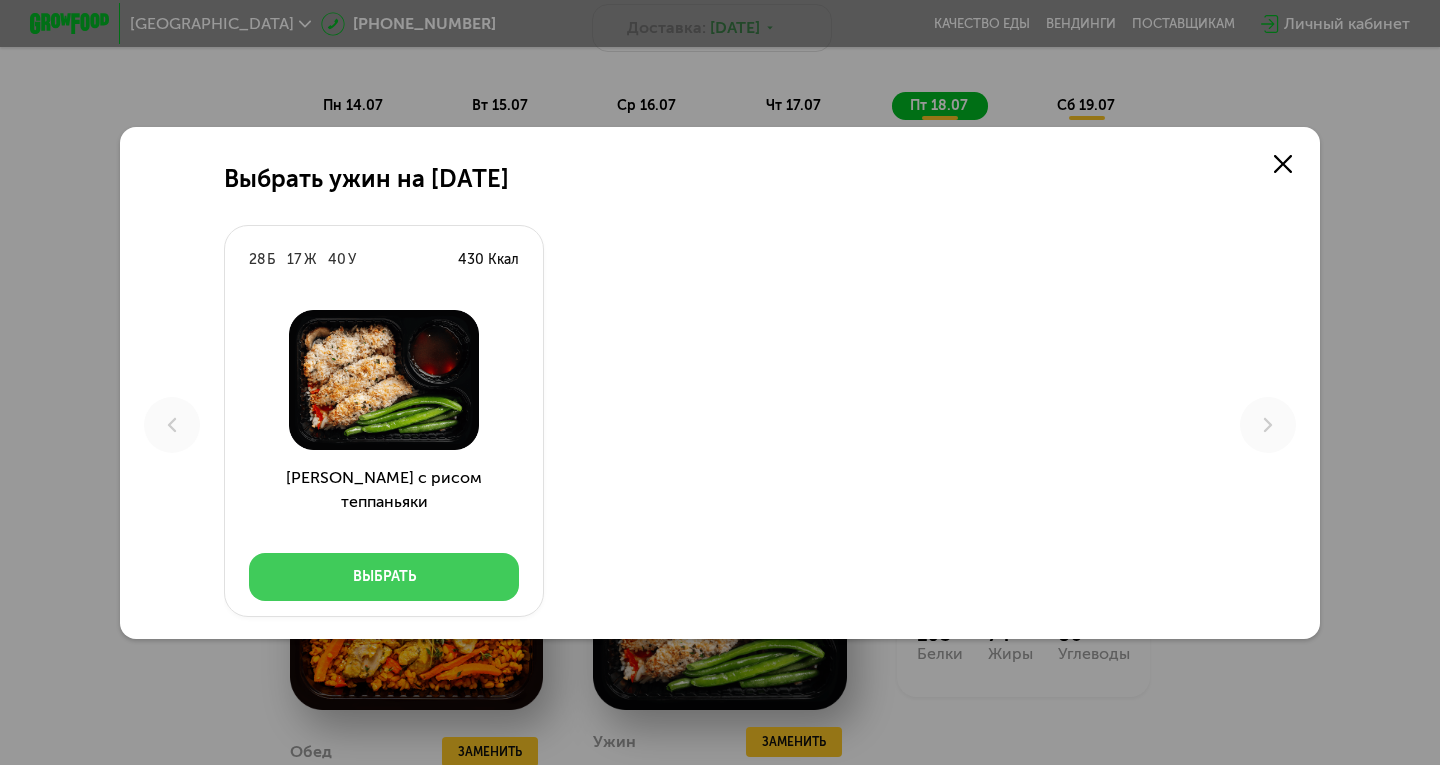 click on "Выбрать" at bounding box center (384, 577) 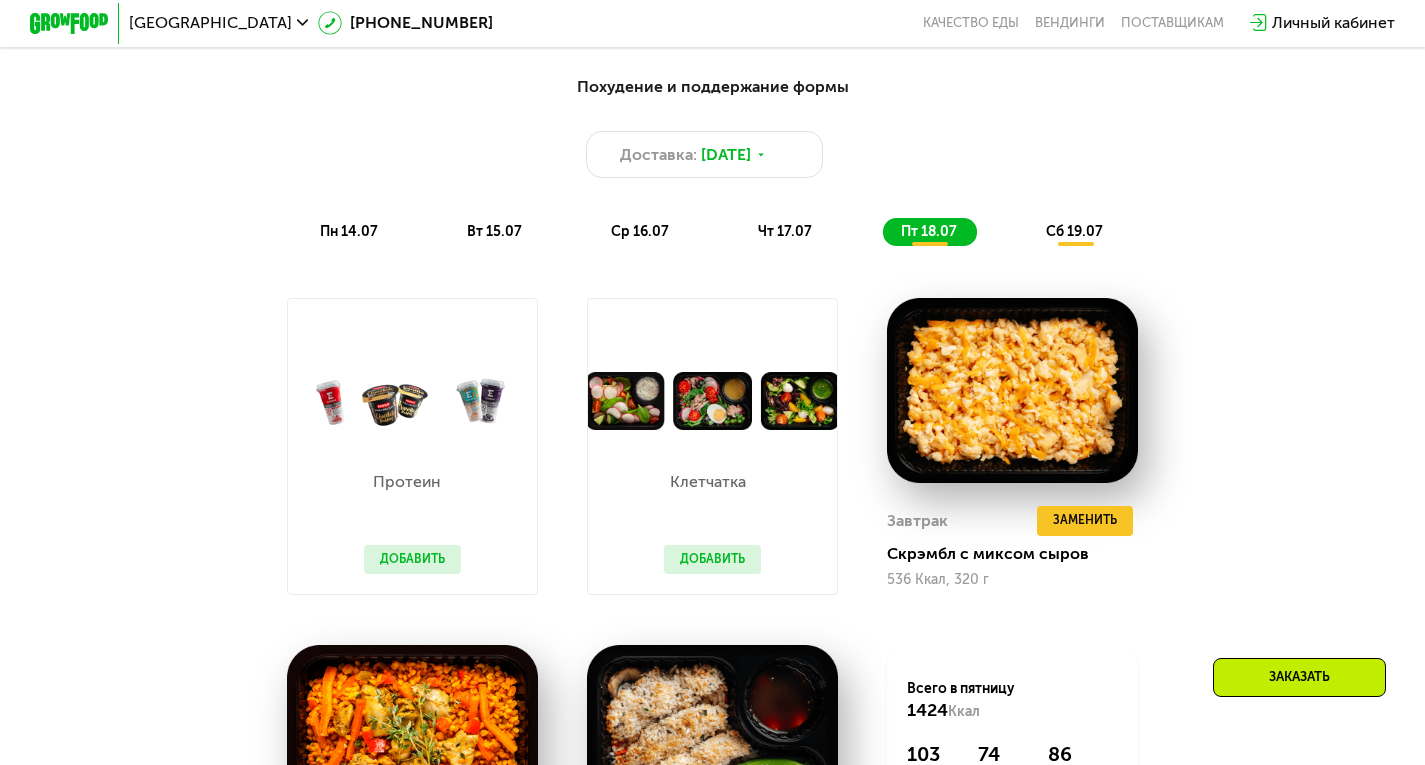 scroll, scrollTop: 1168, scrollLeft: 0, axis: vertical 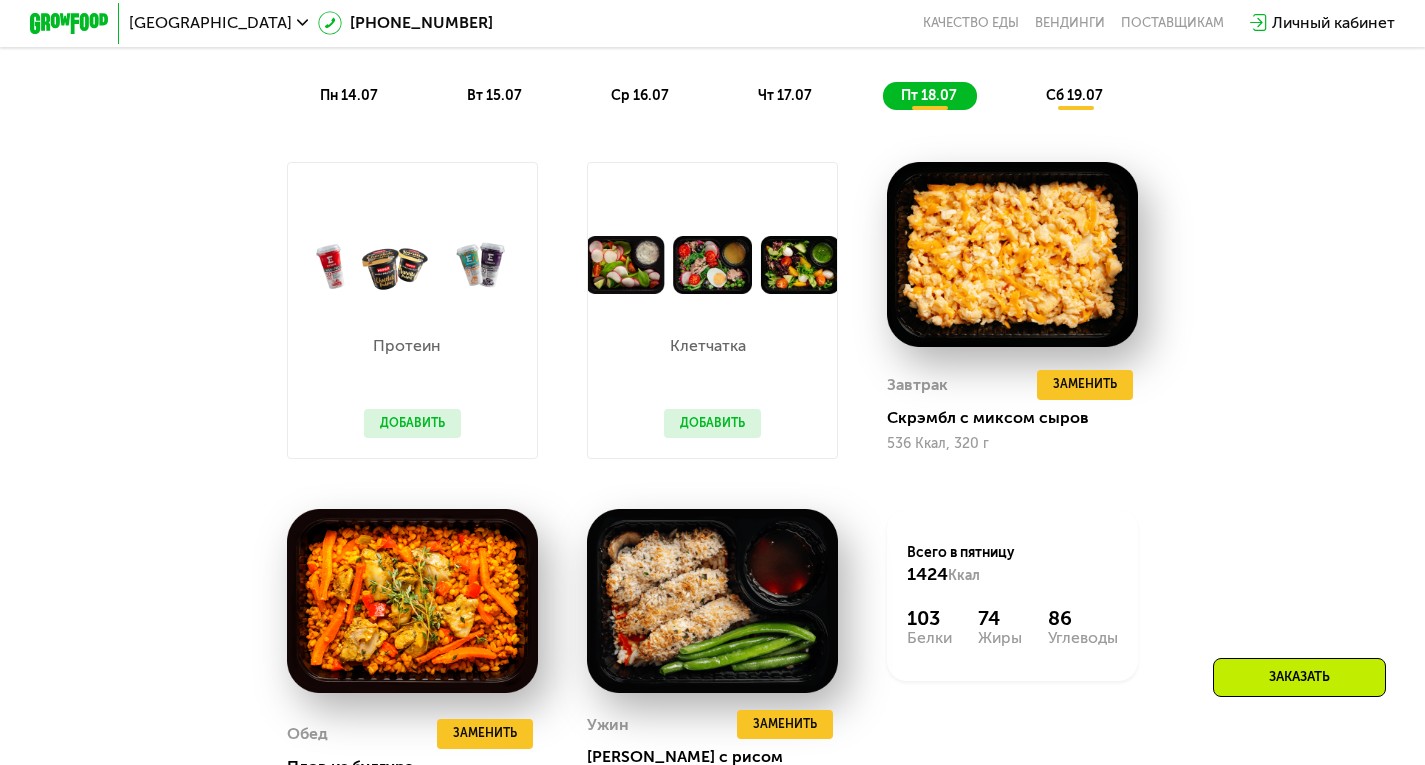 click on "Похудение и поддержание формы Доставка: 13 июл, вс пн 14.07 вт 15.07 ср 16.07 чт 17.07 пт 18.07 сб 19.07 Завтрак Томатный блин с грибами 277 Ккал, 164 г Обед Паста болоньезе с сыром 662 Ккал, 458 г Ужин Стрипсы и коктейльный соус 457 Ккал, 194 г  Всего в понедельник 1396 Ккал 90  Белки  73  Жиры  95  Углеводы  Завтрак Ролл с говядиной 406 Ккал, 222 г Обед Паста с курицей и шпинатом 548 Ккал, 360 г Ужин Медовая курица и булгур 498 Ккал, 326 г  Всего в вторник 1452 Ккал 96  Белки  64  Жиры  126  Углеводы  Завтрак Скрэмбл и вишневые кексы 567 Ккал, 286 г Обед Кацудон с рисом и эдамаме 538 Ккал, 310 г Ужин 442 Ккал, 320 г 1547 Ккал 103 64 141" at bounding box center [712, 426] 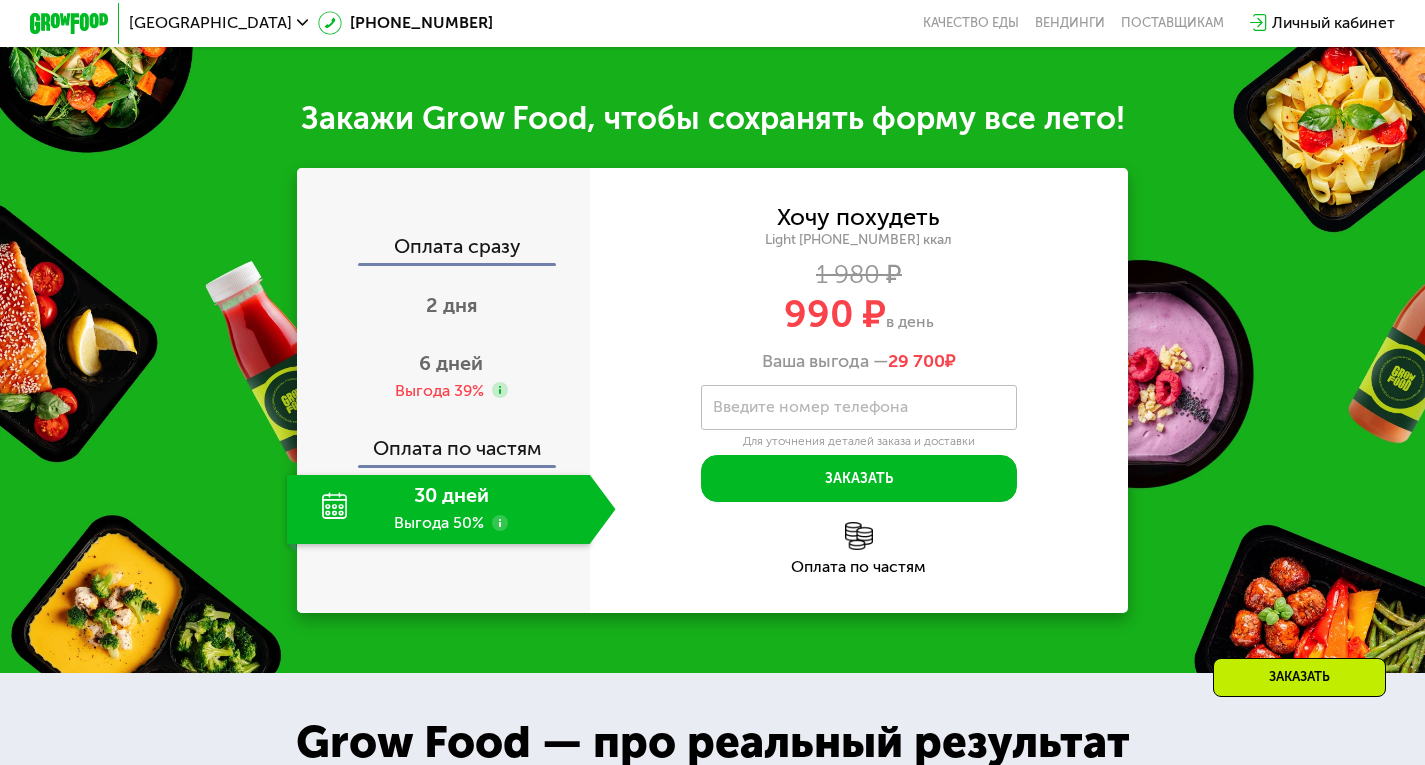 scroll, scrollTop: 2128, scrollLeft: 0, axis: vertical 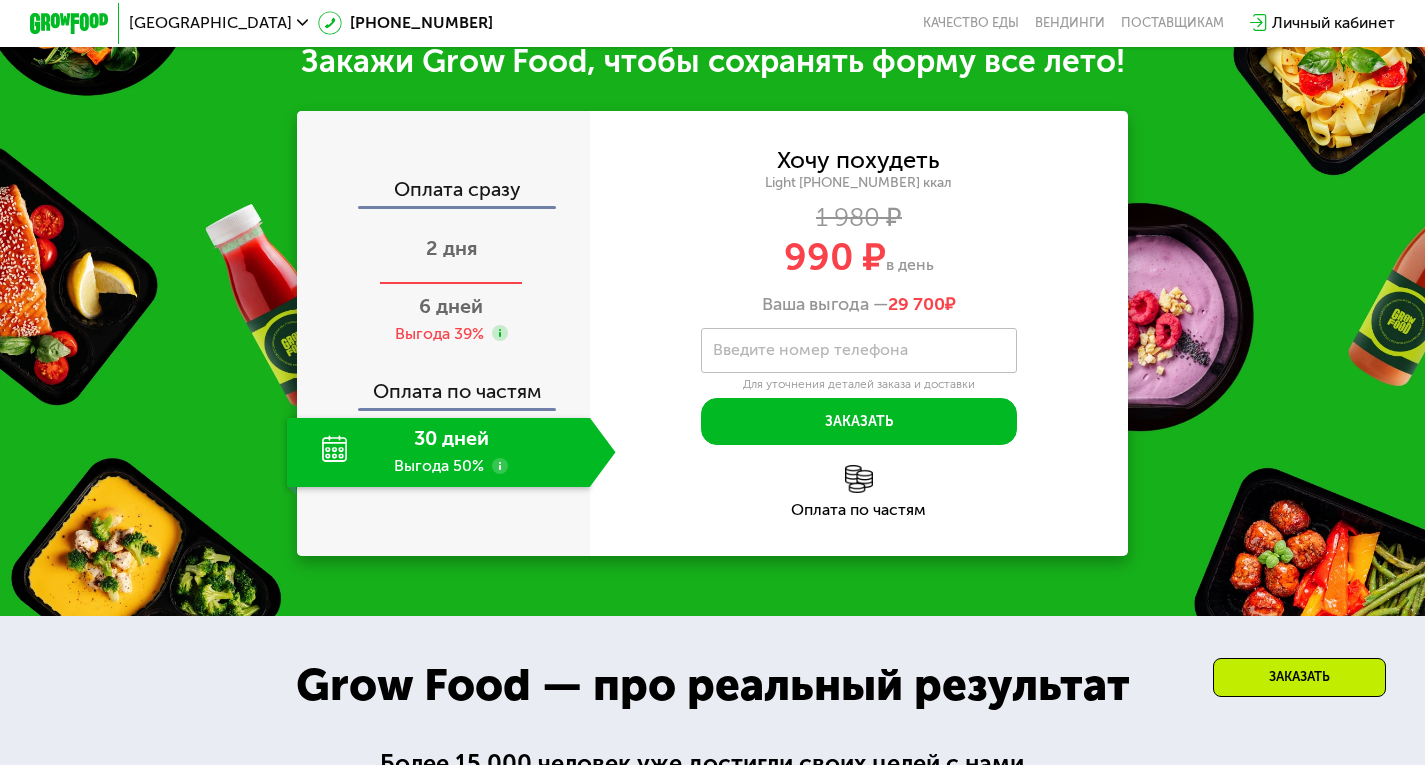 click on "2 дня" at bounding box center (451, 248) 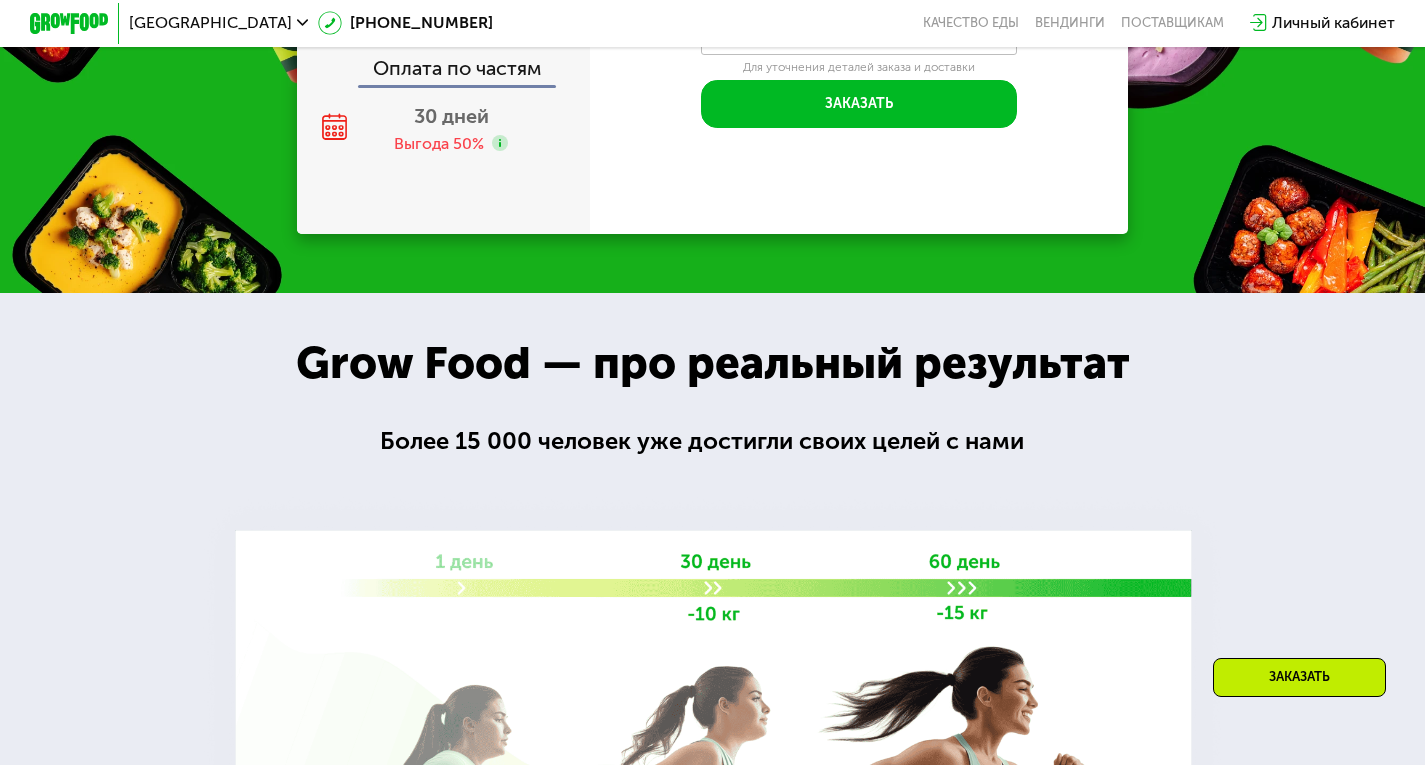 scroll, scrollTop: 2002, scrollLeft: 0, axis: vertical 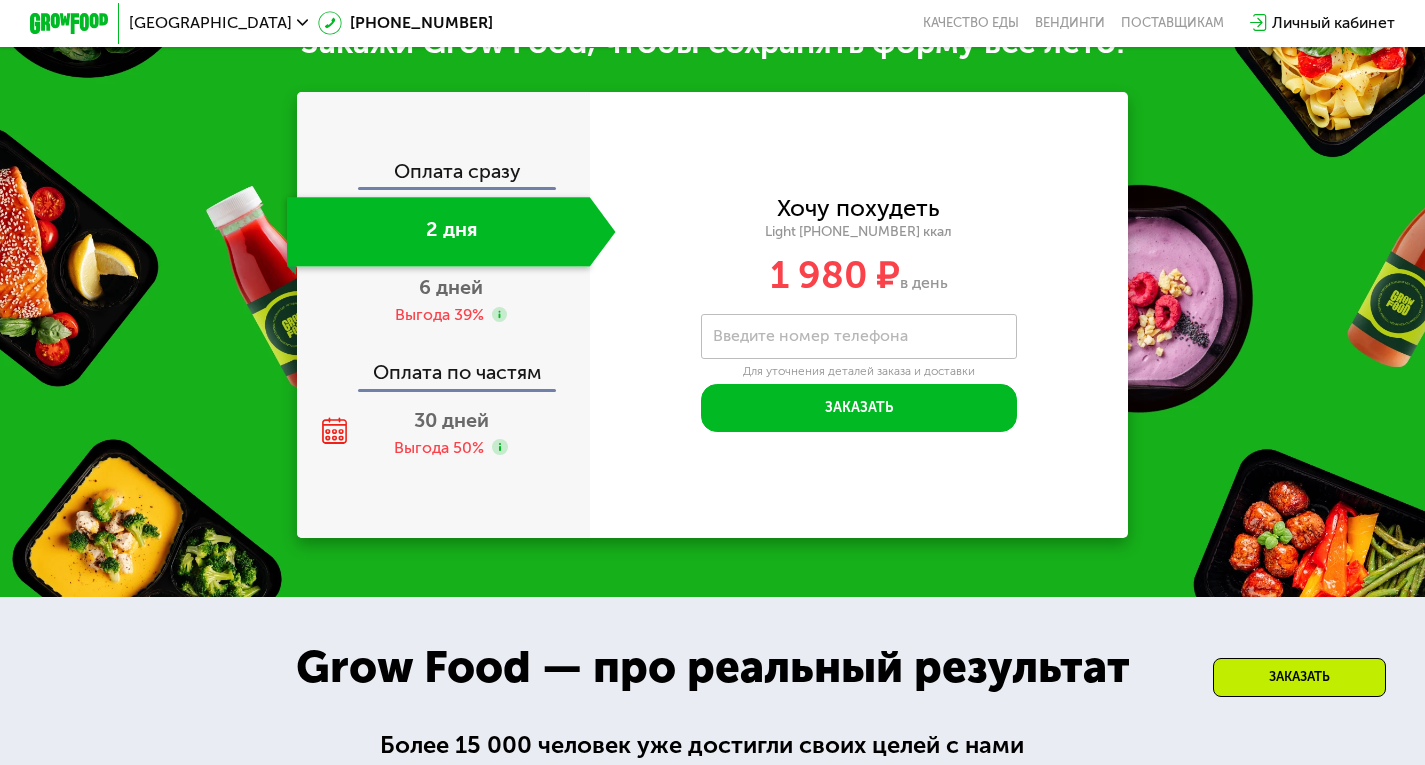 click on "1 980 ₽  в день" at bounding box center [859, 276] 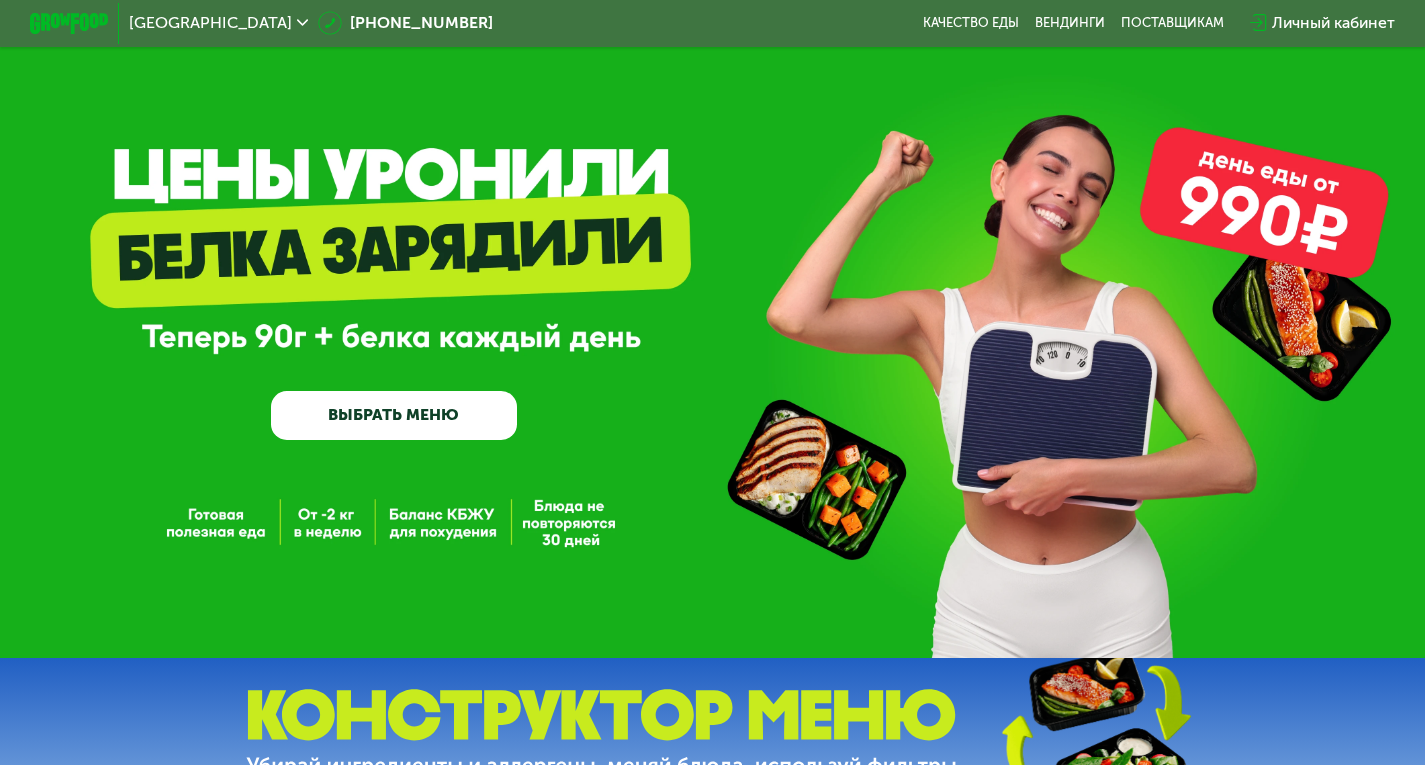 scroll, scrollTop: 0, scrollLeft: 0, axis: both 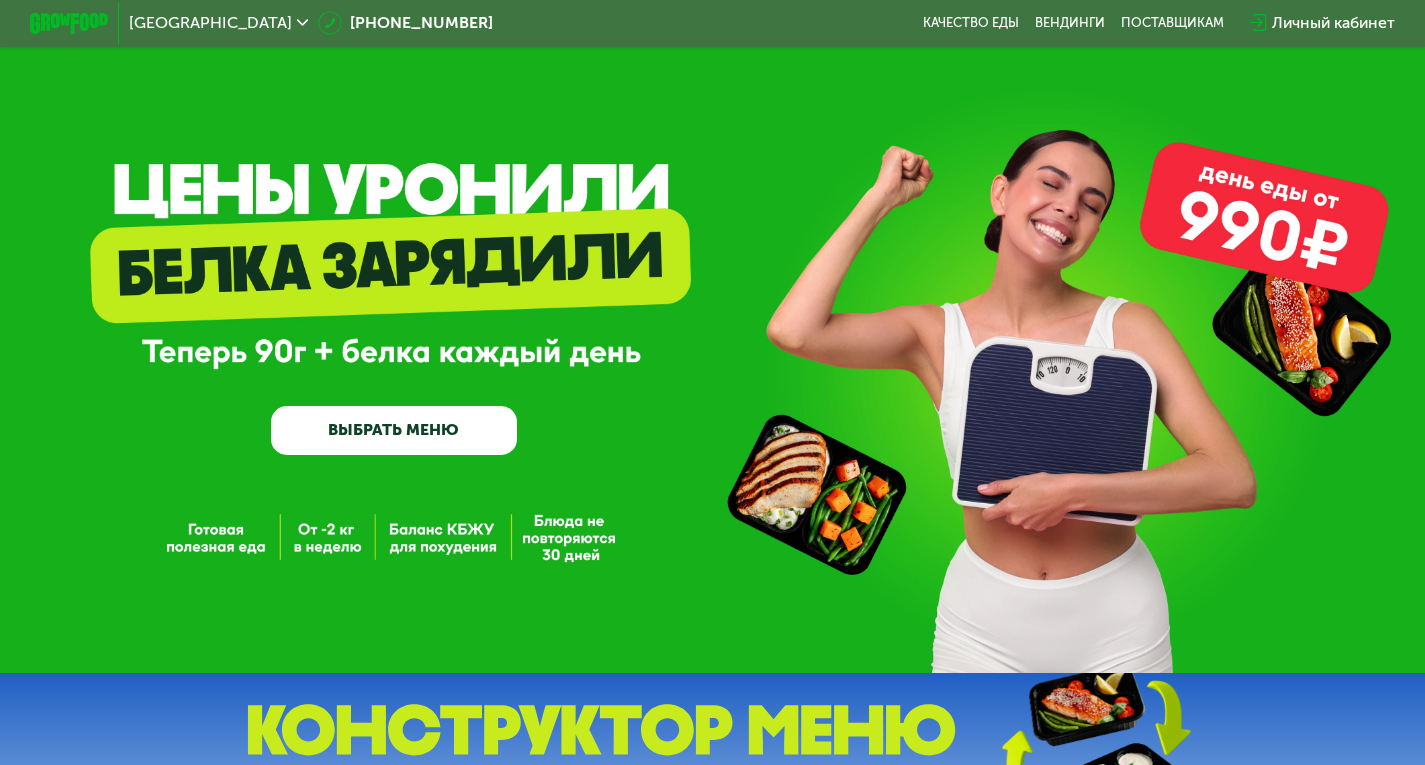 click on "Личный кабинет" at bounding box center [1333, 23] 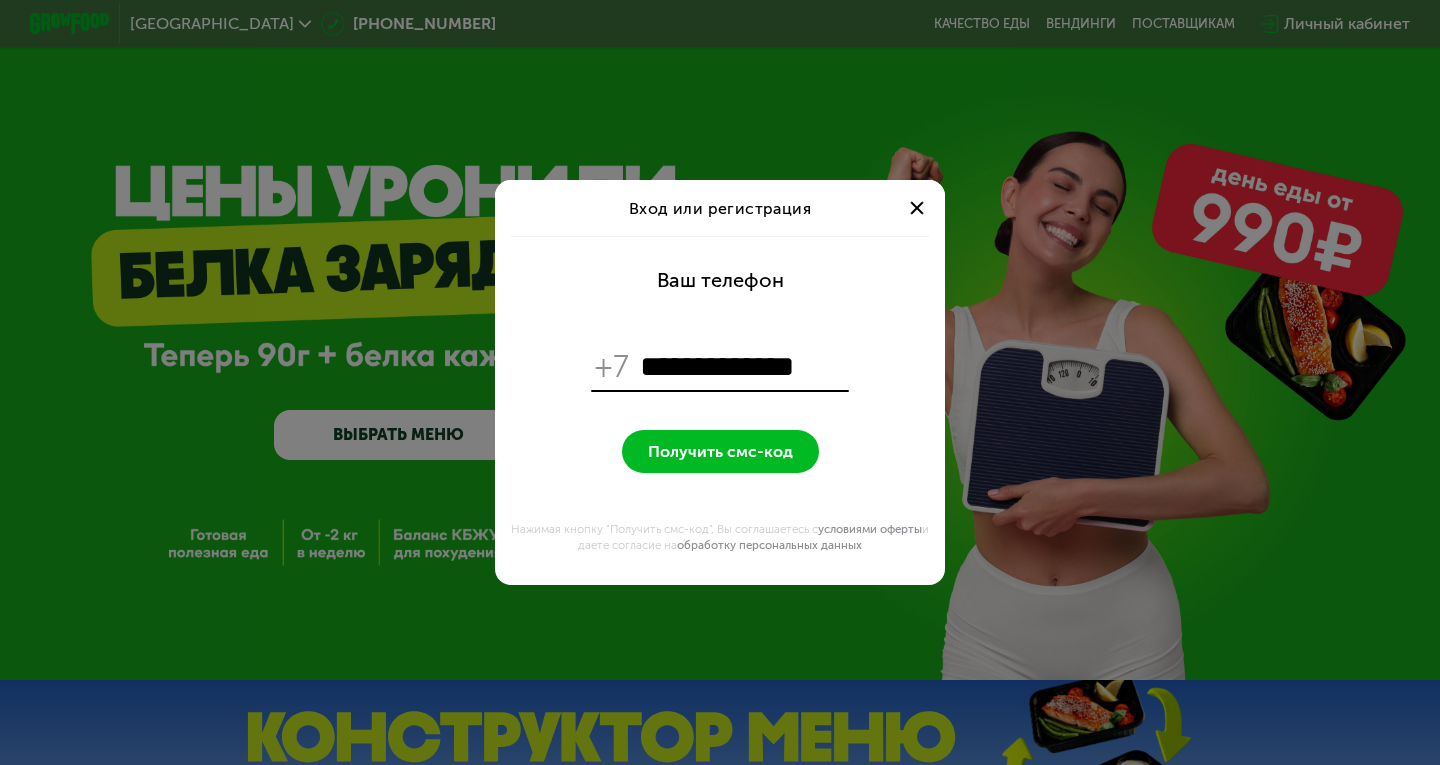 type on "**********" 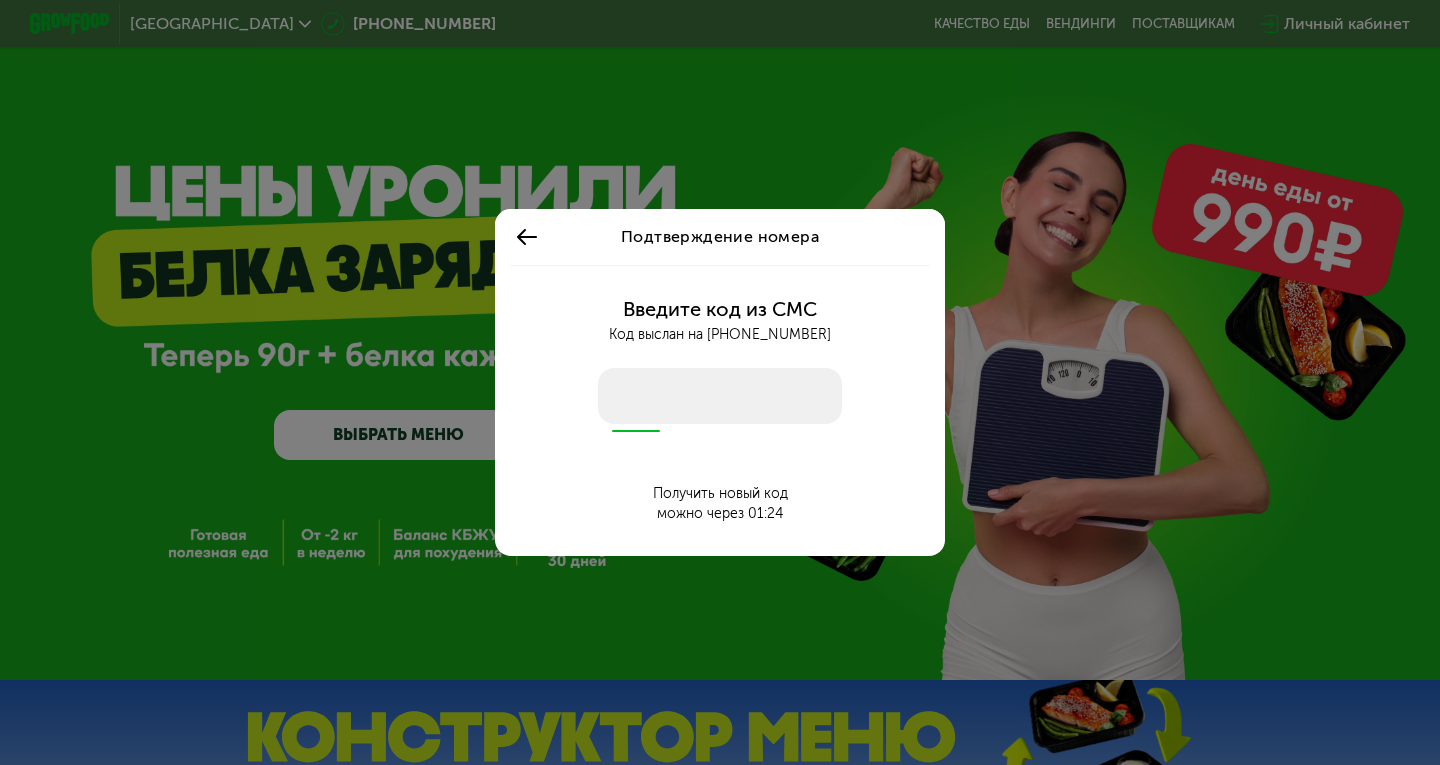 click at bounding box center [720, 396] 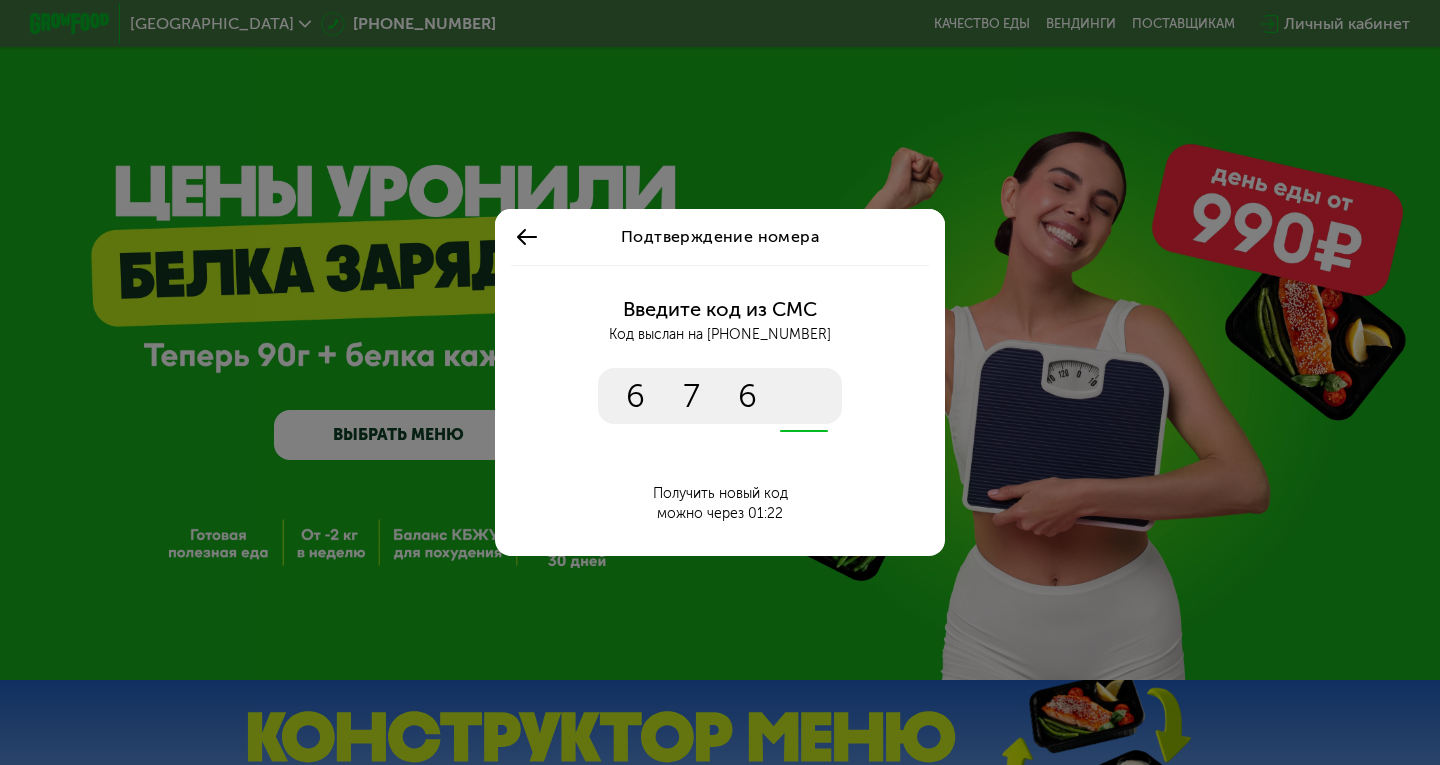 type on "****" 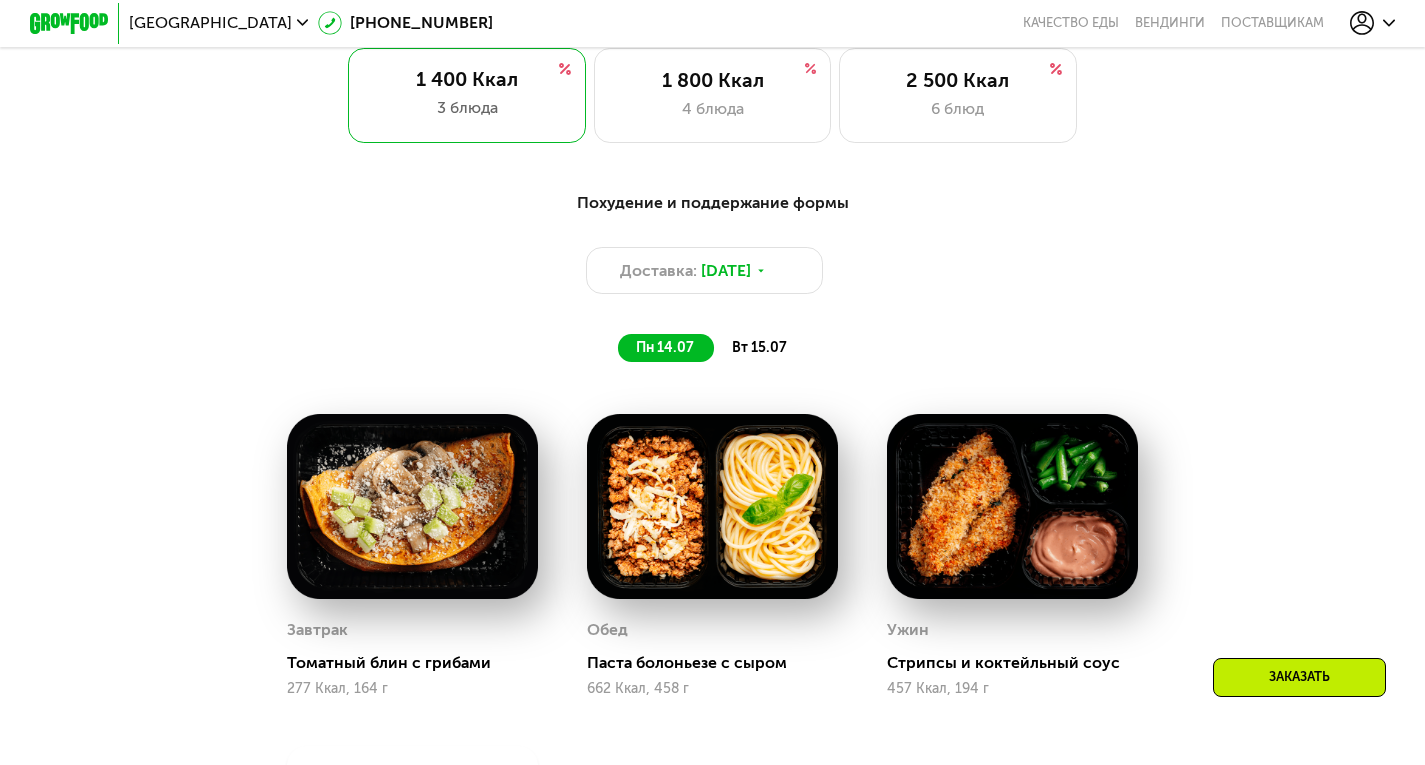 scroll, scrollTop: 920, scrollLeft: 0, axis: vertical 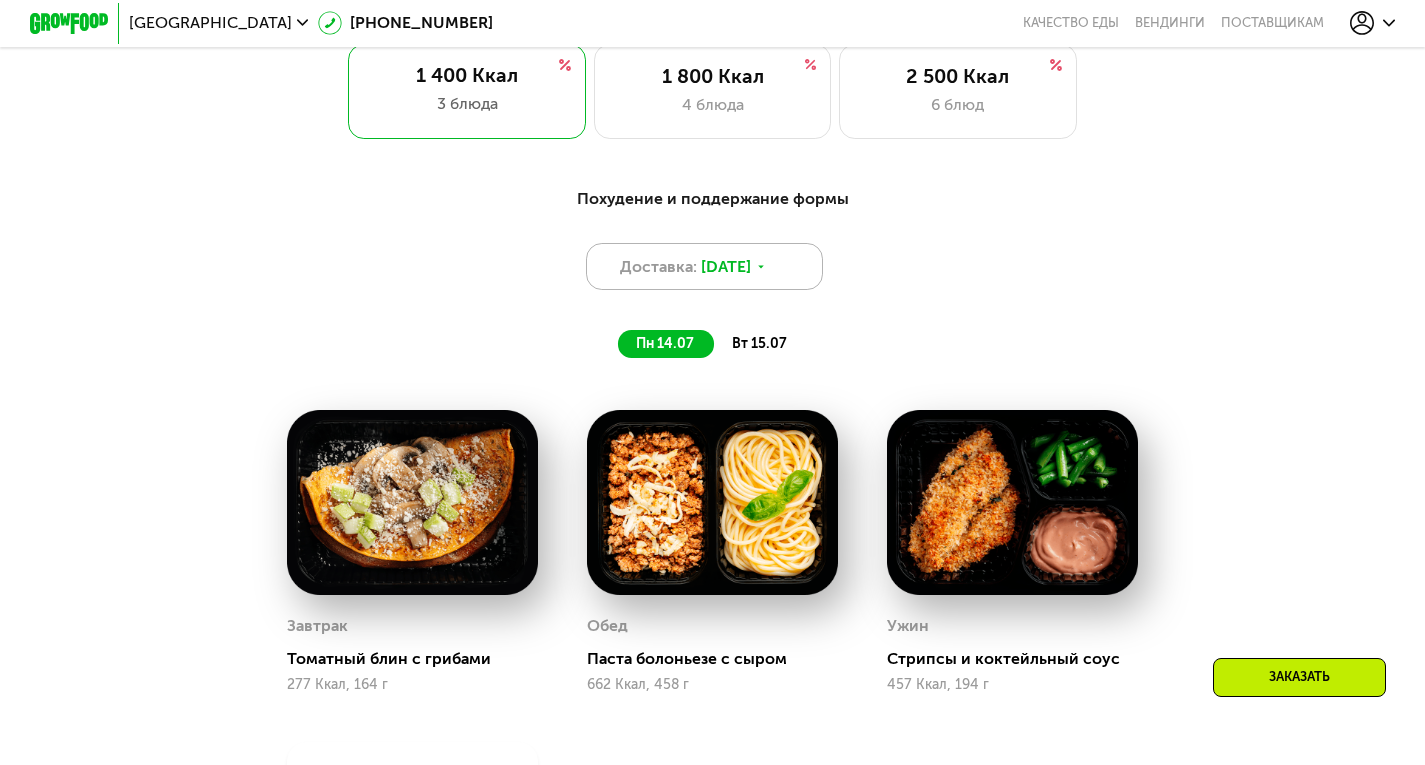 click on "Доставка: 13 июл, вс" at bounding box center (705, 267) 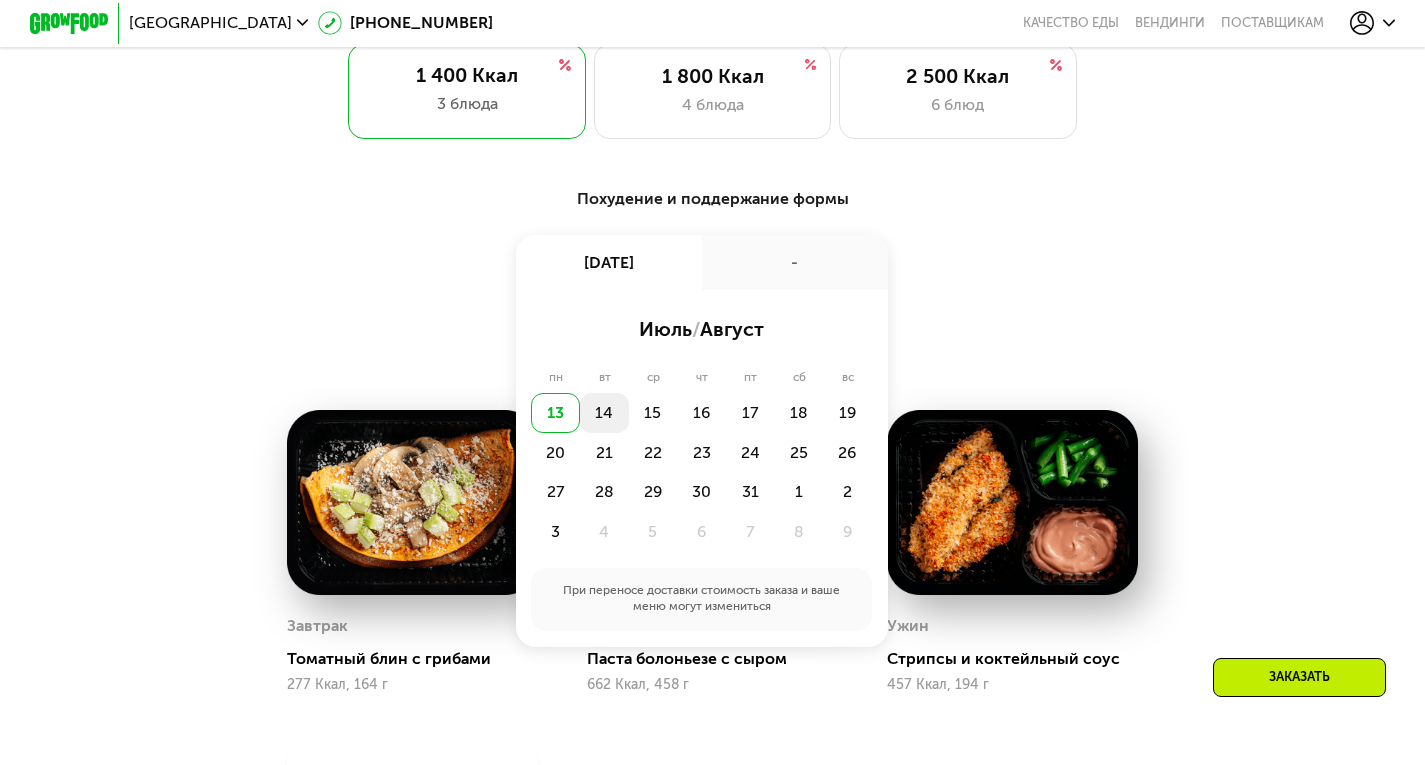 click on "14" 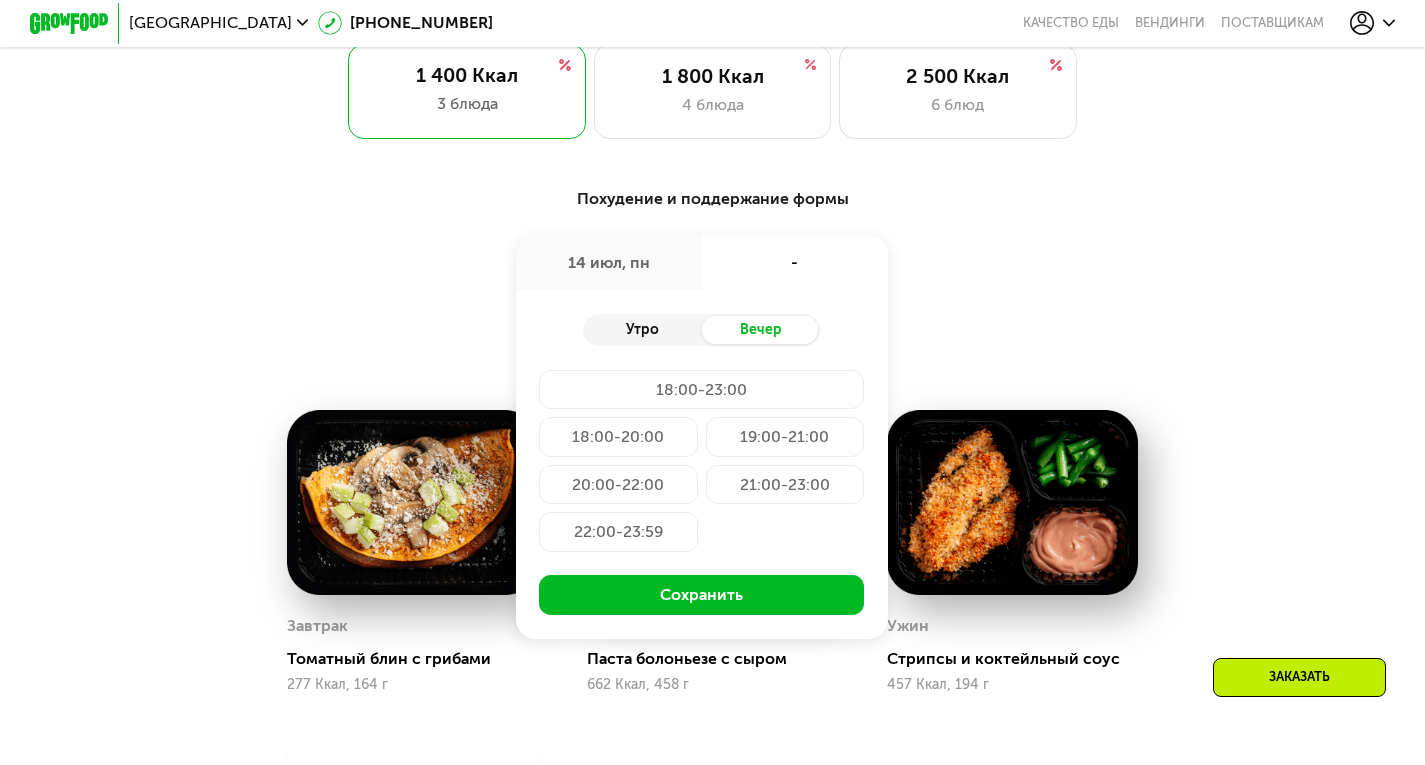 click on "Утро" at bounding box center (642, 330) 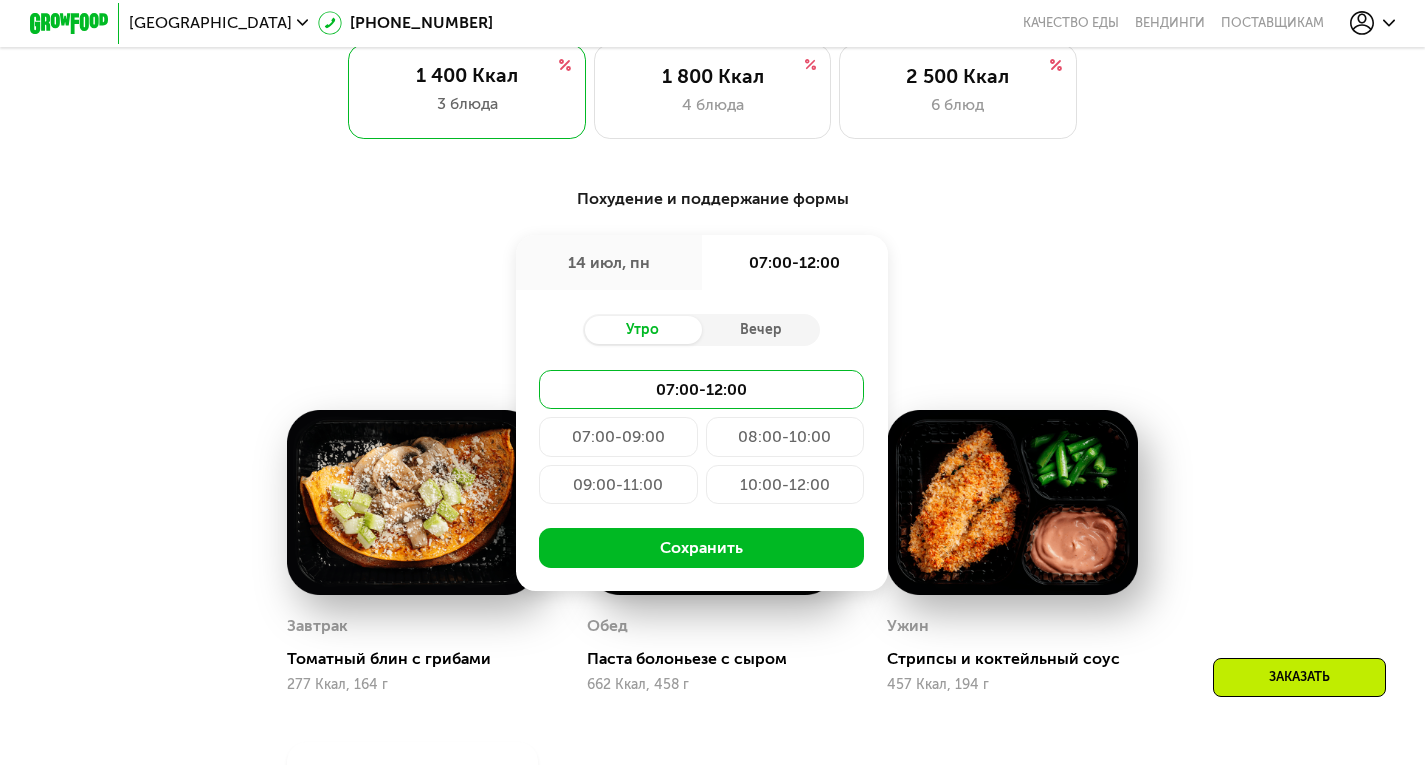 click on "08:00-10:00" 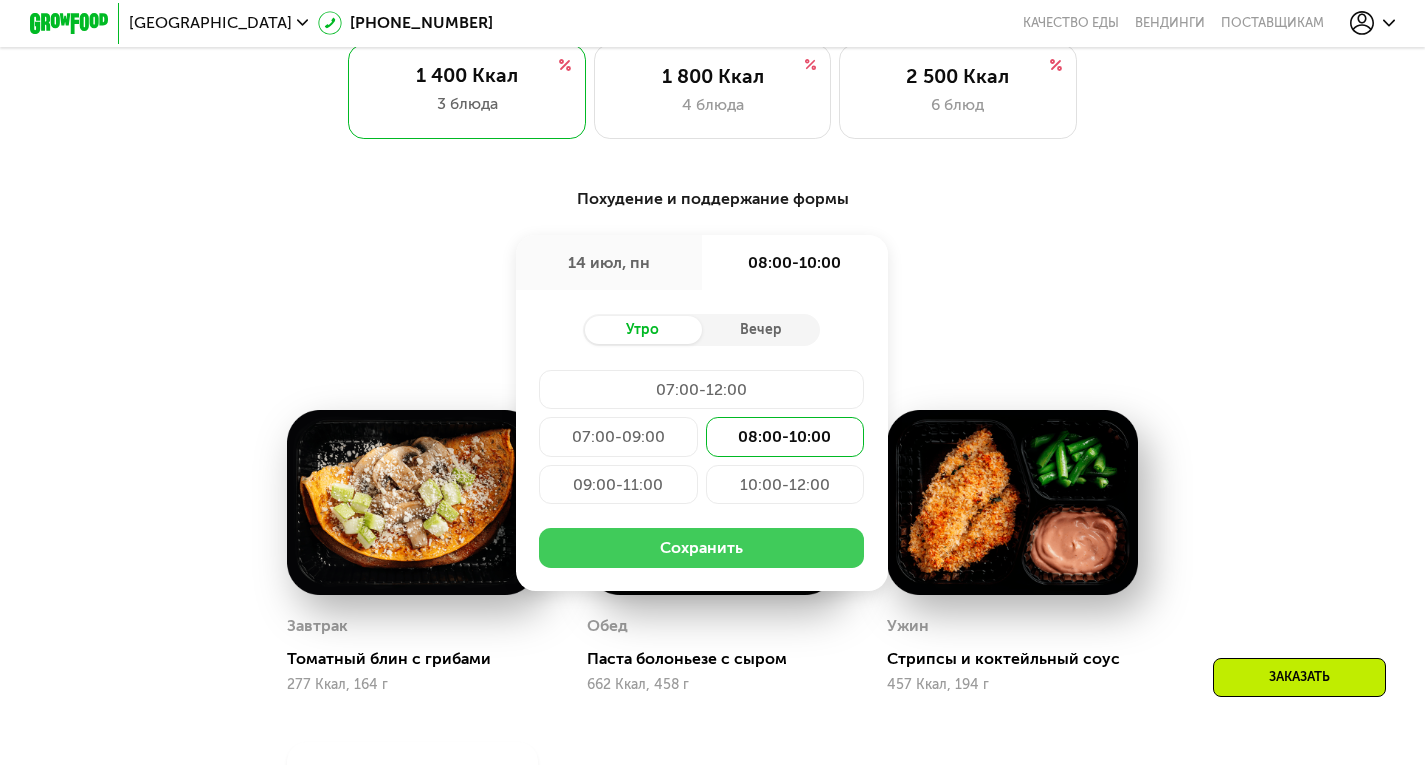 click on "Сохранить" at bounding box center [701, 548] 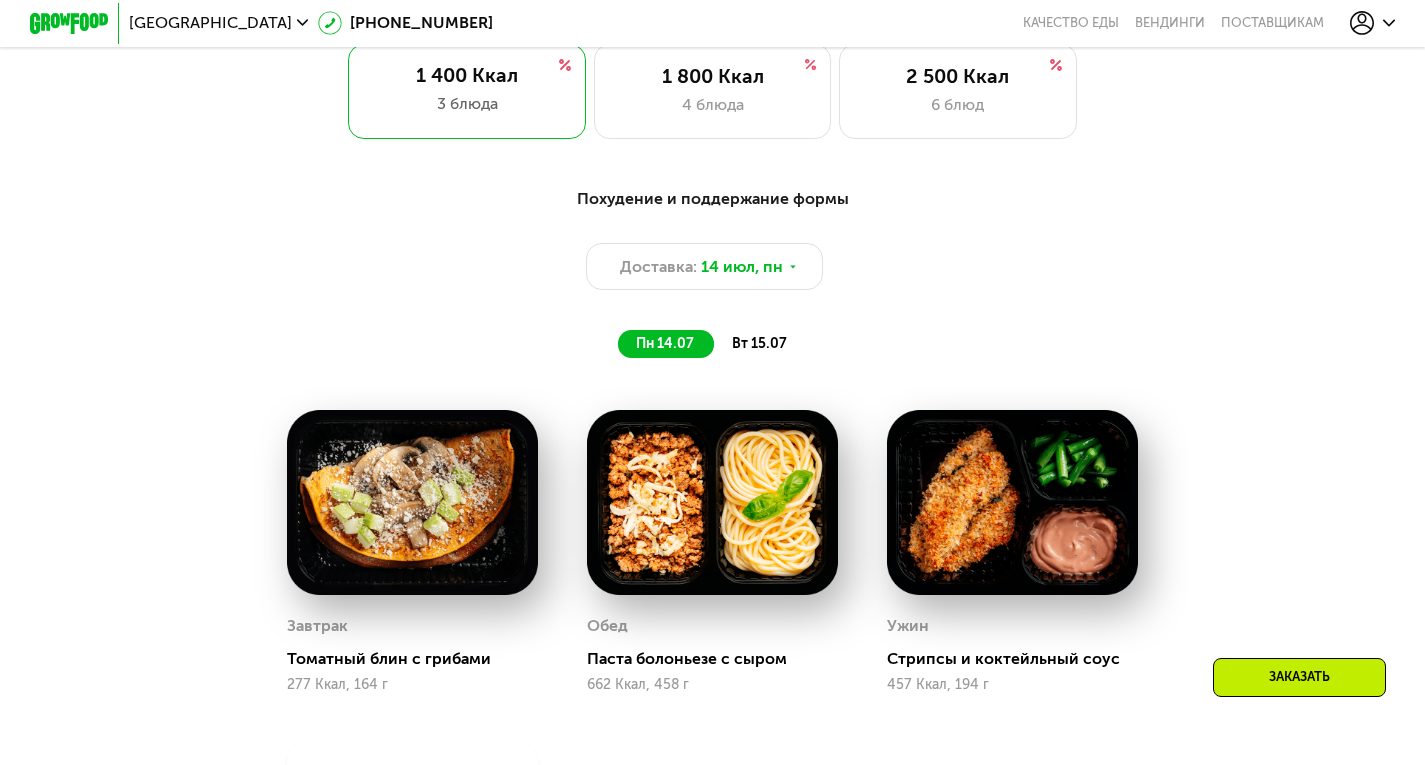 click on "Похудение и поддержание формы Доставка: 14 июл, пн пн 14.07 вт 15.07" at bounding box center (712, 272) 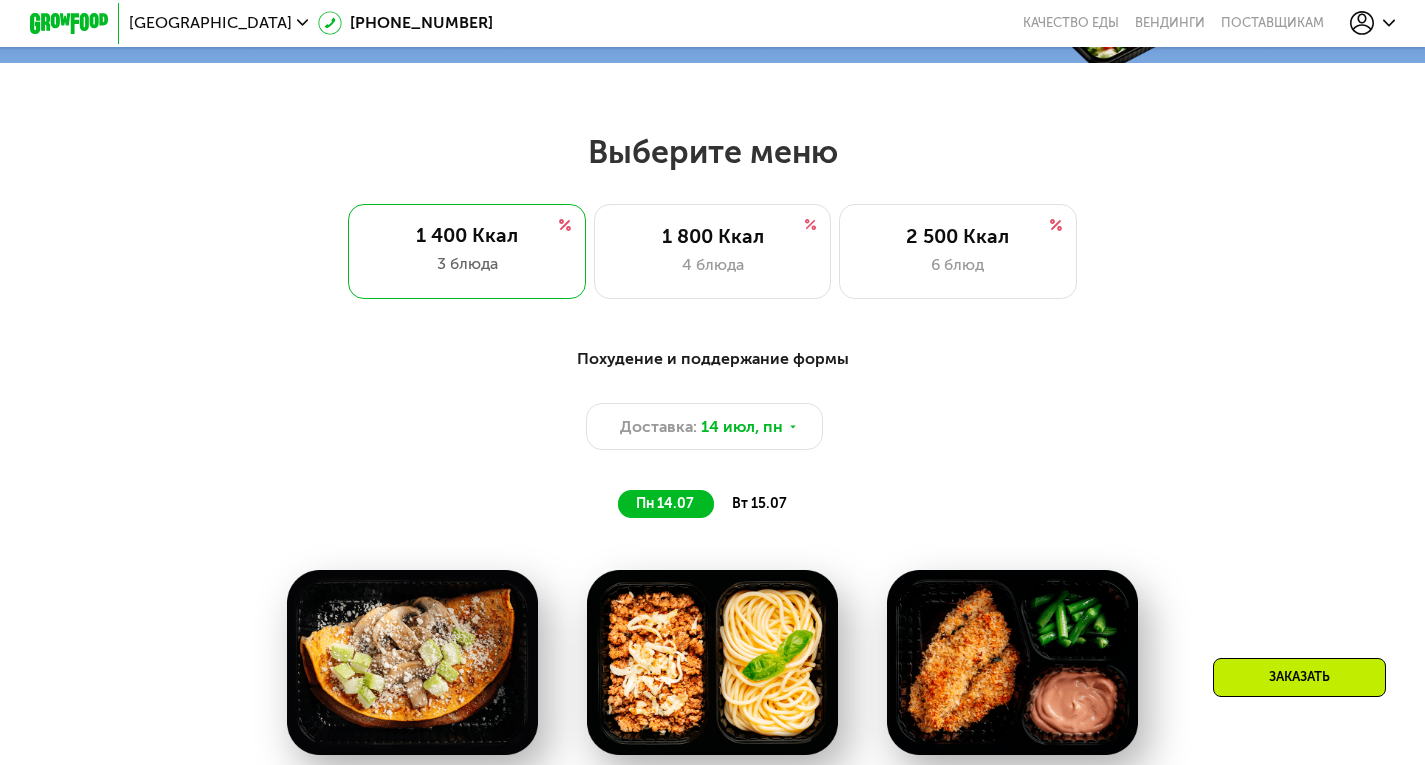 scroll, scrollTop: 720, scrollLeft: 0, axis: vertical 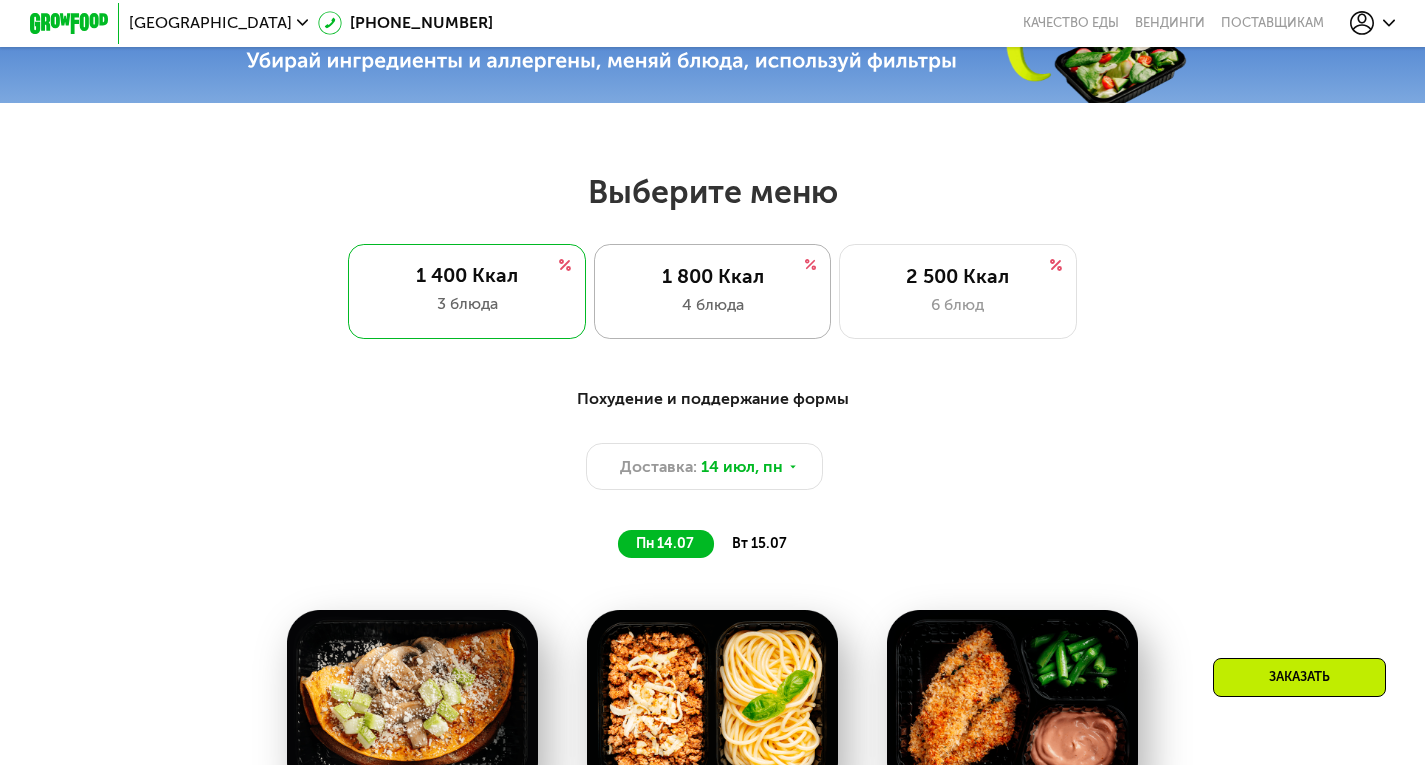 click on "1 800 Ккал" at bounding box center (713, 277) 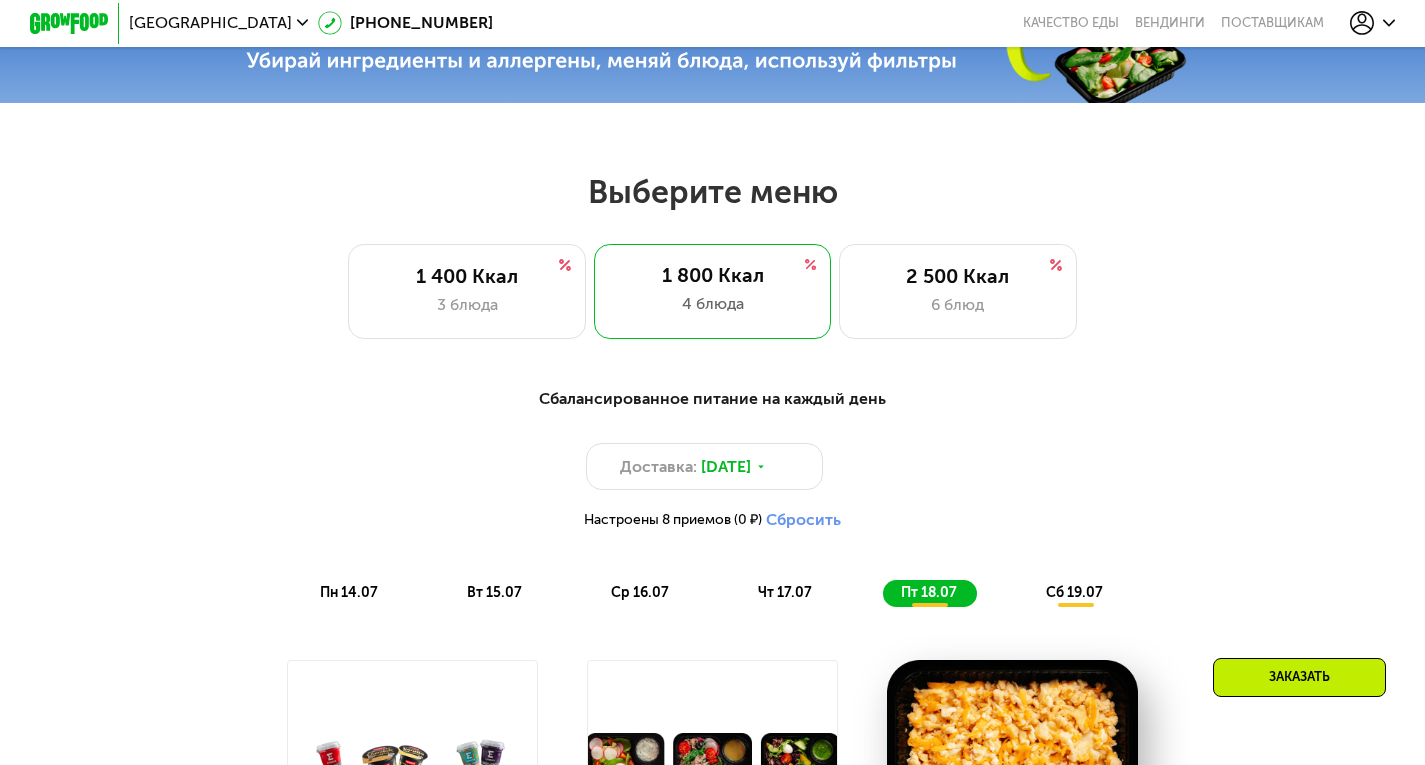 click on "Доставка: 13 июл, вс  Настроены 8 приемов (0 ₽)     Сбросить" at bounding box center (713, 491) 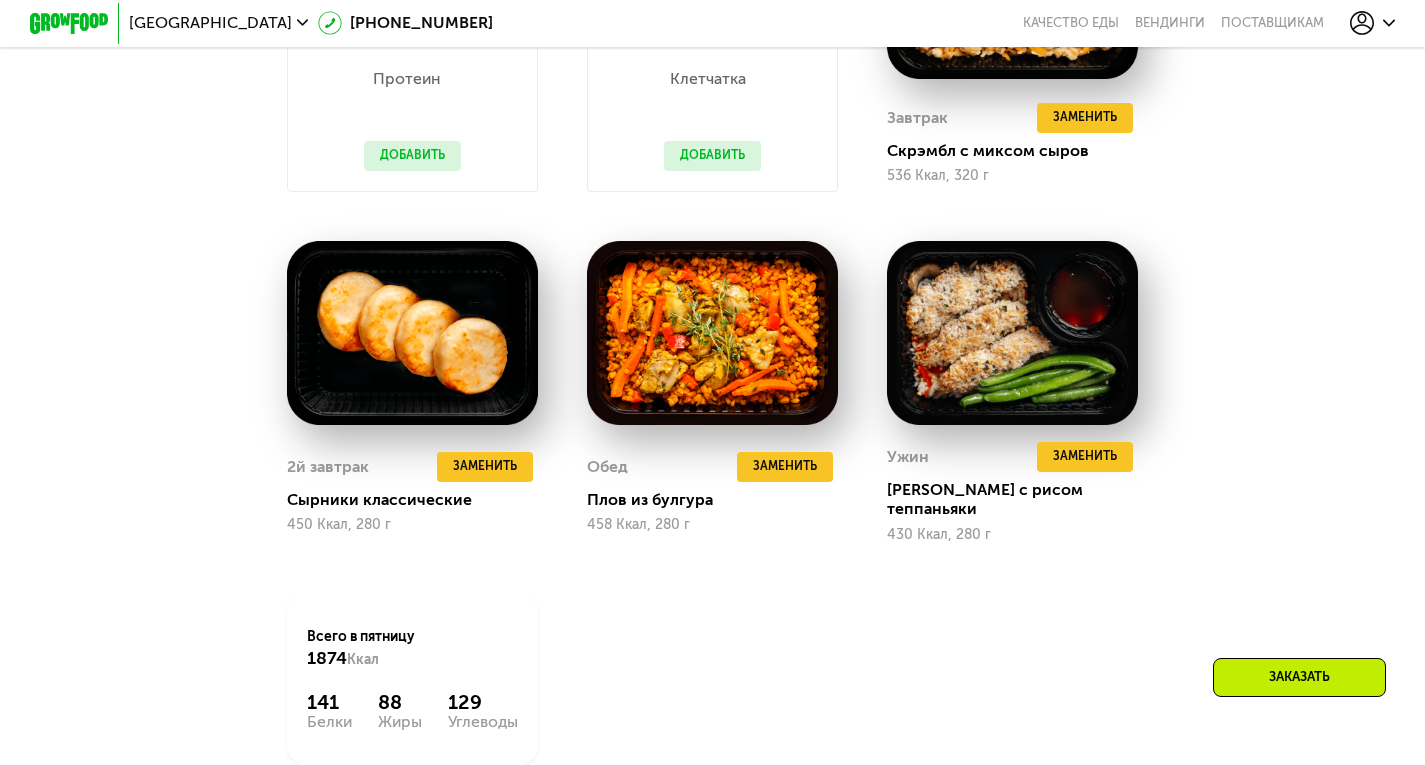 scroll, scrollTop: 1280, scrollLeft: 0, axis: vertical 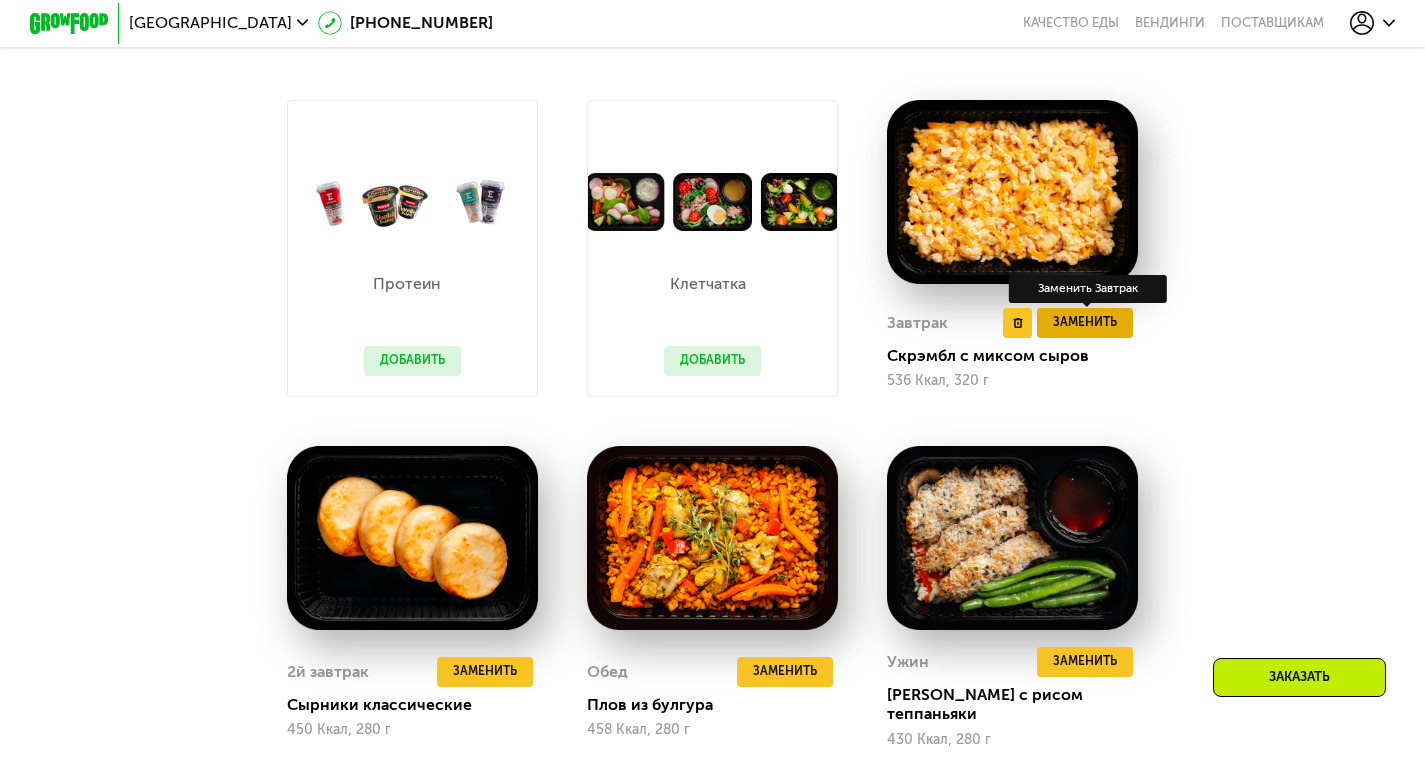 click on "Заменить" at bounding box center [1085, 323] 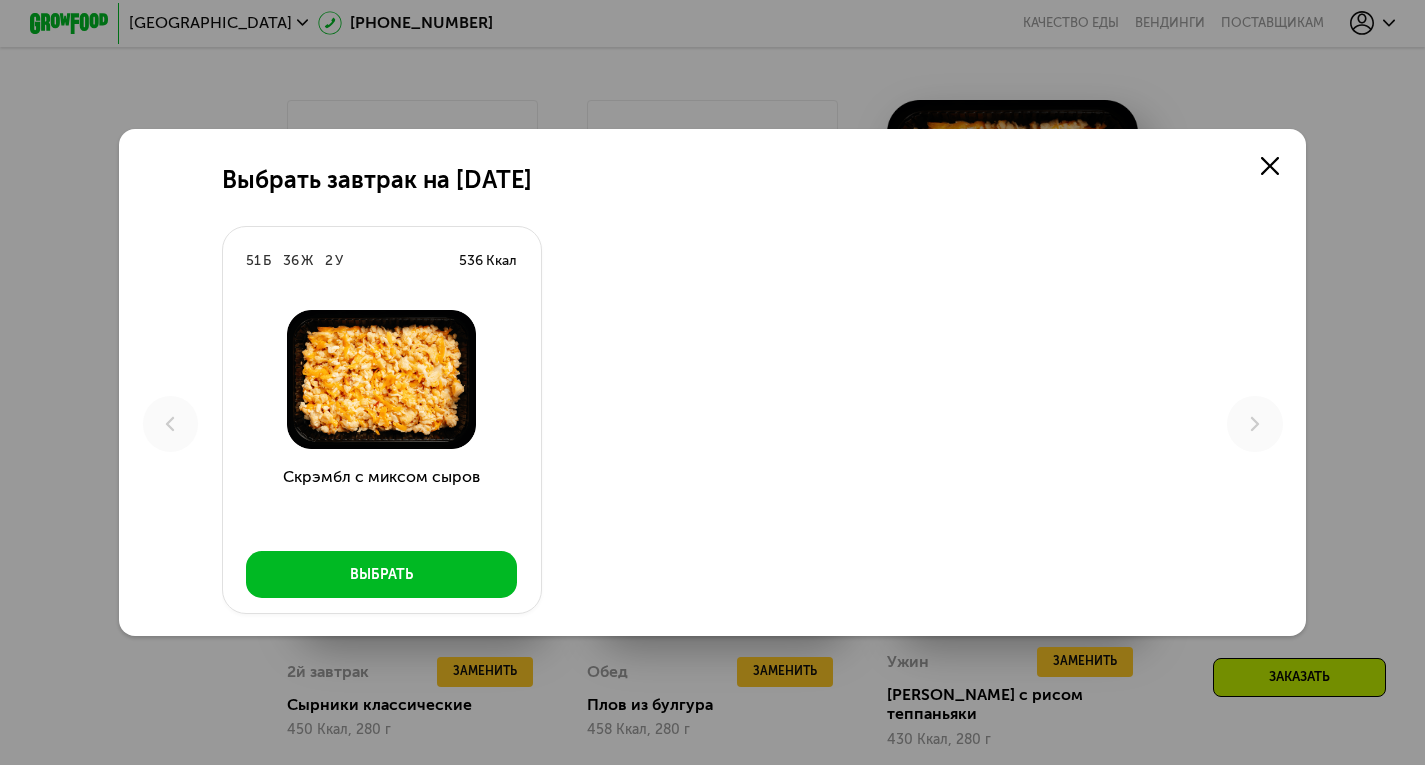 scroll, scrollTop: 0, scrollLeft: 0, axis: both 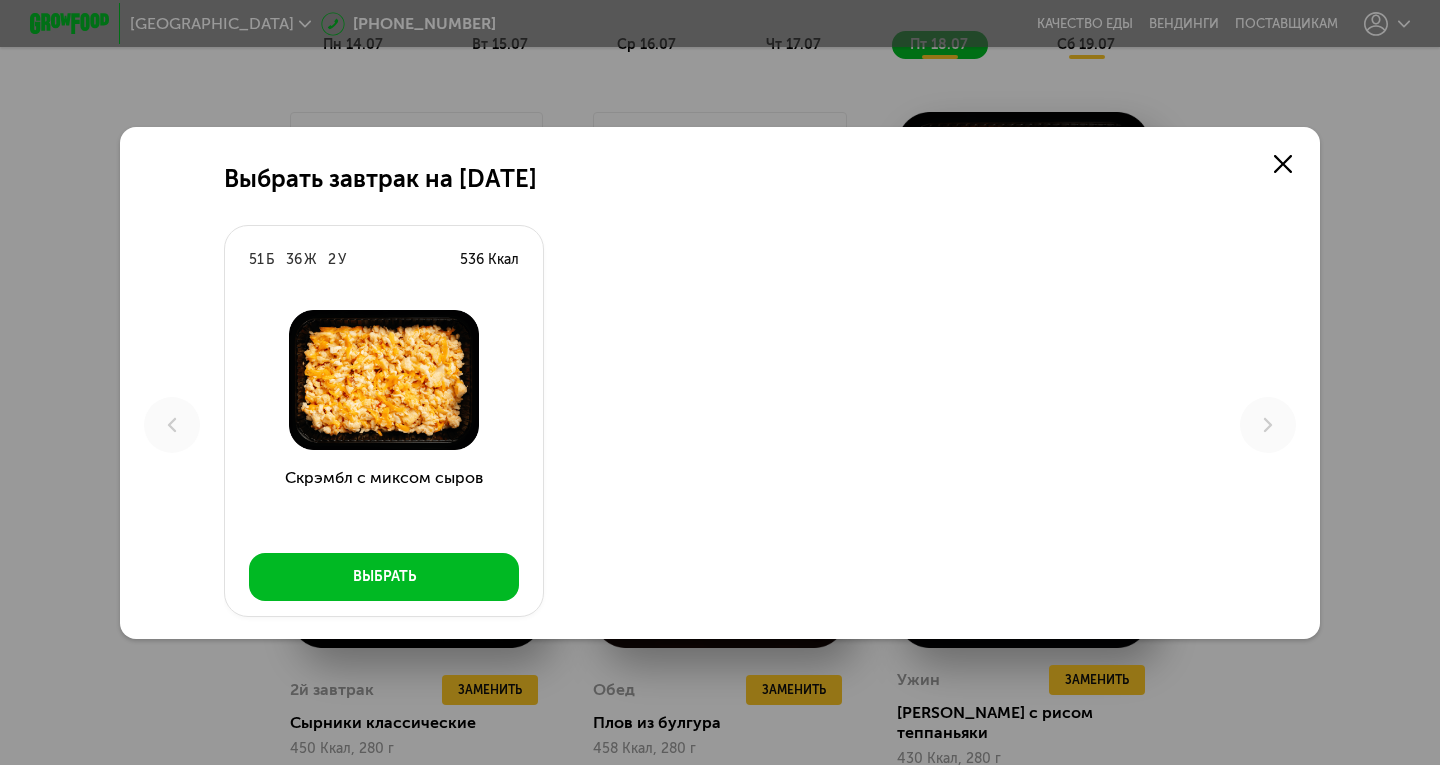 click 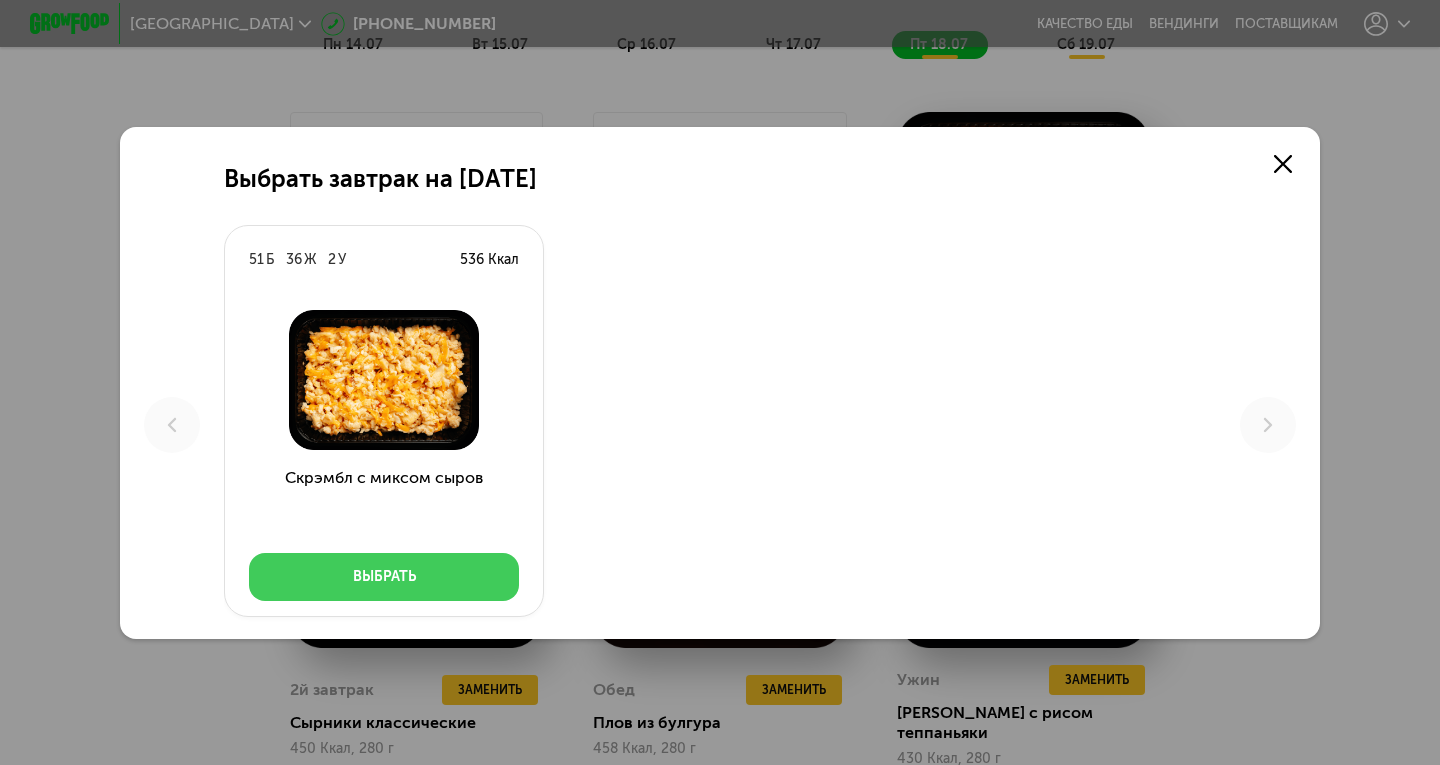 click on "Выбрать" at bounding box center (384, 577) 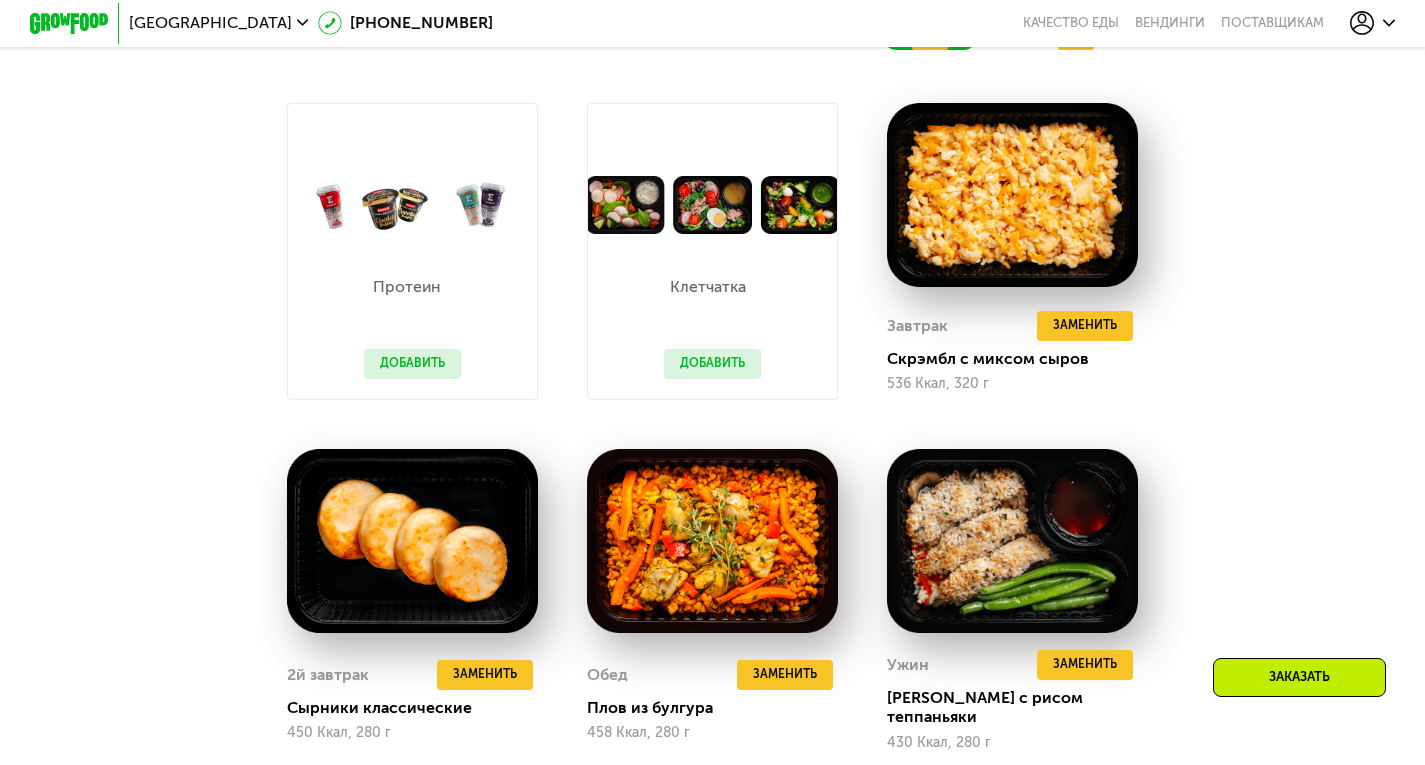 scroll, scrollTop: 1280, scrollLeft: 0, axis: vertical 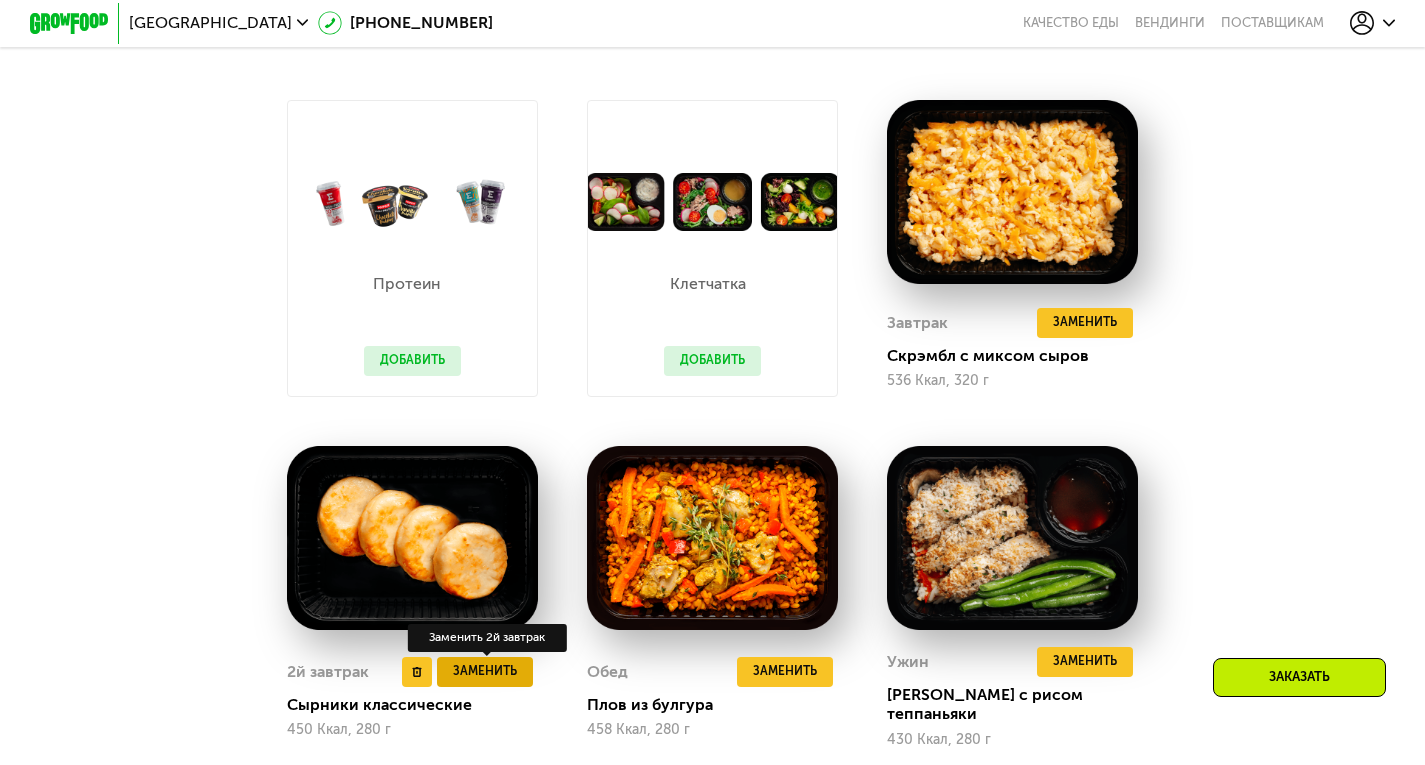 click on "Заменить" at bounding box center [485, 672] 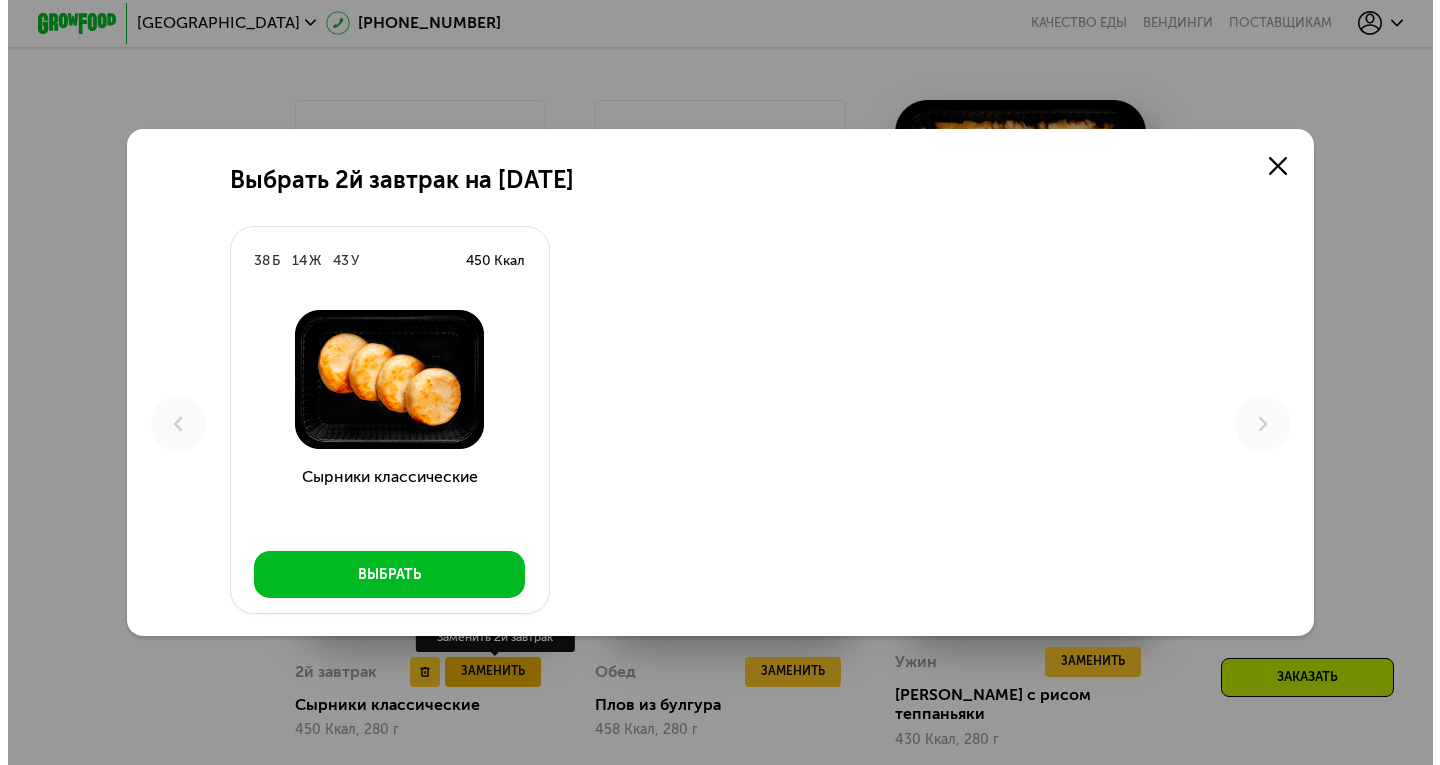 scroll, scrollTop: 0, scrollLeft: 0, axis: both 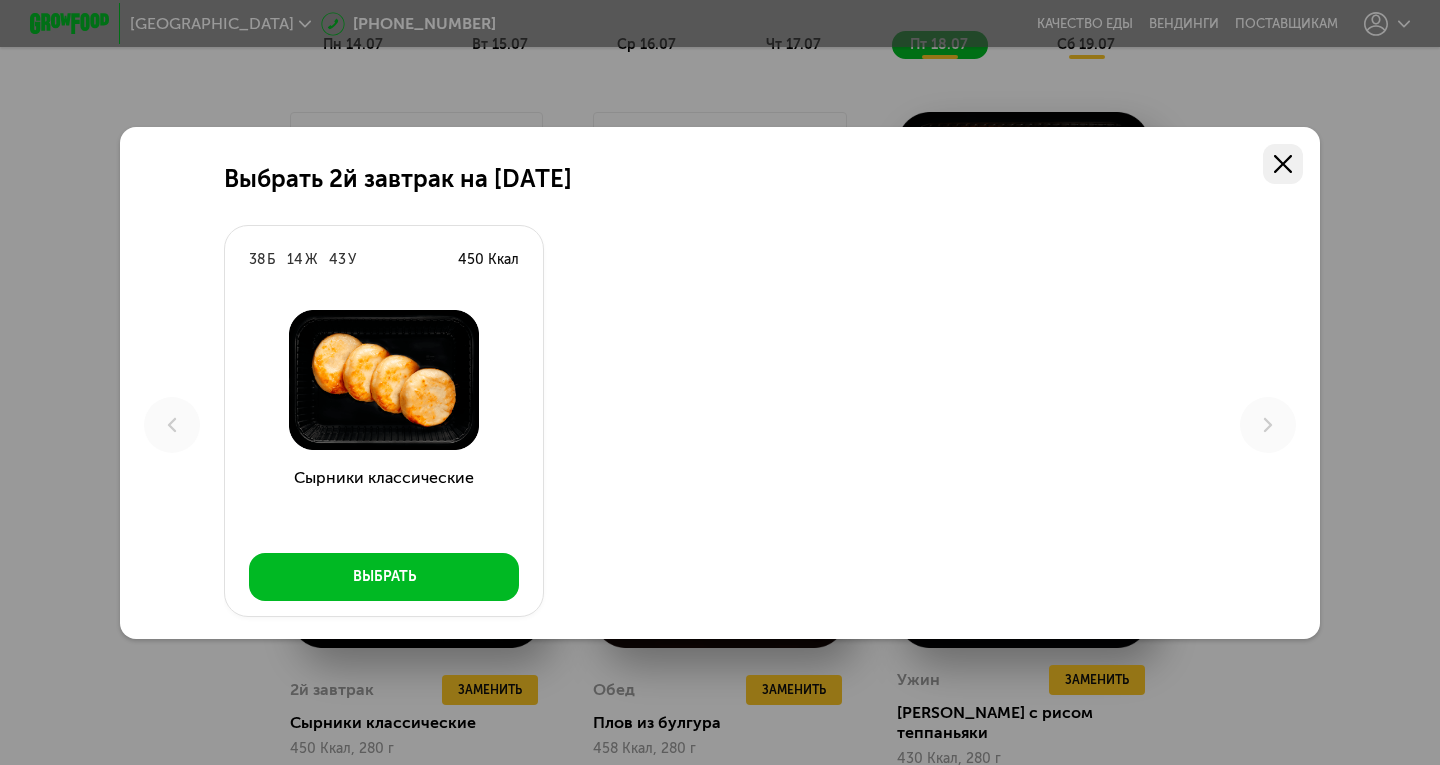 click at bounding box center [1283, 164] 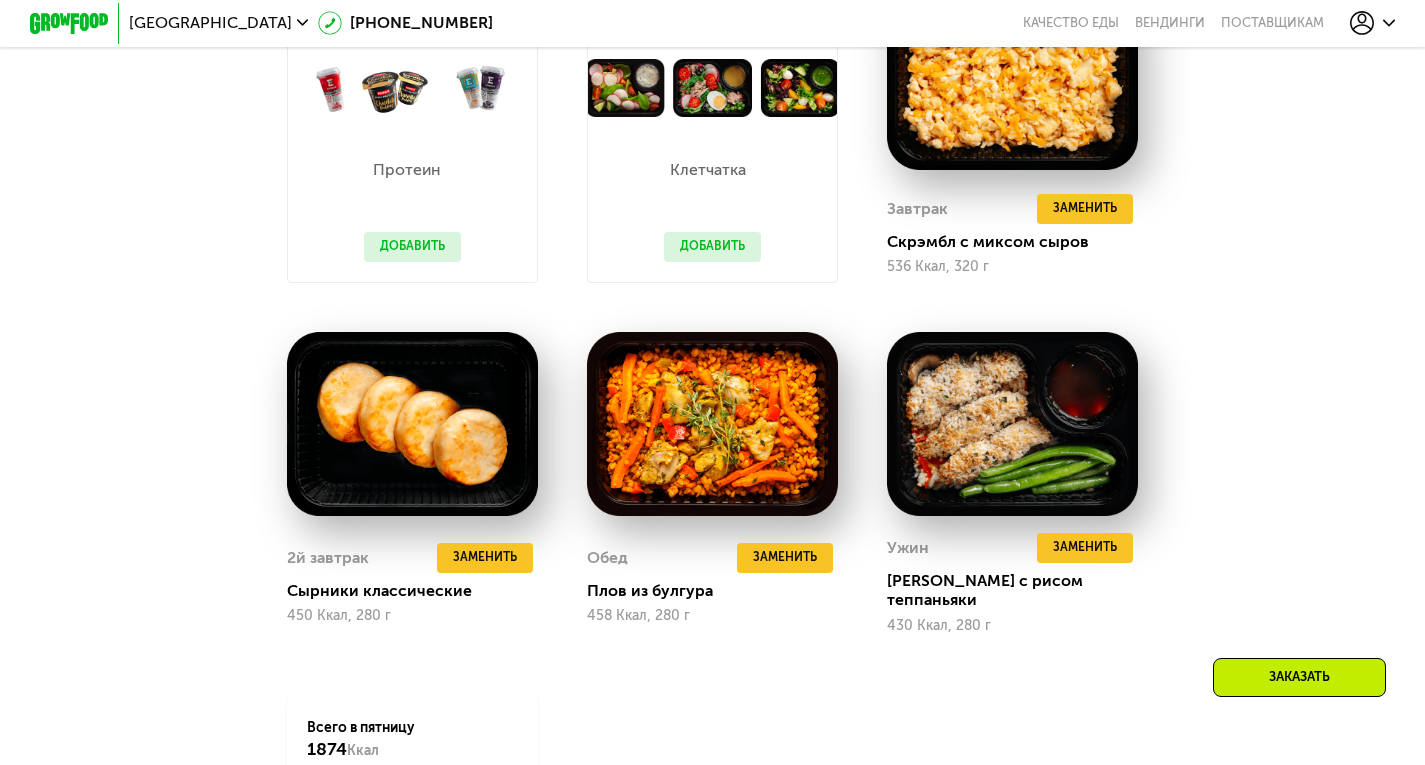 scroll, scrollTop: 1468, scrollLeft: 0, axis: vertical 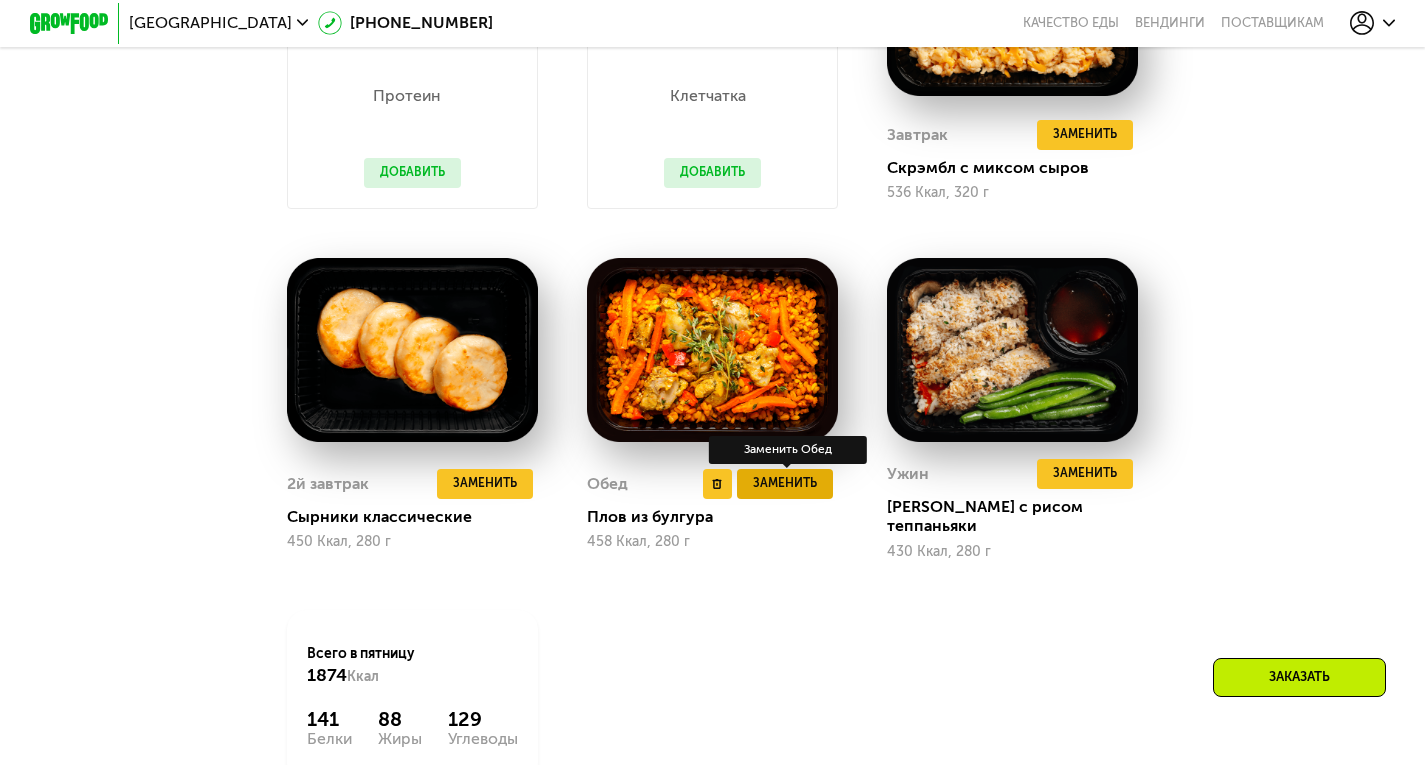 click on "Заменить" at bounding box center [785, 484] 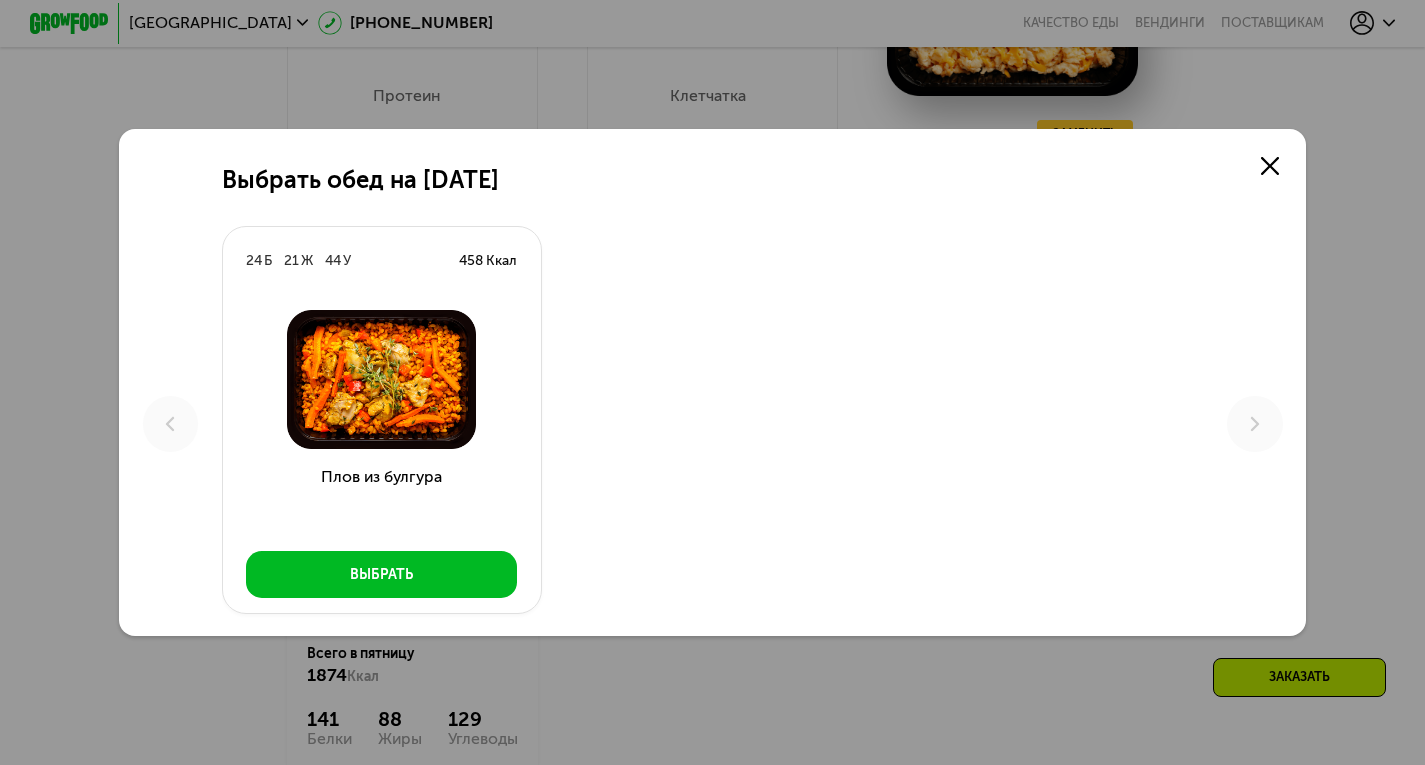 scroll, scrollTop: 0, scrollLeft: 0, axis: both 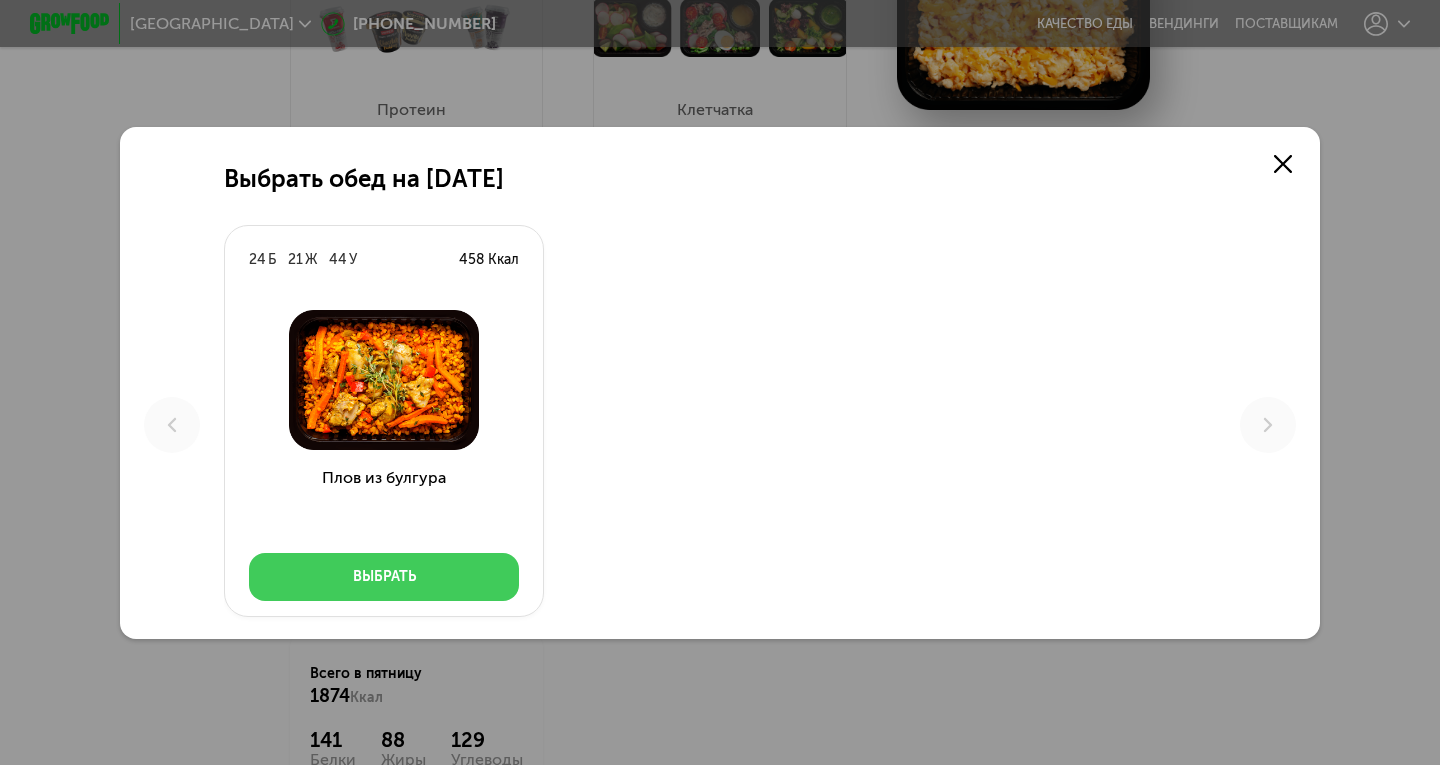 click on "Выбрать" at bounding box center (384, 577) 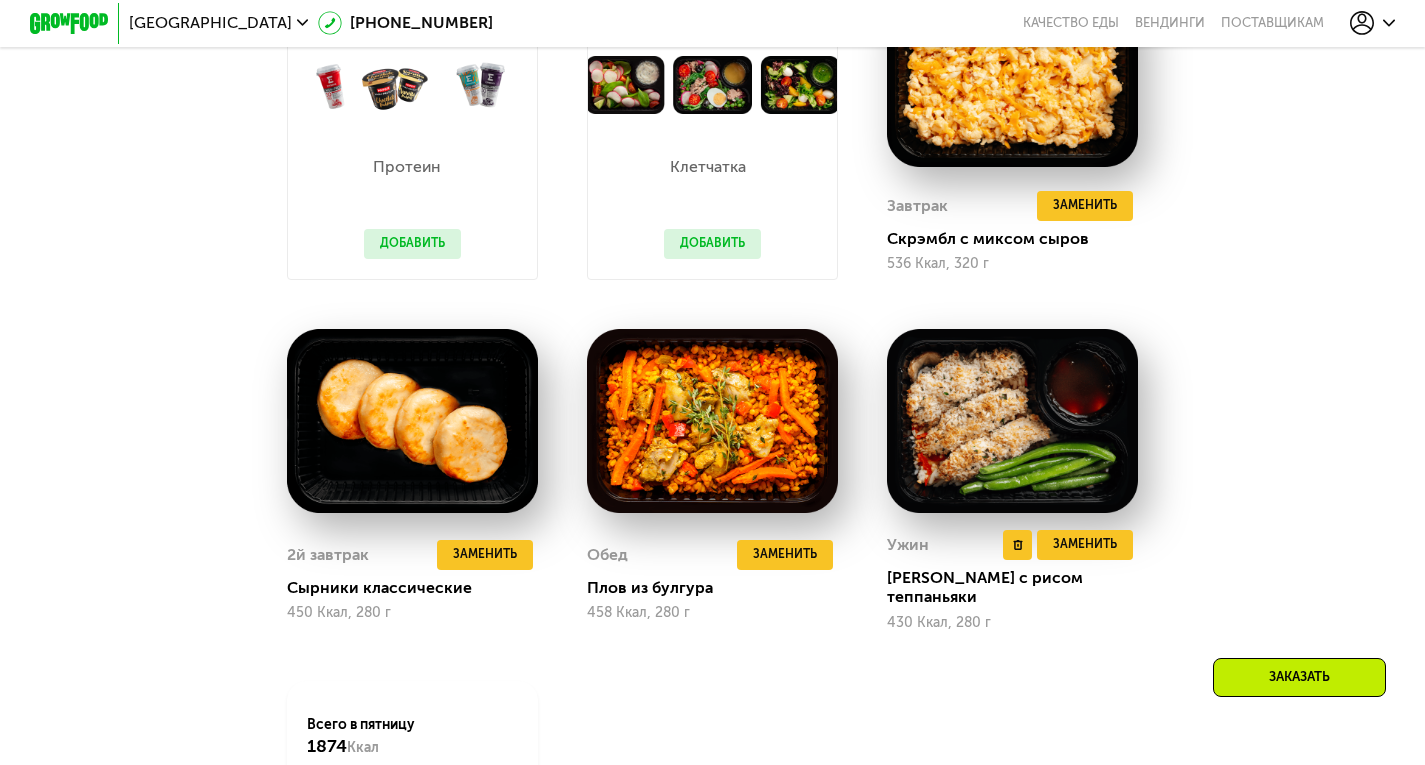 scroll, scrollTop: 1468, scrollLeft: 0, axis: vertical 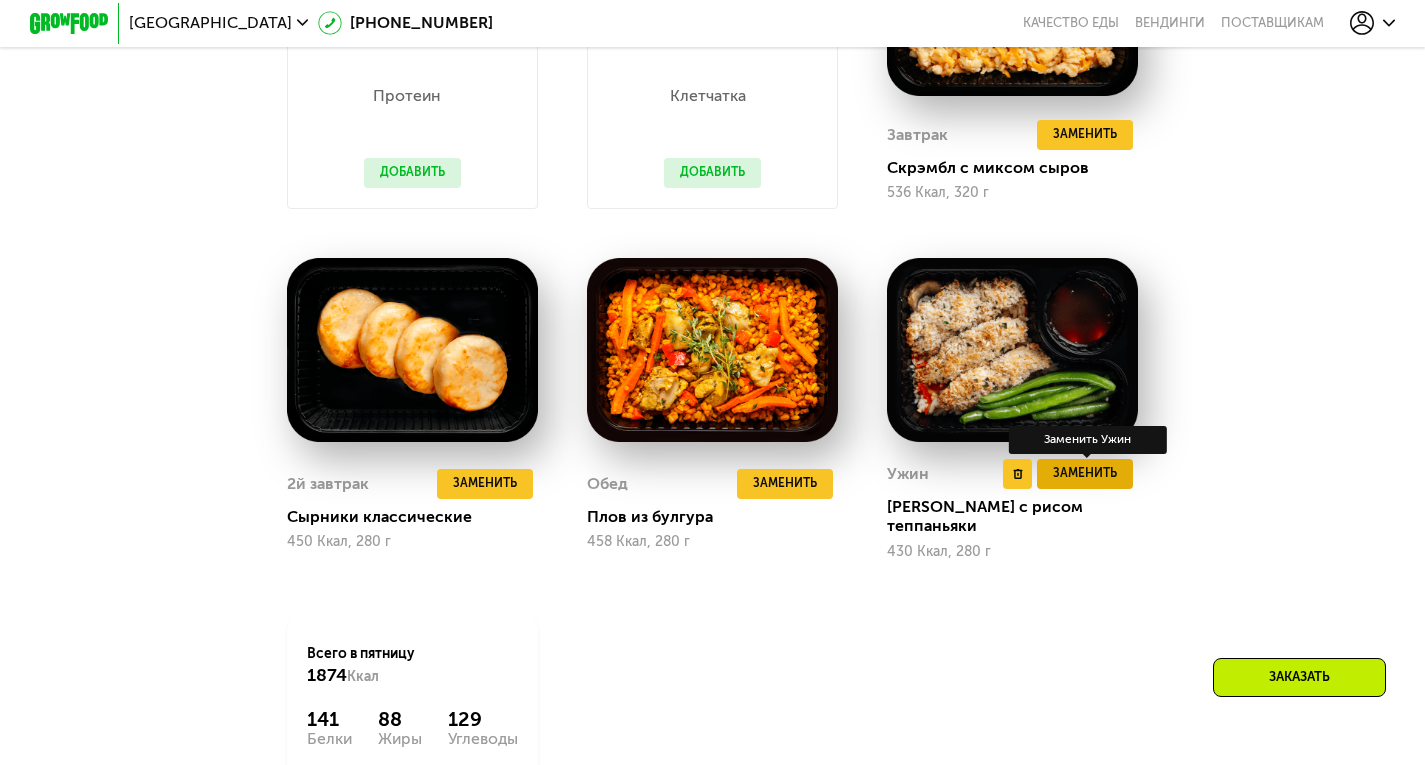 click on "Заменить" at bounding box center (1085, 474) 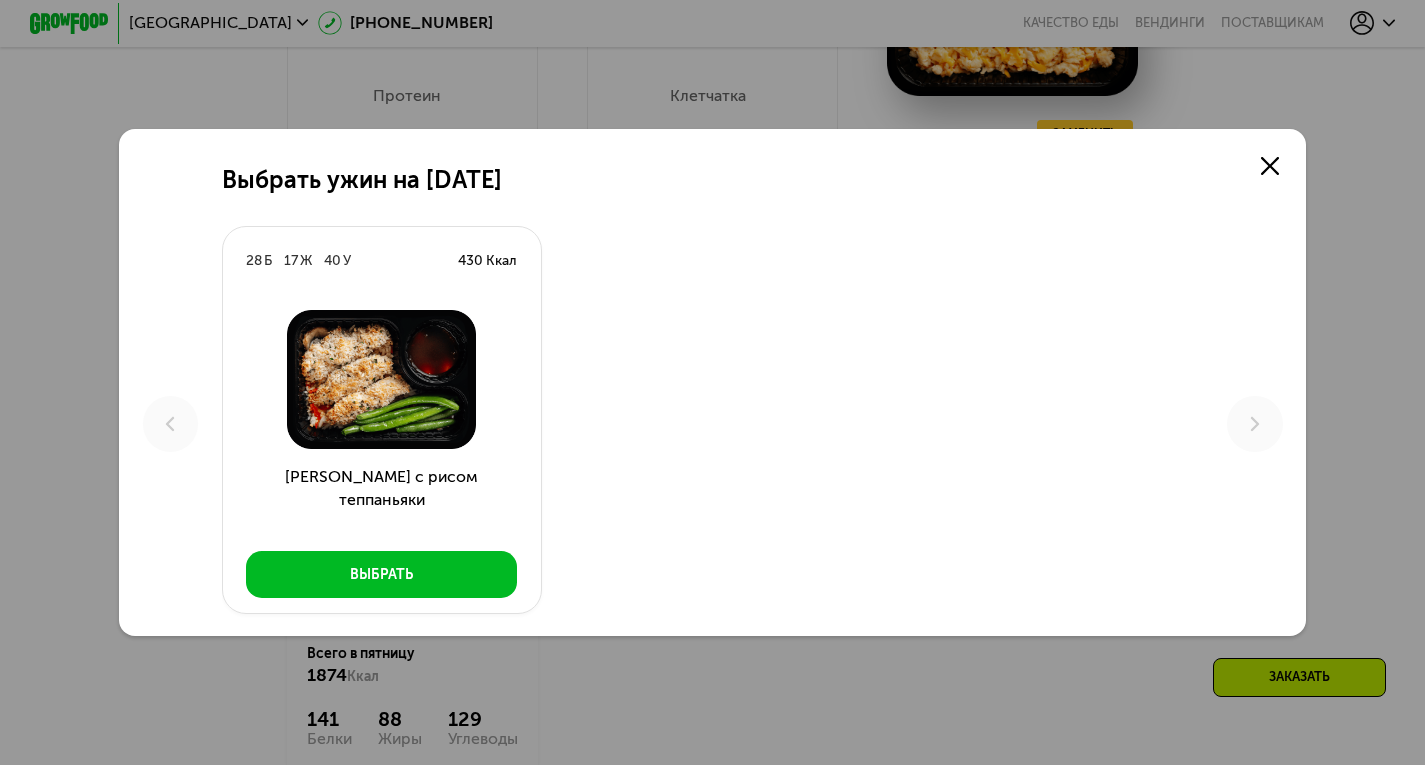scroll, scrollTop: 0, scrollLeft: 0, axis: both 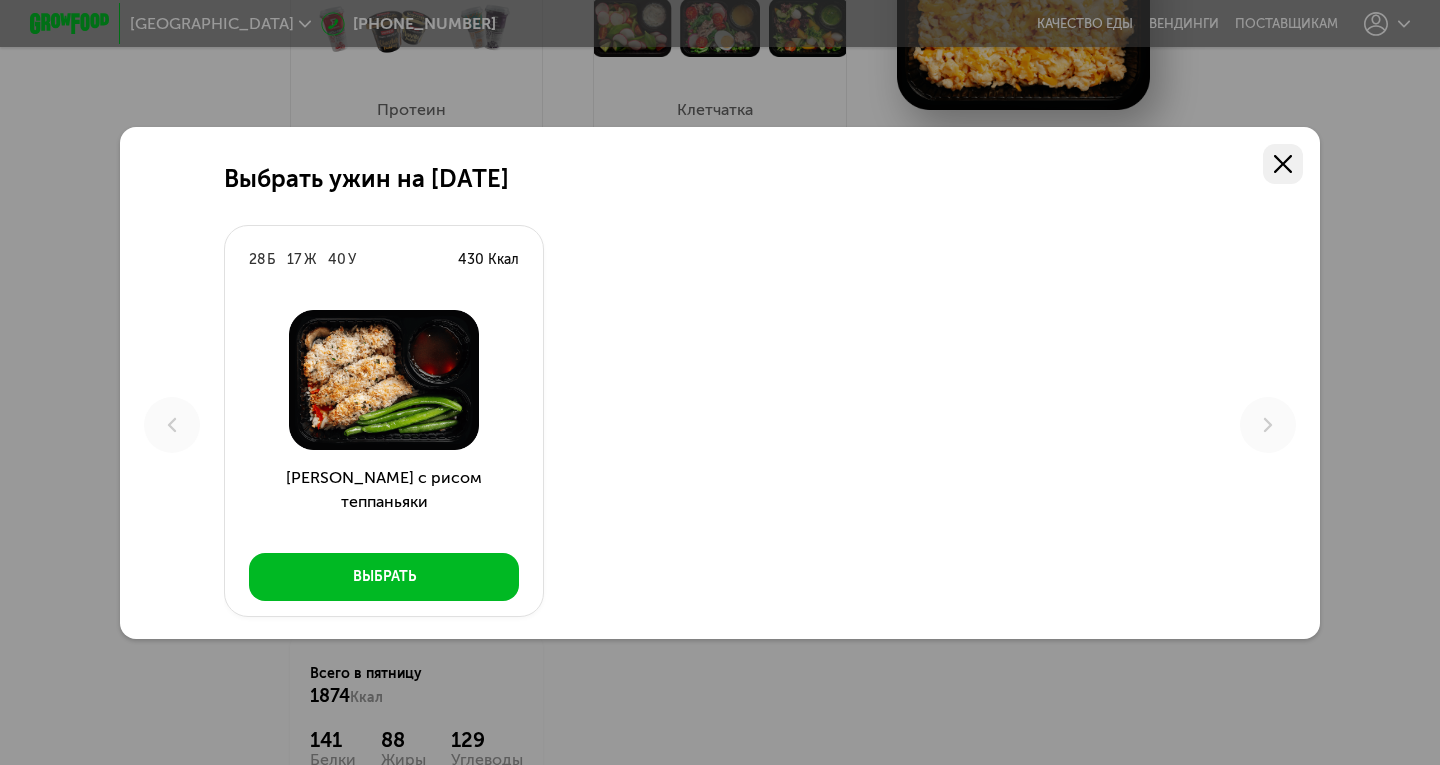 click 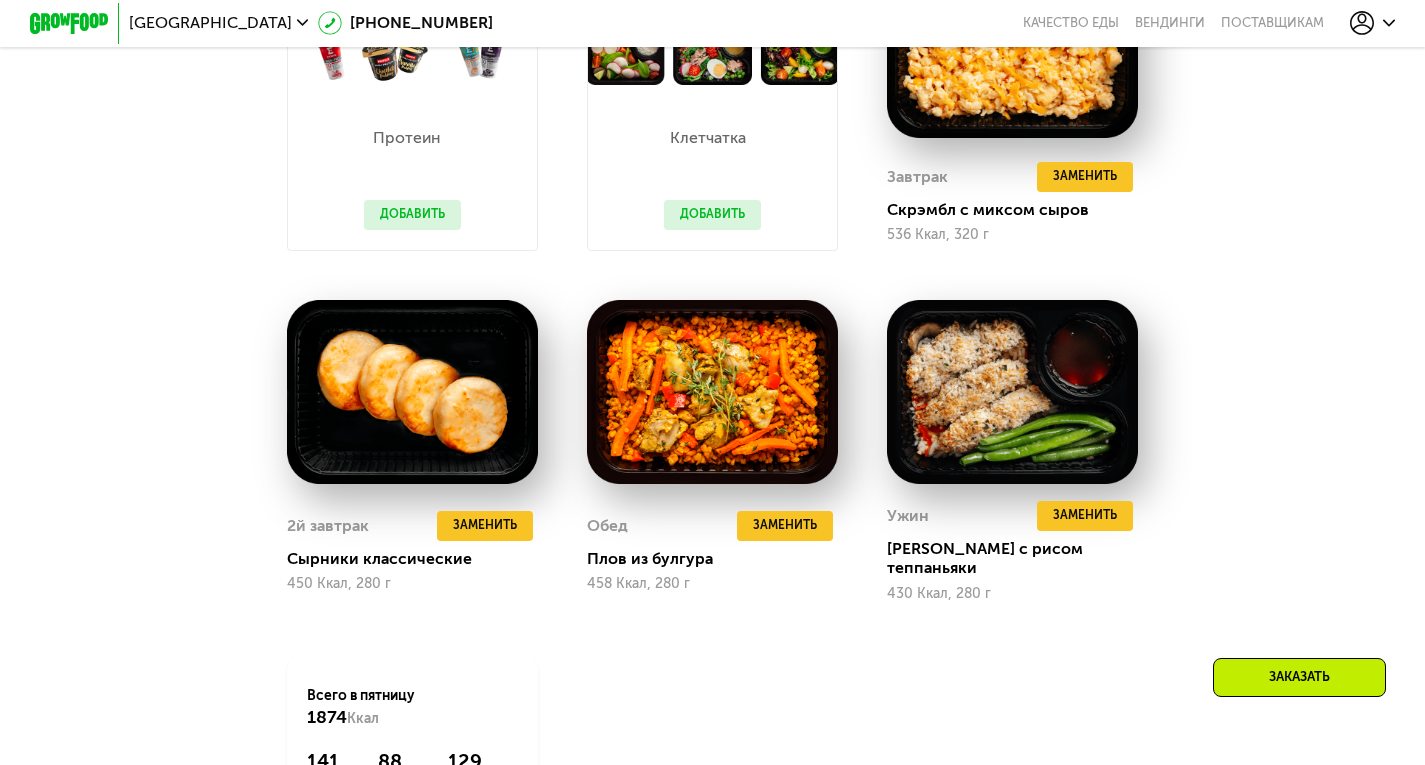 scroll, scrollTop: 1468, scrollLeft: 0, axis: vertical 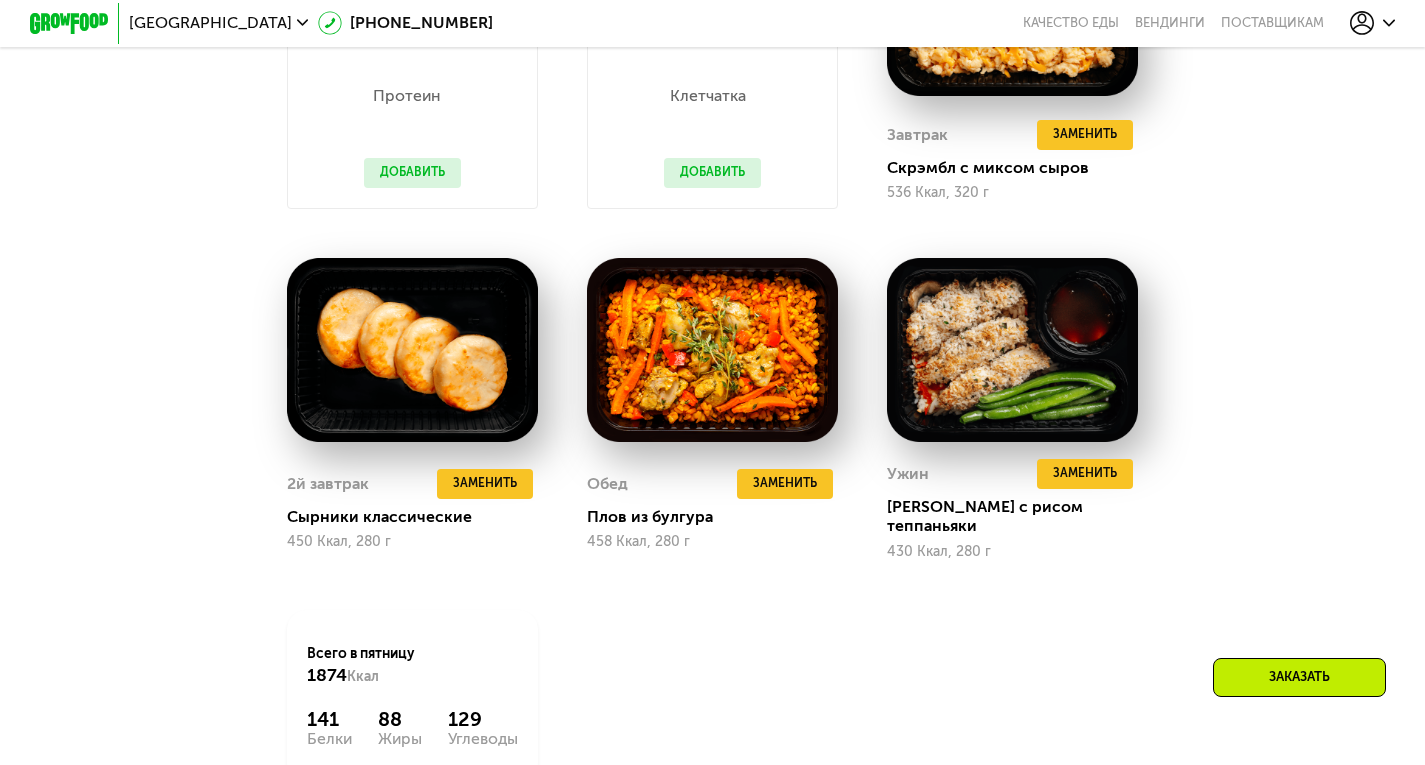 click on "Сбалансированное питание на каждый день Доставка: 13 июл, вс  Настроены 8 приемов (0 ₽)     Сбросить  пн 14.07 вт 15.07 ср 16.07 чт 17.07 пт 18.07 сб 19.07 Завтрак Томатный блин с грибами 277 Ккал, 164 г 2й завтрак Ролл с курицей и клюквой 422 Ккал, 172 г Обед Паста болоньезе с сыром 662 Ккал, 458 г Ужин Стрипсы и коктейльный соус 457 Ккал, 194 г  Всего в понедельник 1818 Ккал 107  Белки  93  Жиры  138  Углеводы  Завтрак Рисовая каша 507 Ккал, 450 г 2й завтрак Ролл с говядиной 406 Ккал, 222 г Обед Паста с курицей и шпинатом 548 Ккал, 360 г Ужин Медовая курица и булгур 498 Ккал, 326 г  Всего в вторник 1959 Ккал 143  Белки  74 183 1884" at bounding box center [712, 262] 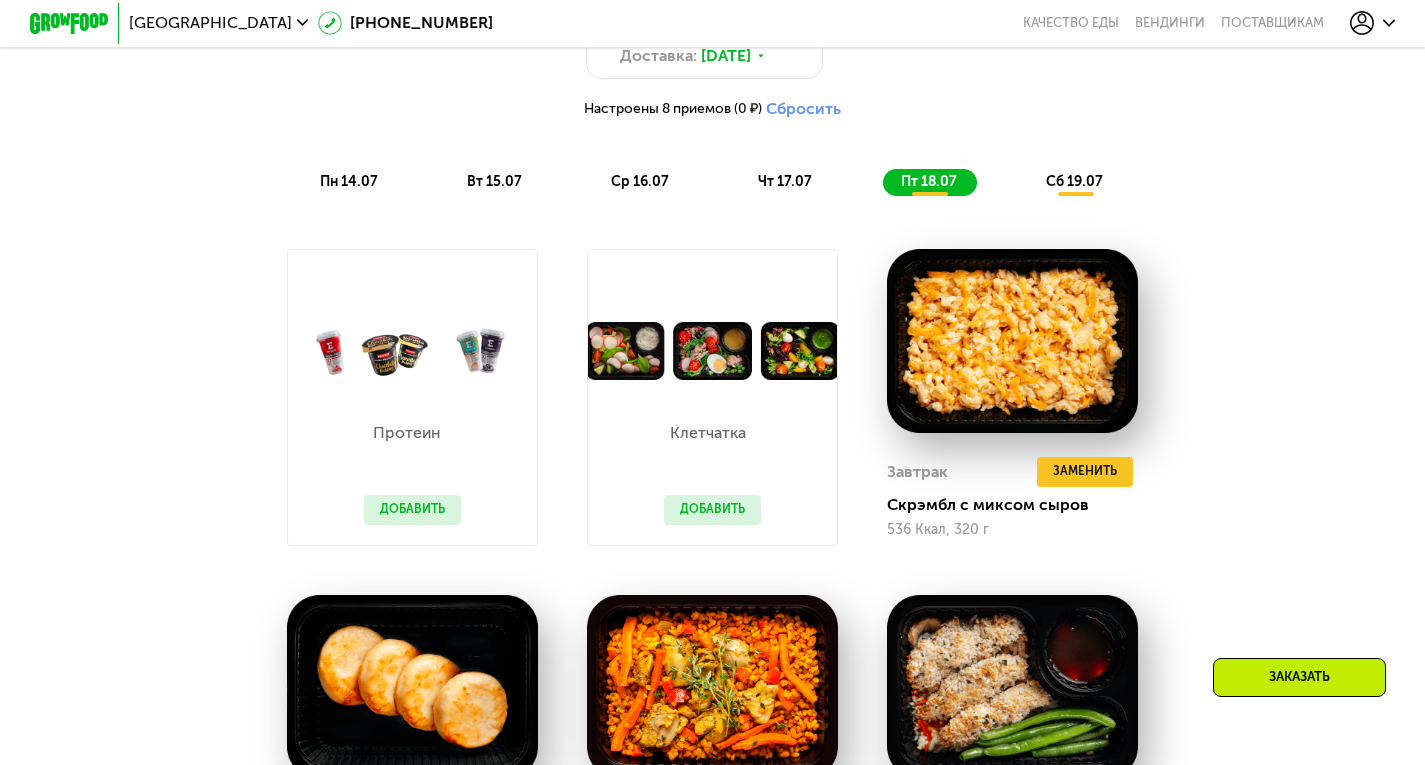 scroll, scrollTop: 948, scrollLeft: 0, axis: vertical 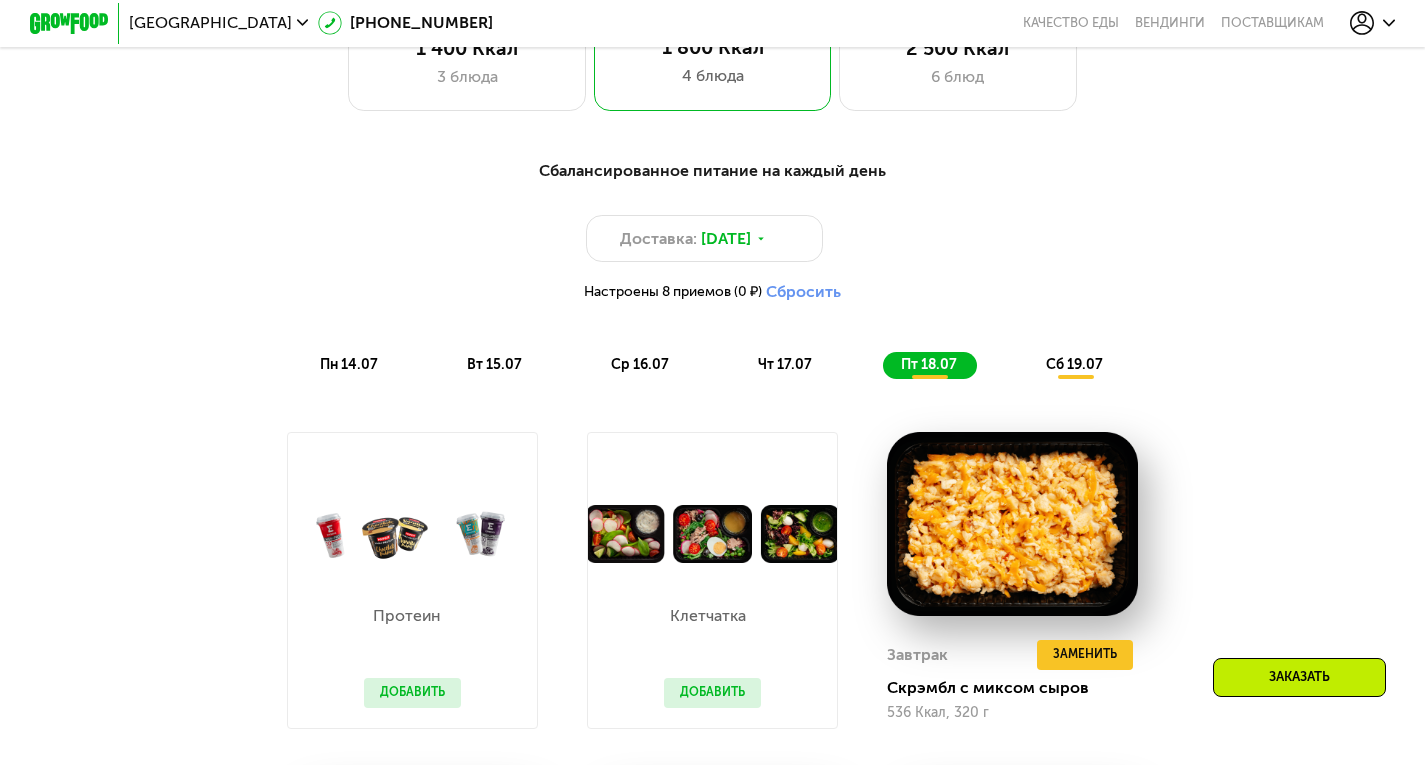 click on "чт 17.07" at bounding box center (785, 364) 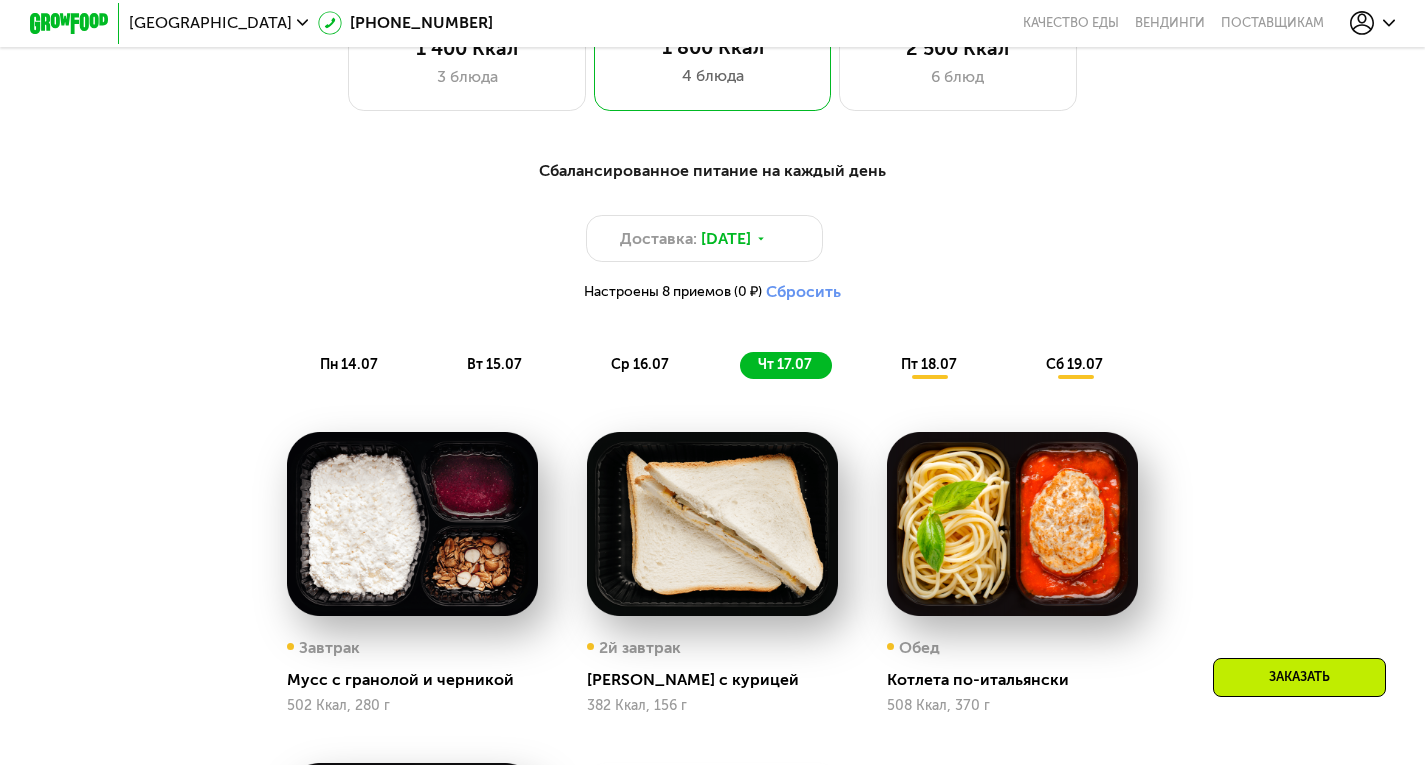 click on "ср 16.07" at bounding box center [640, 364] 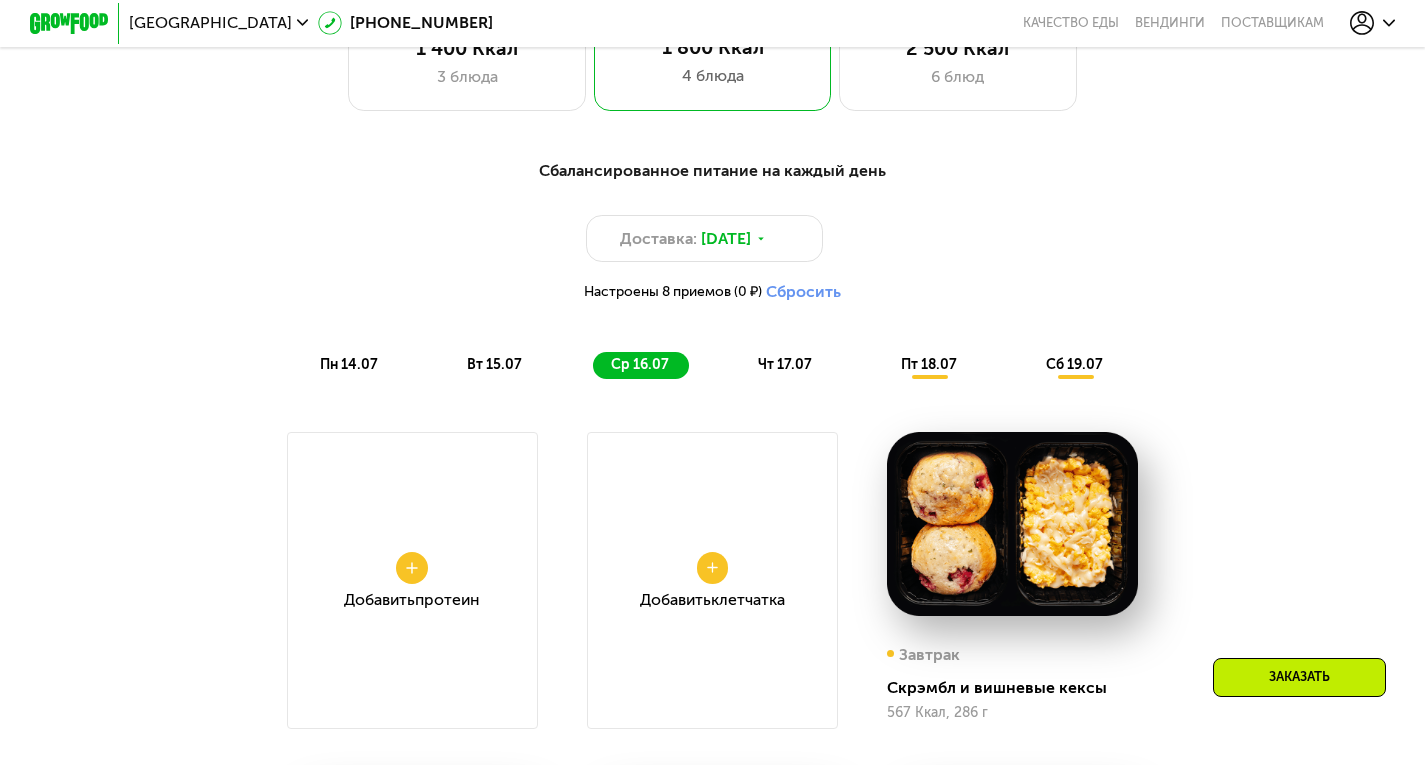 click on "Сбалансированное питание на каждый день Доставка: 13 июл, вс  Настроены 8 приемов (0 ₽)     Сбросить  пн 14.07 вт 15.07 ср 16.07 чт 17.07 пт 18.07 сб 19.07 Завтрак Томатный блин с грибами 277 Ккал, 164 г 2й завтрак Ролл с курицей и клюквой 422 Ккал, 172 г Обед Паста болоньезе с сыром 662 Ккал, 458 г Ужин Стрипсы и коктейльный соус 457 Ккал, 194 г  Всего в понедельник 1818 Ккал 107  Белки  93  Жиры  138  Углеводы  Завтрак Рисовая каша 507 Ккал, 450 г 2й завтрак Ролл с говядиной 406 Ккал, 222 г Обед Паста с курицей и шпинатом 548 Ккал, 360 г Ужин Медовая курица и булгур 498 Ккал, 326 г  Всего в вторник 1959 Ккал 143  Белки  74 183 1884" at bounding box center (712, 765) 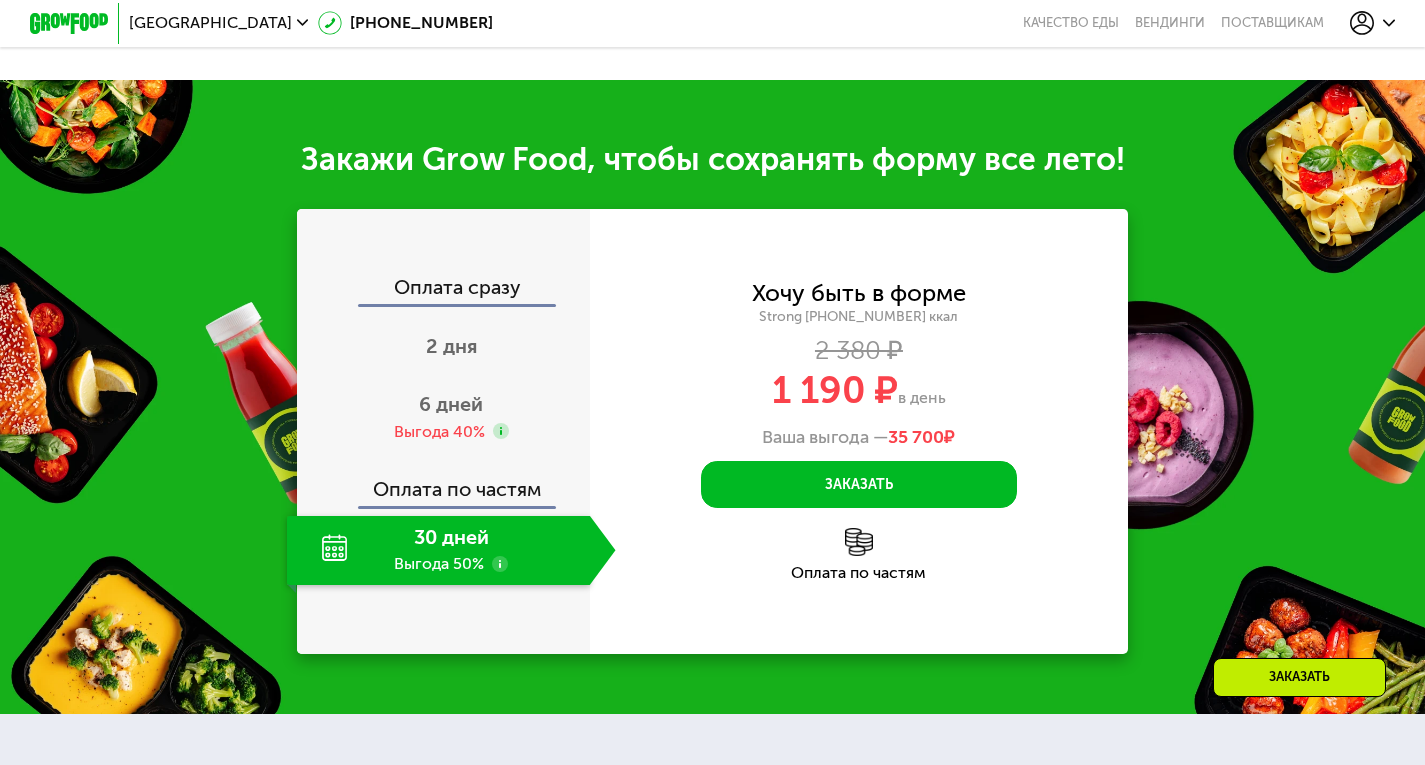 scroll, scrollTop: 2268, scrollLeft: 0, axis: vertical 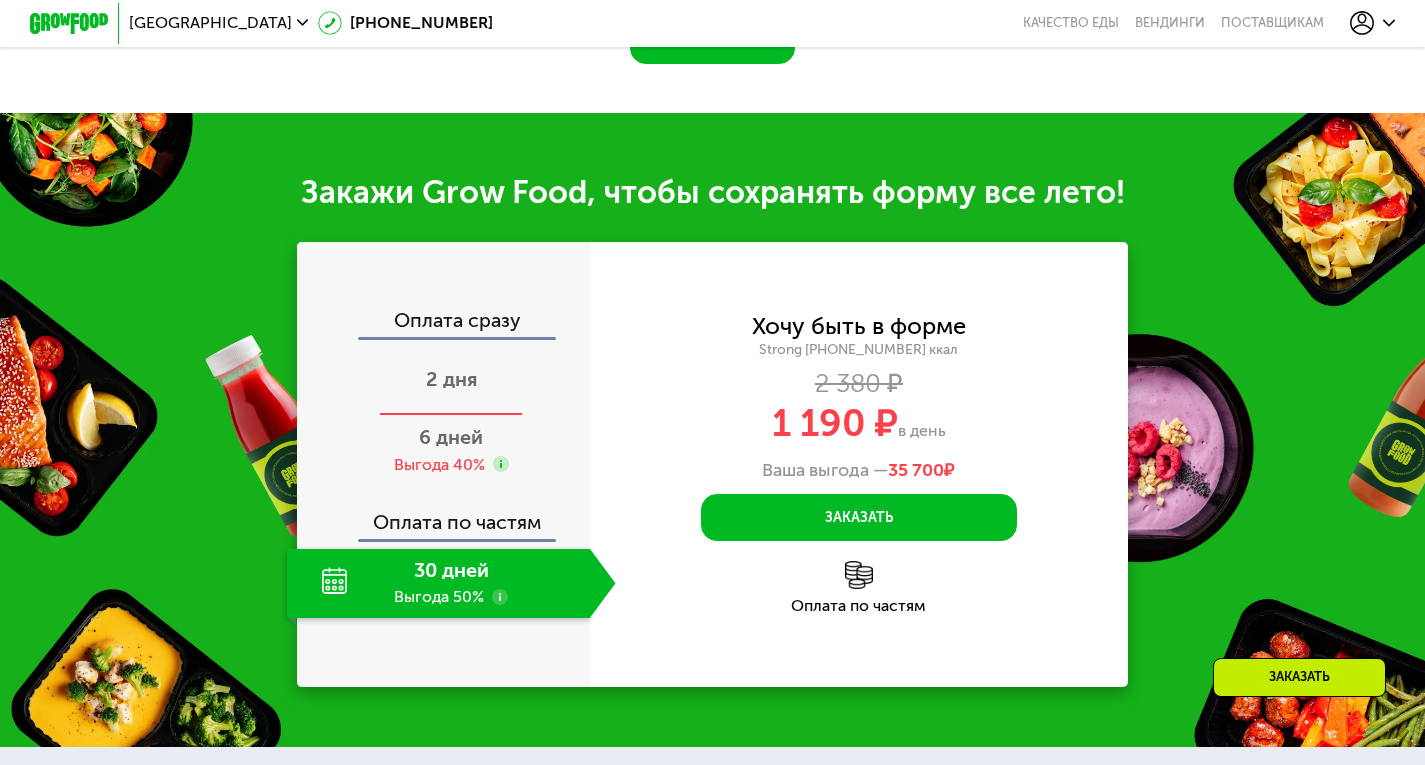 click on "2 дня" at bounding box center [451, 381] 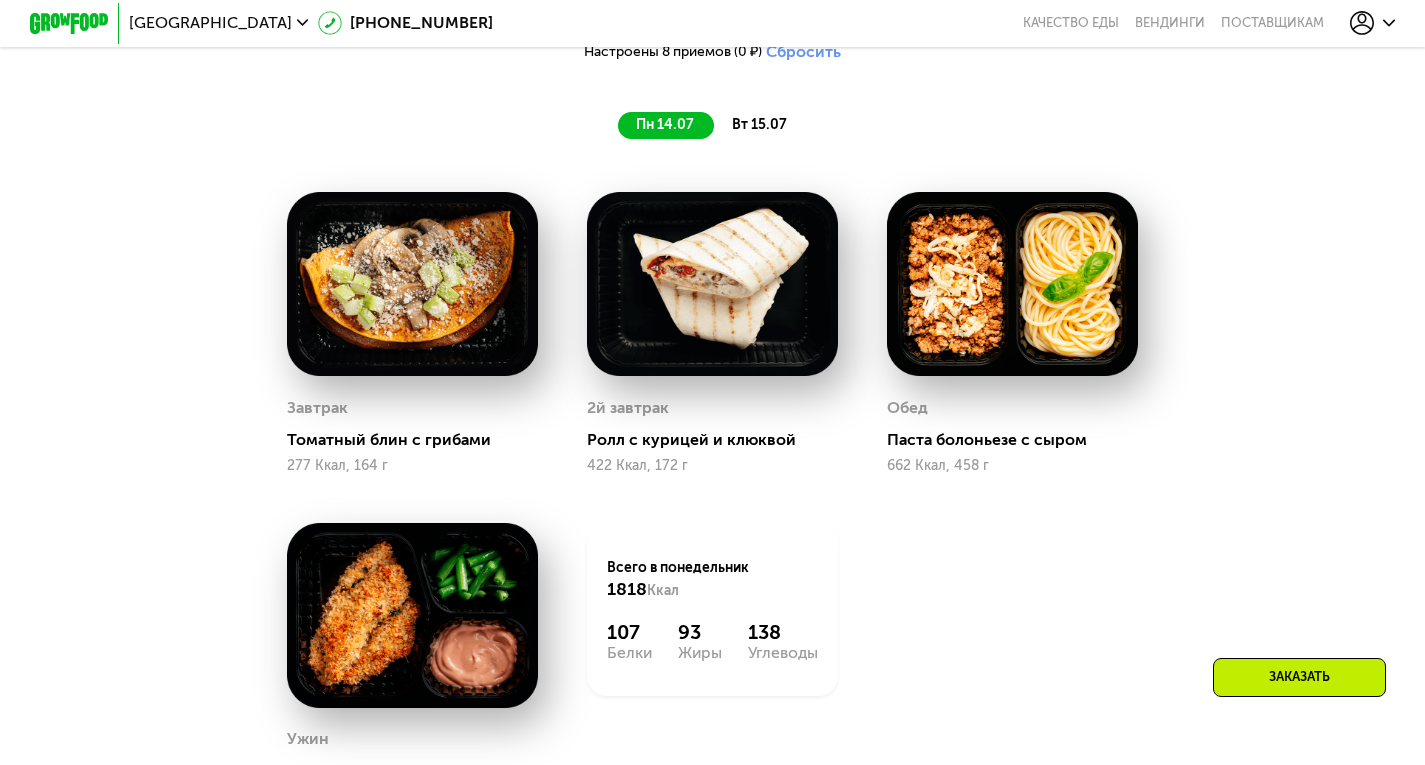 scroll, scrollTop: 1228, scrollLeft: 0, axis: vertical 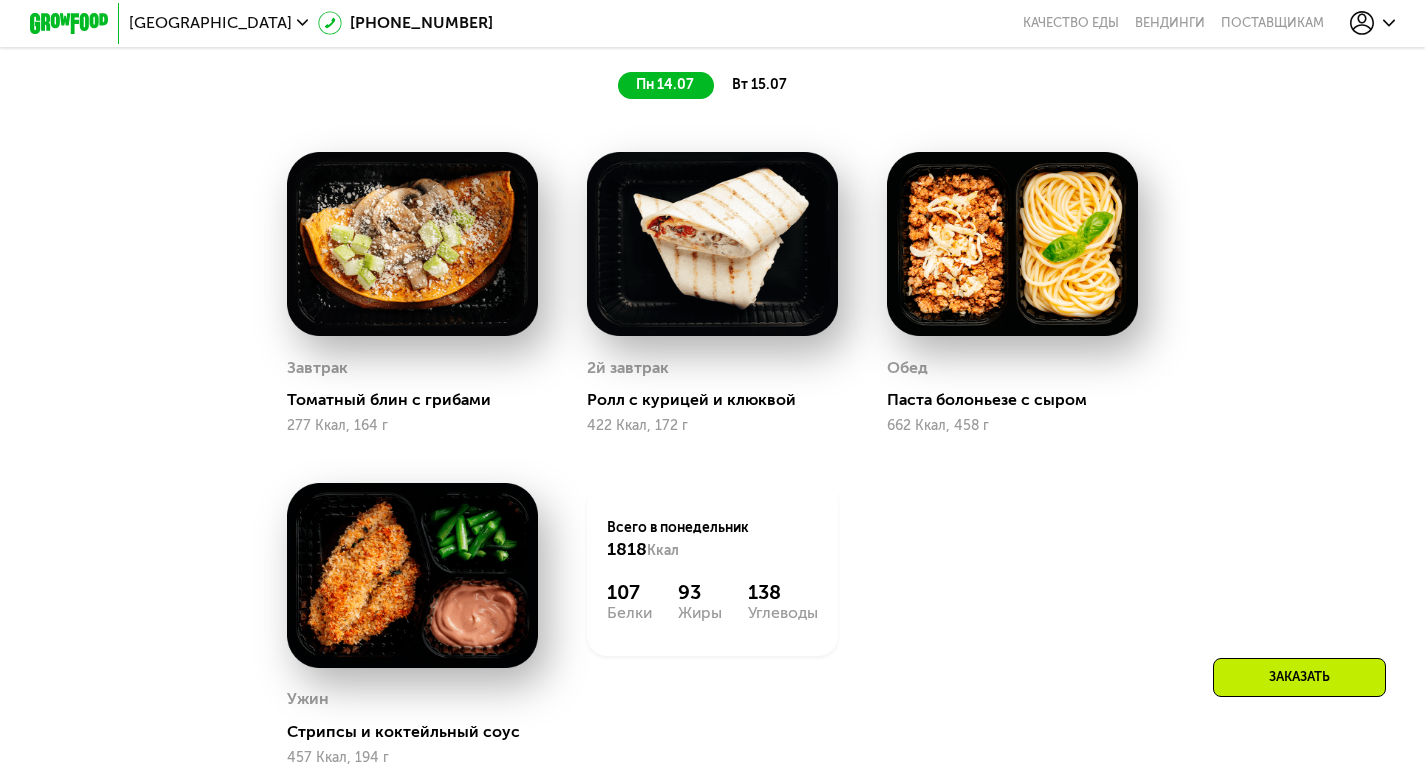 click on "вт 15.07" at bounding box center [759, 84] 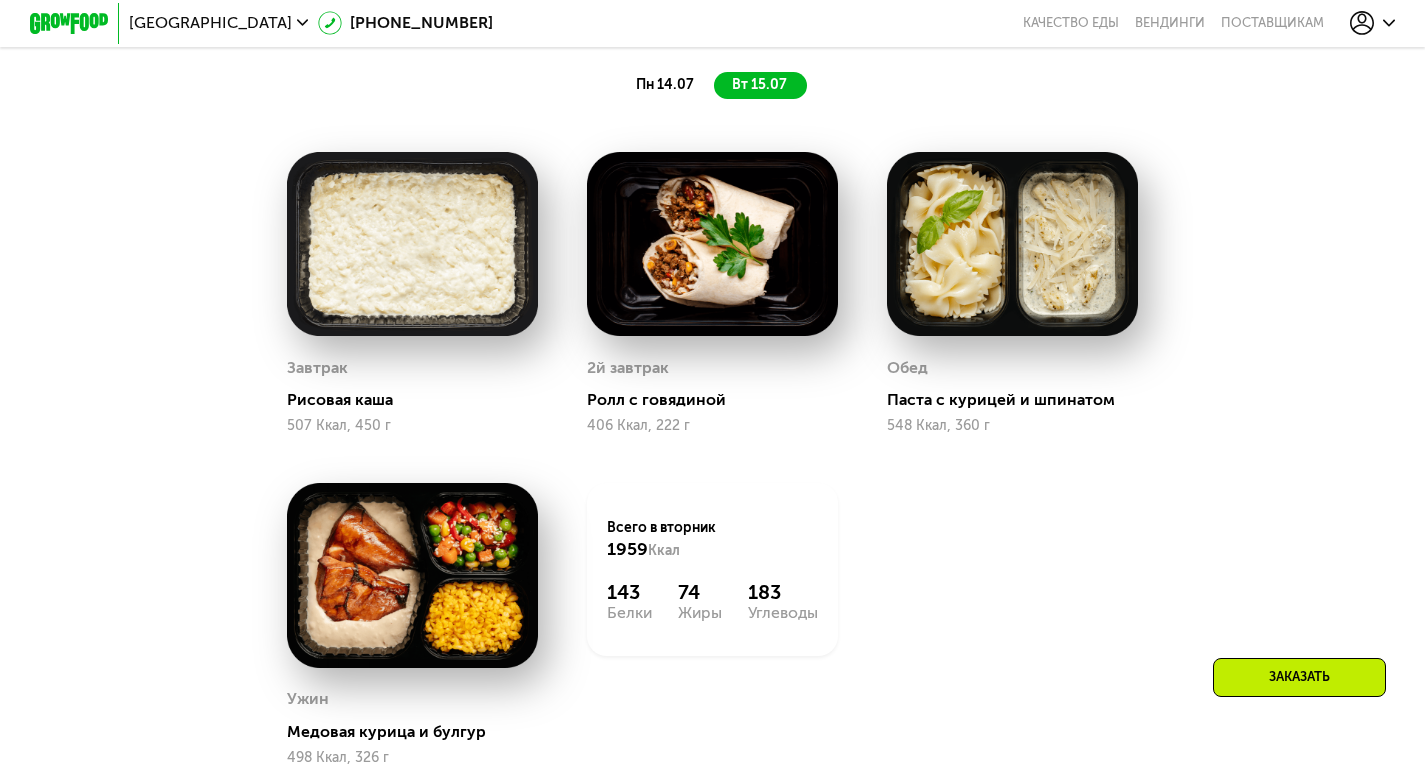 click on "Сбалансированное питание на каждый день Доставка: 13 июл, вс  Настроены 8 приемов (0 ₽)     Сбросить  пн 14.07 вт 15.07 Завтрак Томатный блин с грибами 277 Ккал, 164 г 2й завтрак Ролл с курицей и клюквой 422 Ккал, 172 г Обед Паста болоньезе с сыром 662 Ккал, 458 г Ужин Стрипсы и коктейльный соус 457 Ккал, 194 г  Всего в понедельник 1818 Ккал 107  Белки  93  Жиры  138  Углеводы  Завтрак Рисовая каша 507 Ккал, 450 г 2й завтрак Ролл с говядиной 406 Ккал, 222 г Обед Паста с курицей и шпинатом 548 Ккал, 360 г Ужин Медовая курица и булгур 498 Ккал, 326 г  Всего в вторник 1959 Ккал 143  Белки  74  Жиры  183  Углеводы   Заказать" at bounding box center (712, 357) 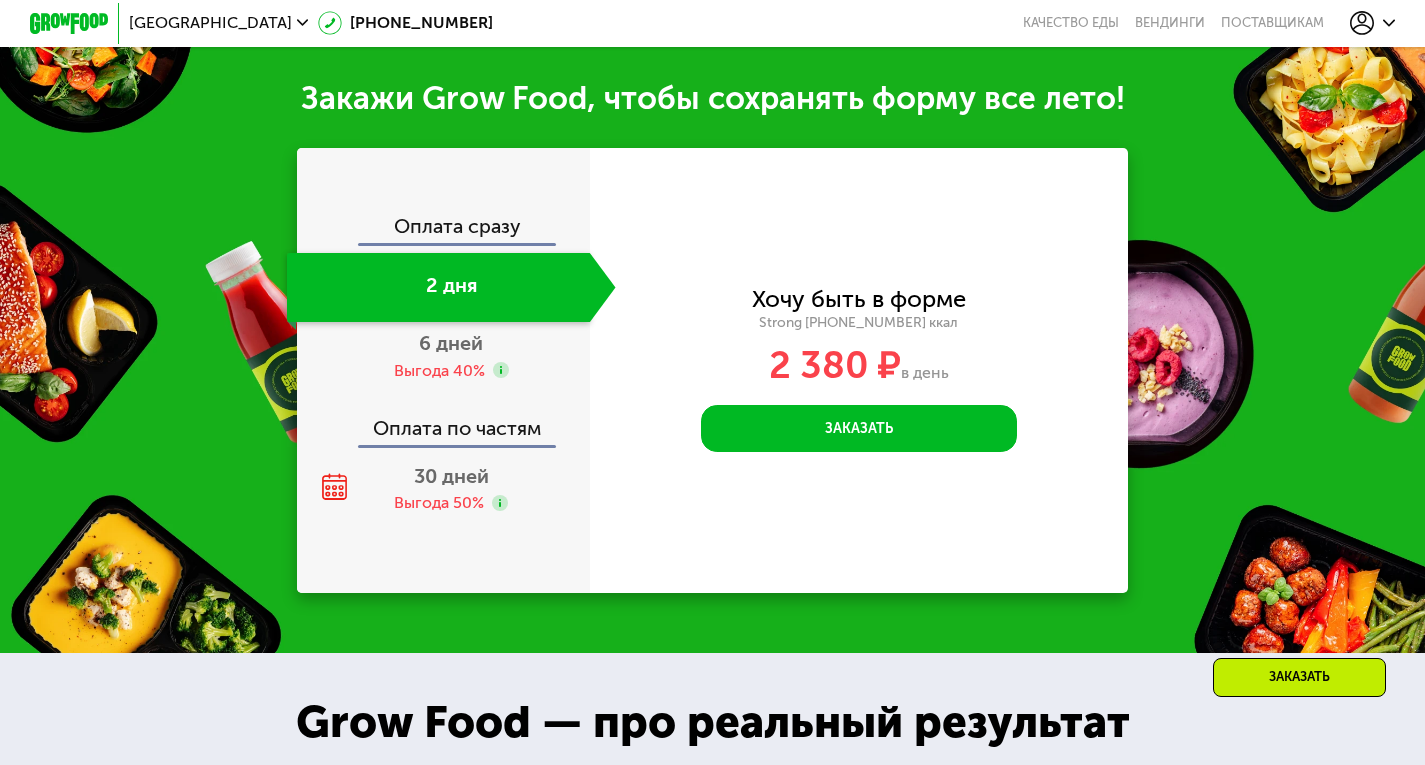 scroll, scrollTop: 2108, scrollLeft: 0, axis: vertical 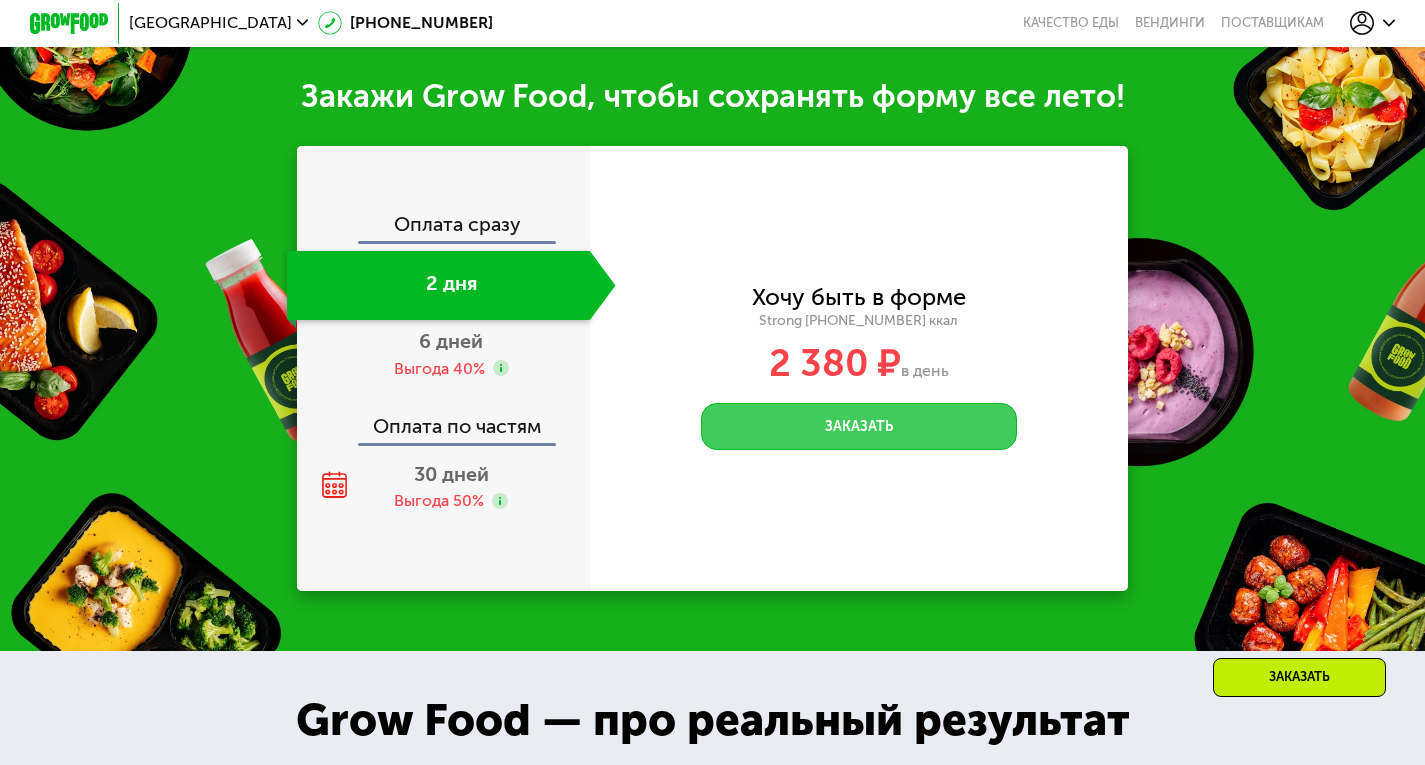 click on "Заказать" at bounding box center (859, 427) 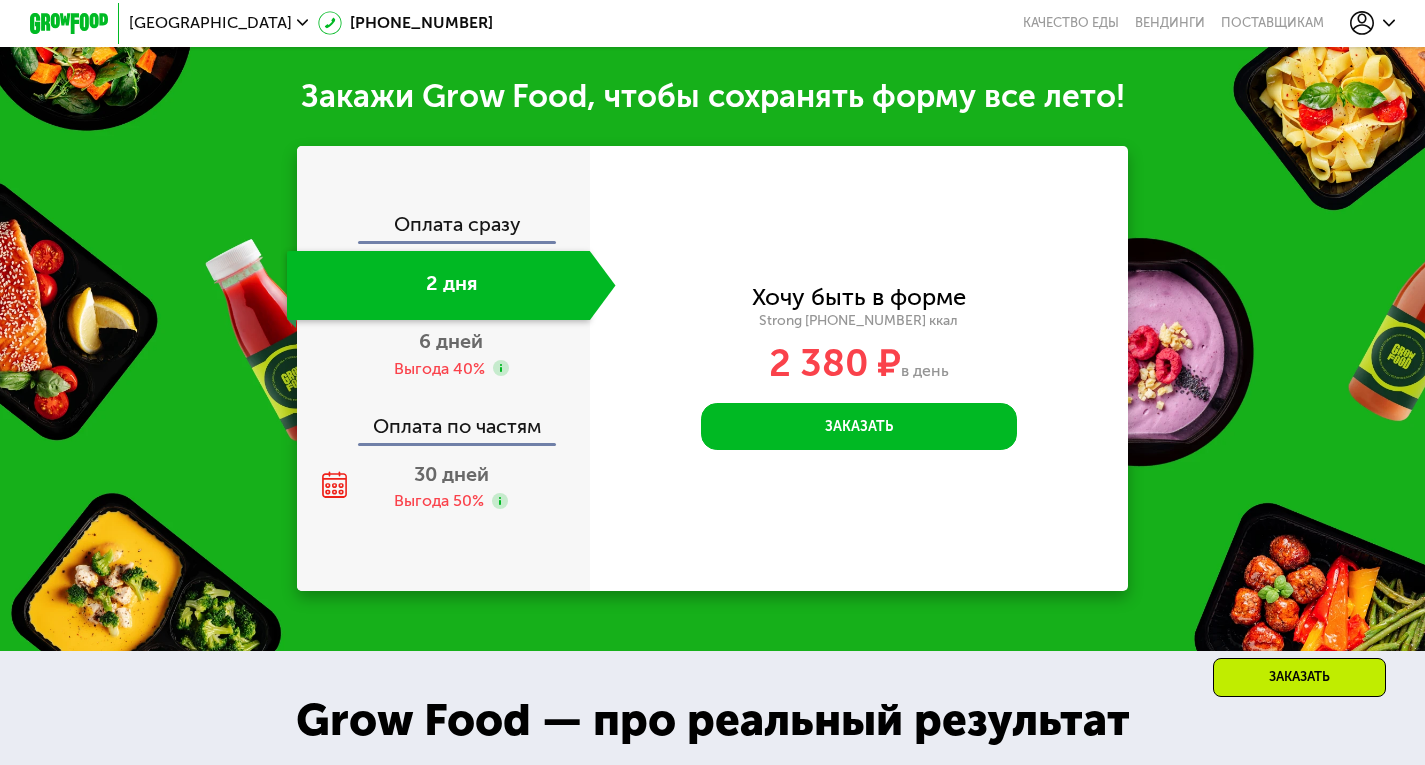 click on "2 380 ₽  в день" at bounding box center (859, 364) 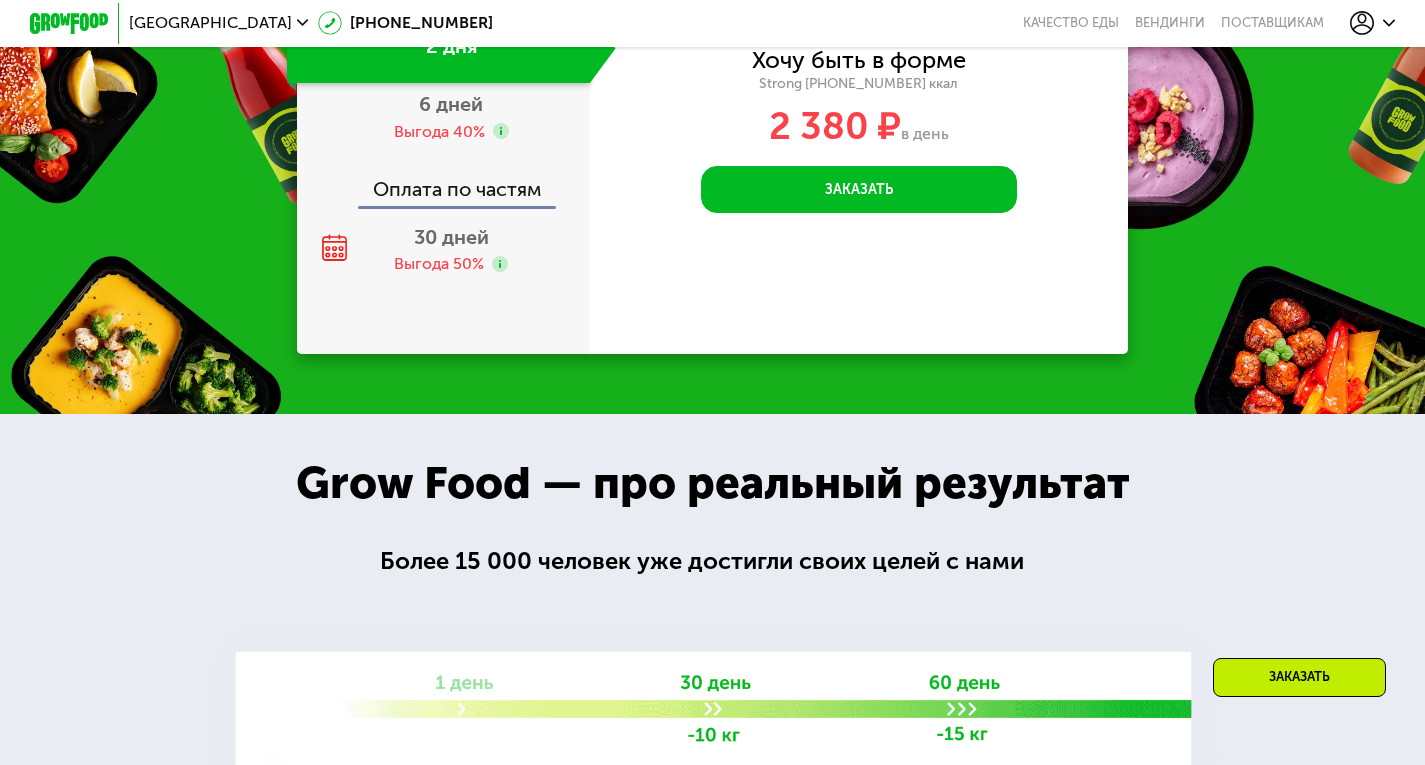 scroll, scrollTop: 2428, scrollLeft: 0, axis: vertical 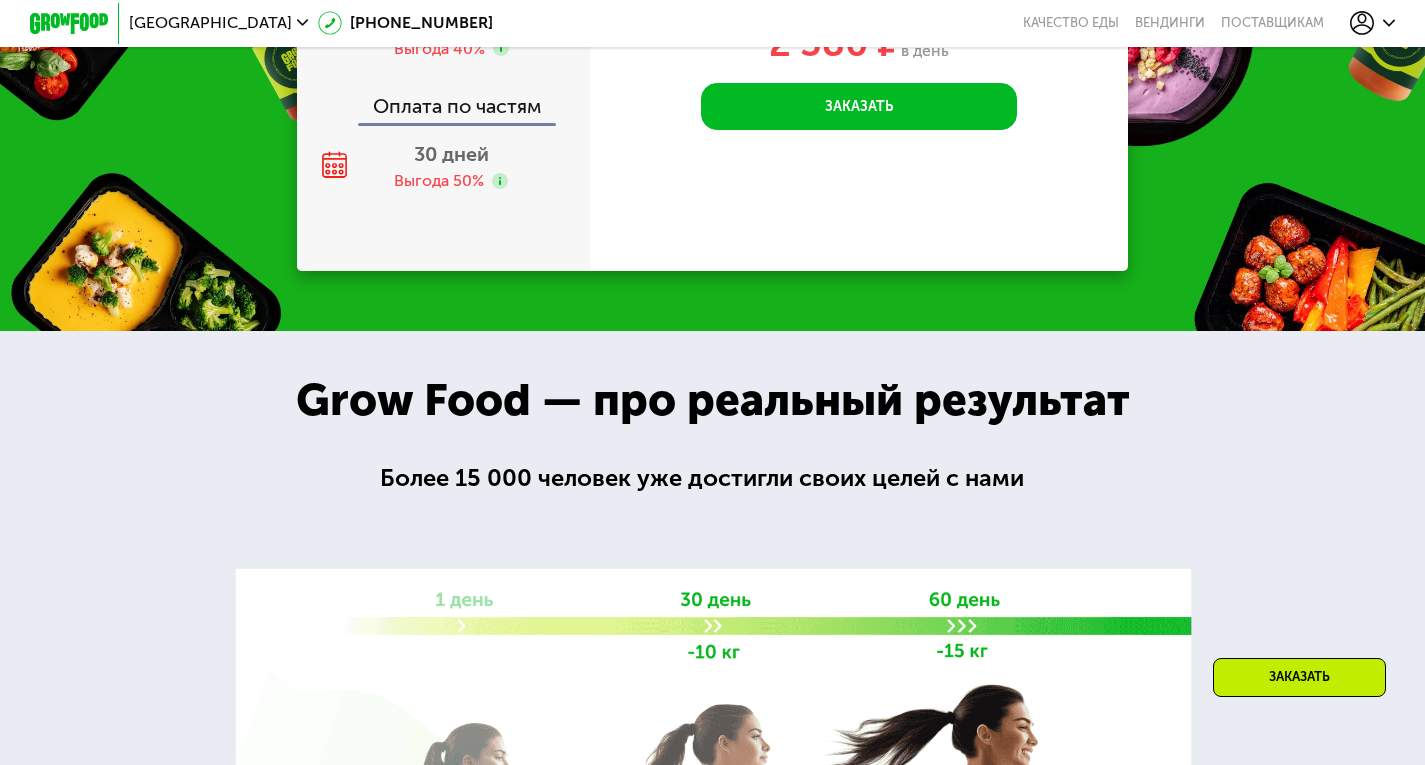 click at bounding box center [712, 699] 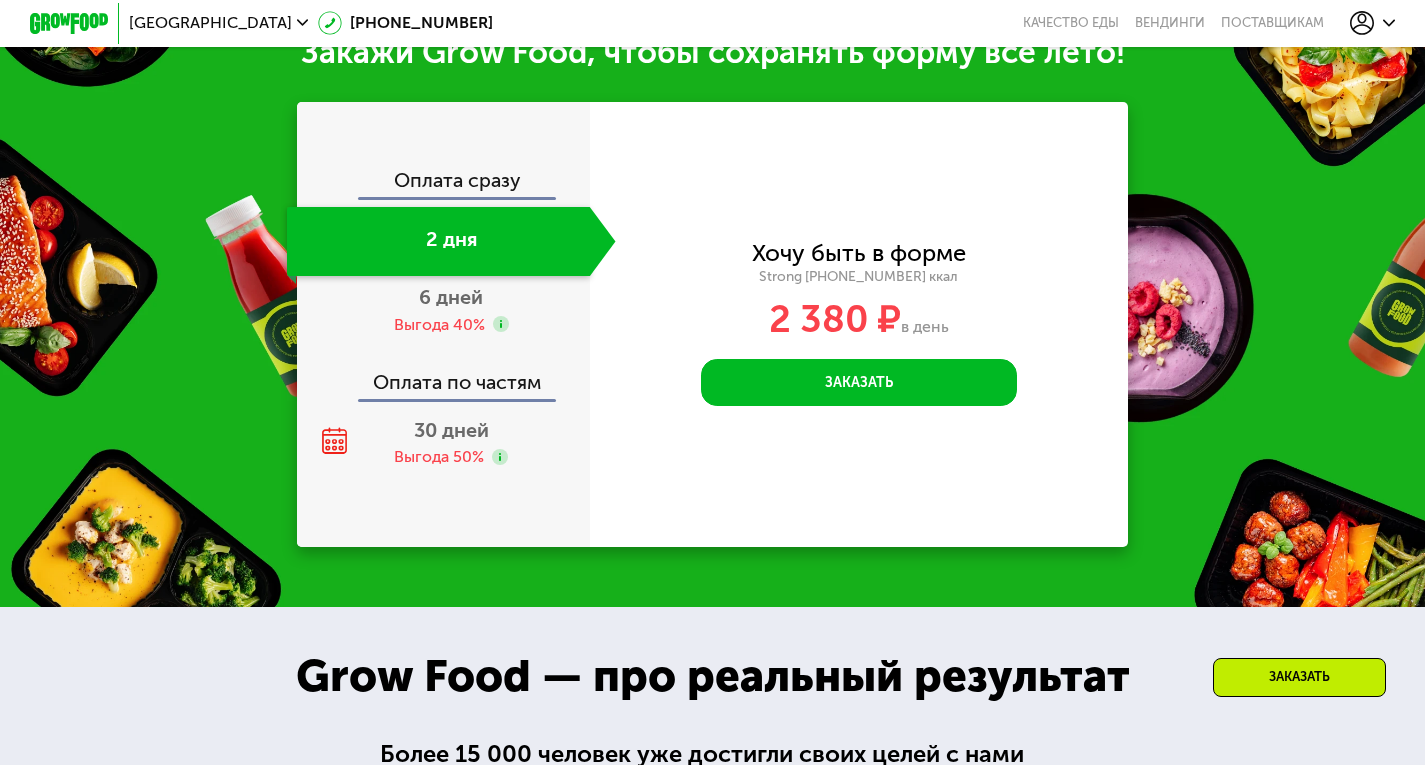 scroll, scrollTop: 2144, scrollLeft: 0, axis: vertical 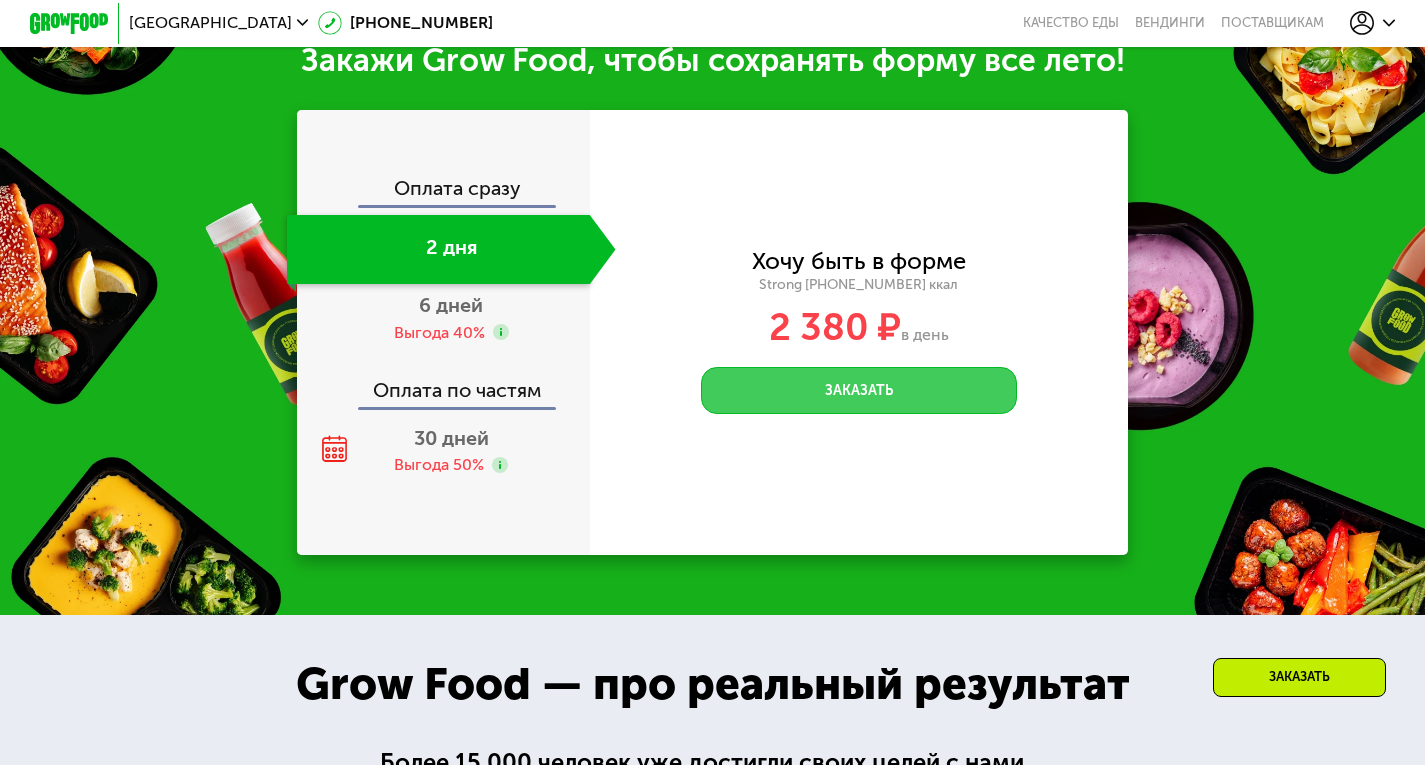 click on "Заказать" at bounding box center [859, 391] 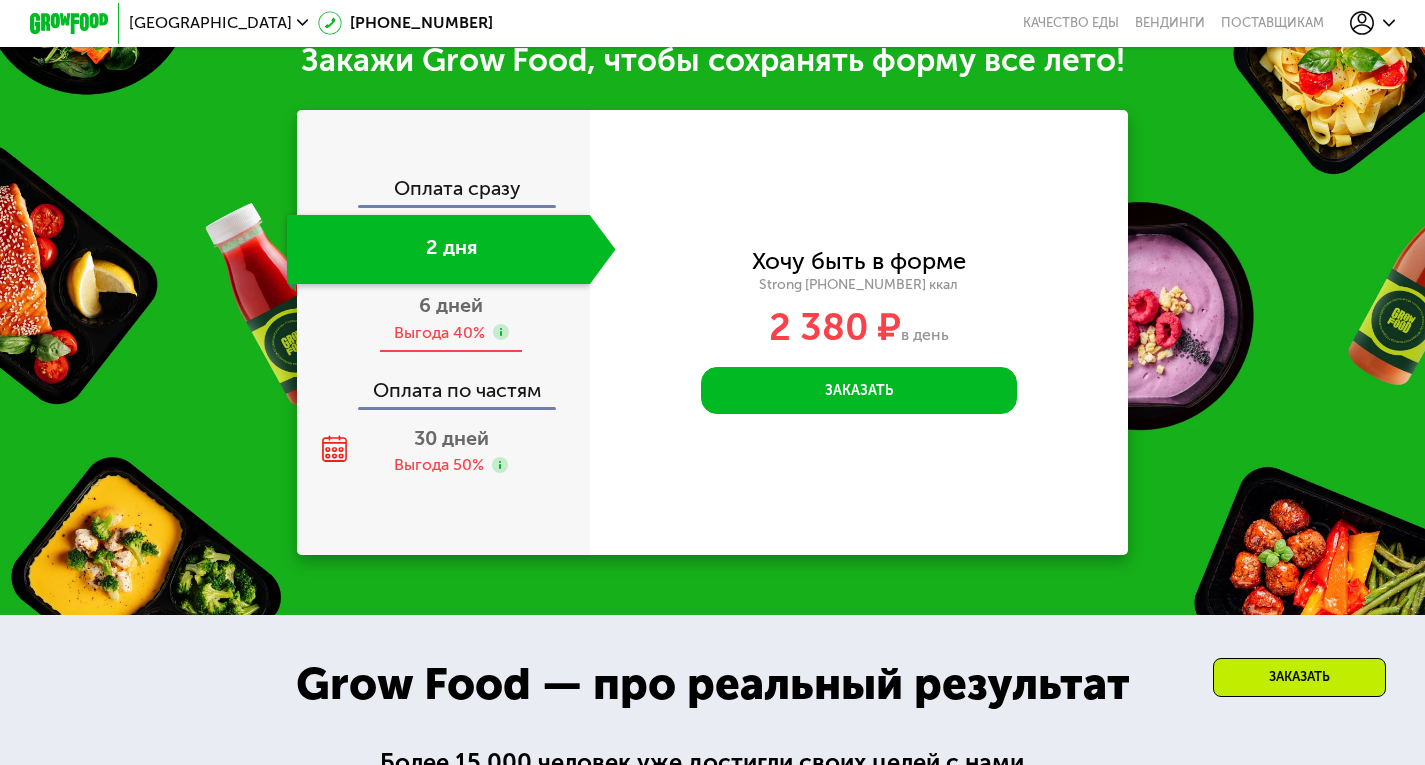 click on "6 дней Выгода 40%" at bounding box center (451, 318) 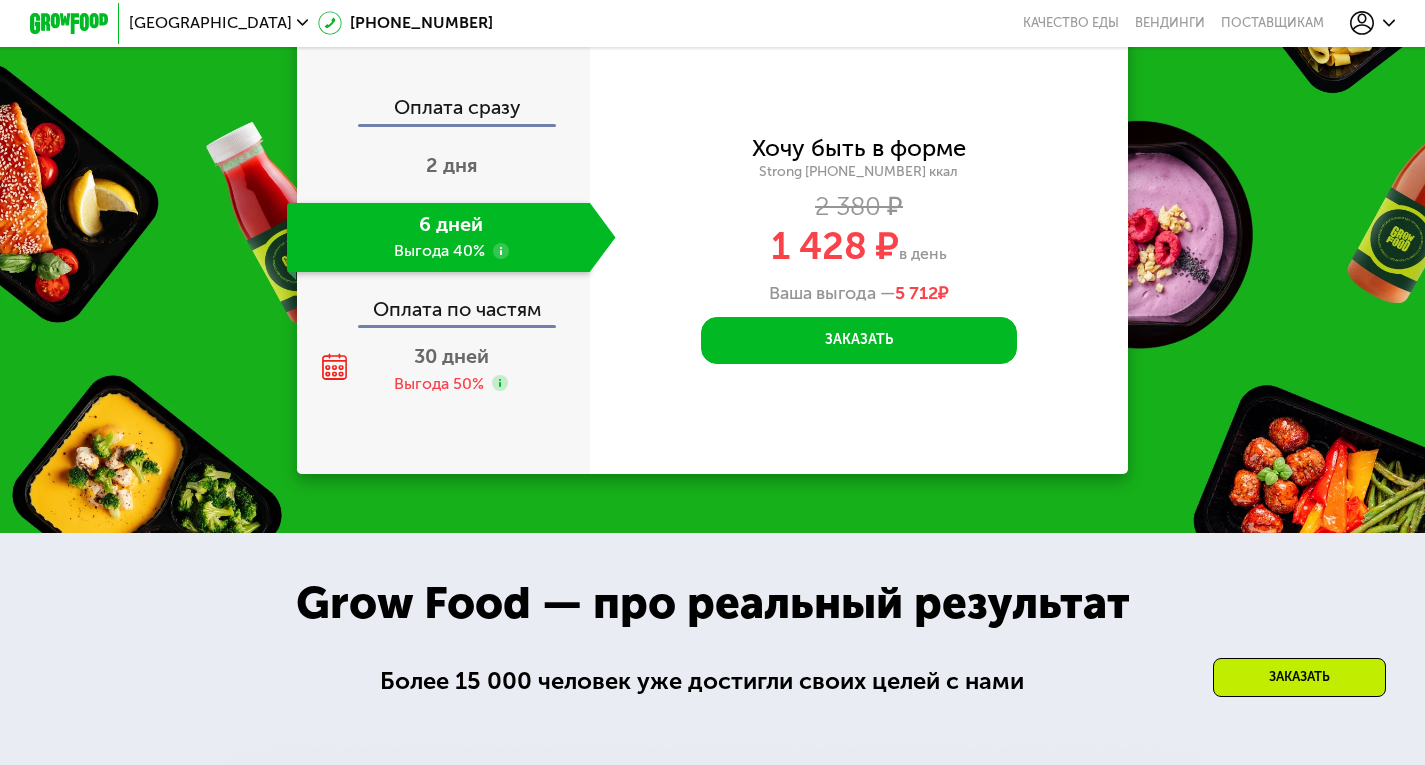 scroll, scrollTop: 2061, scrollLeft: 0, axis: vertical 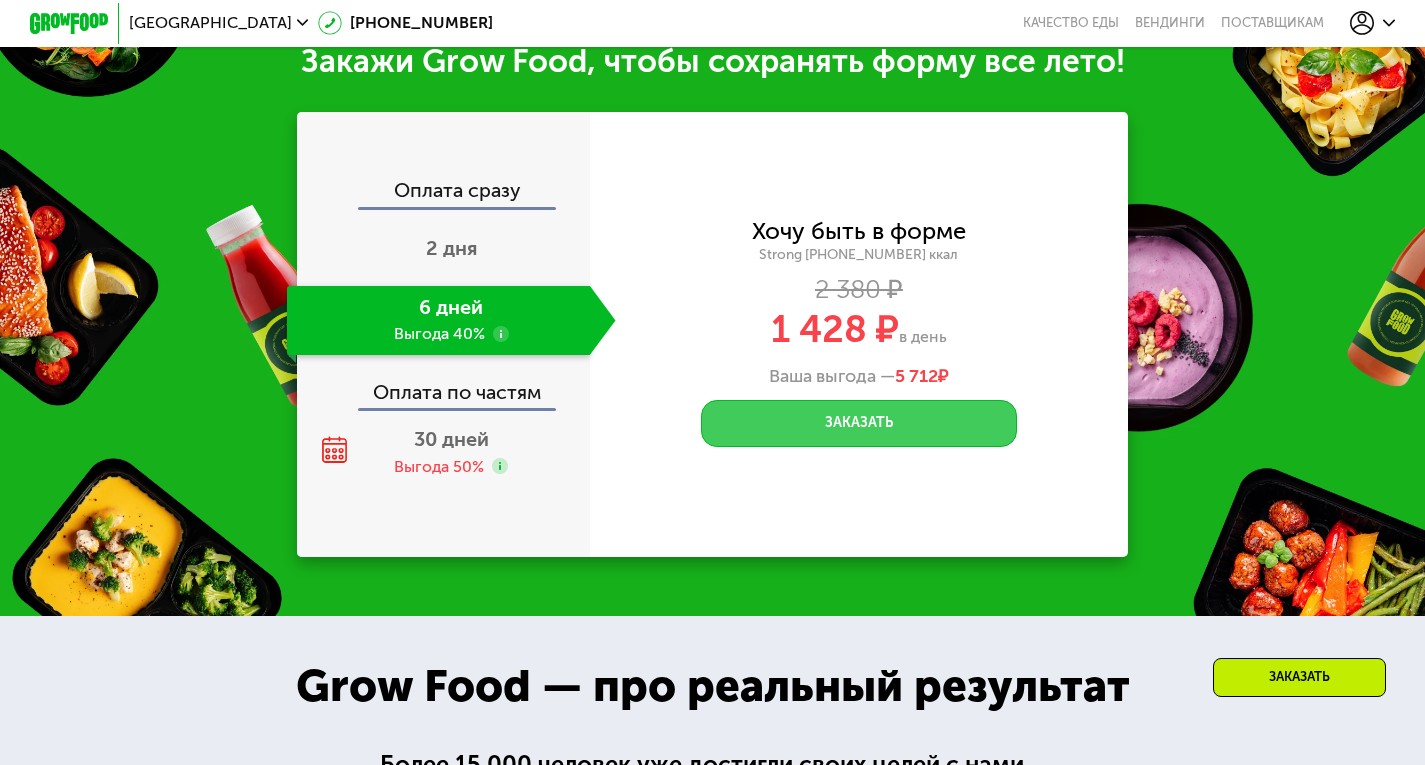 click on "Заказать" at bounding box center [859, 424] 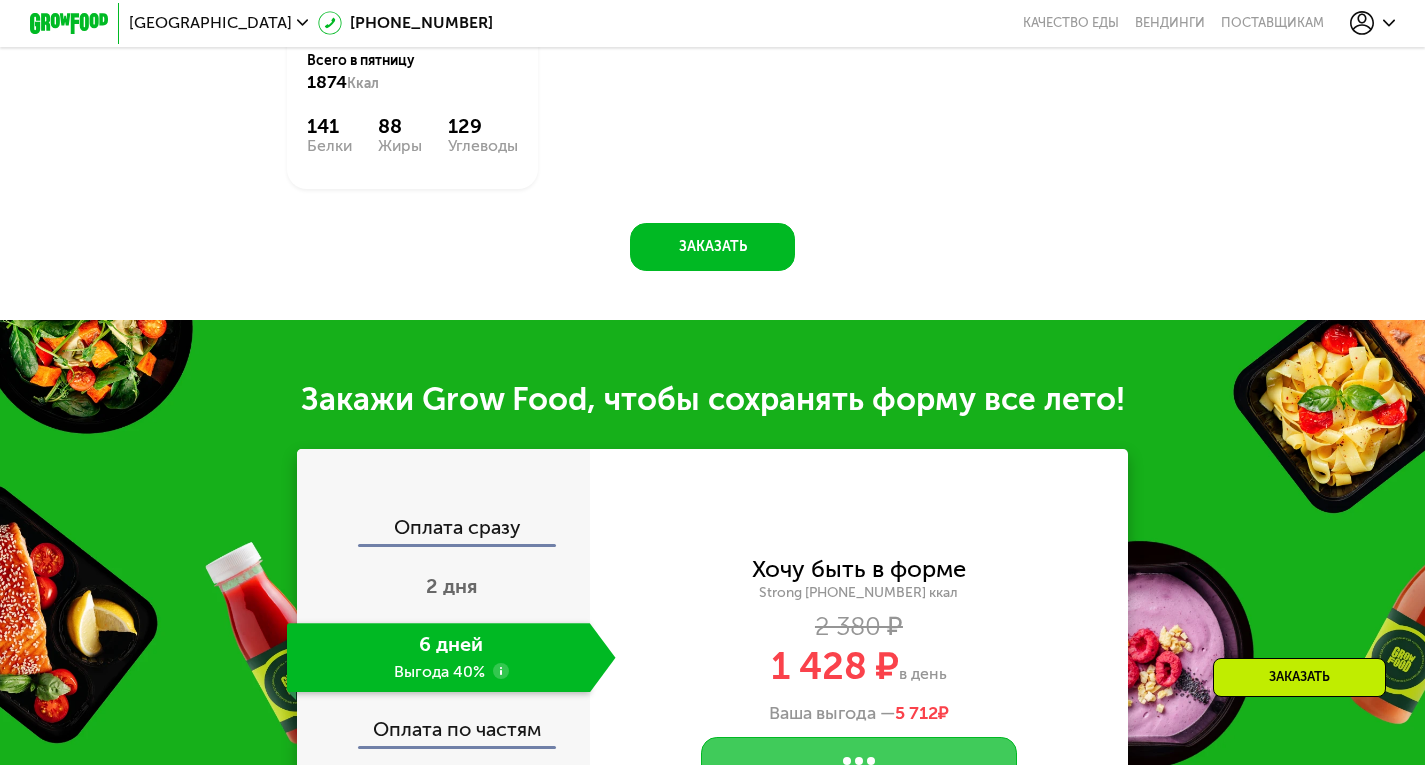 scroll, scrollTop: 2383, scrollLeft: 0, axis: vertical 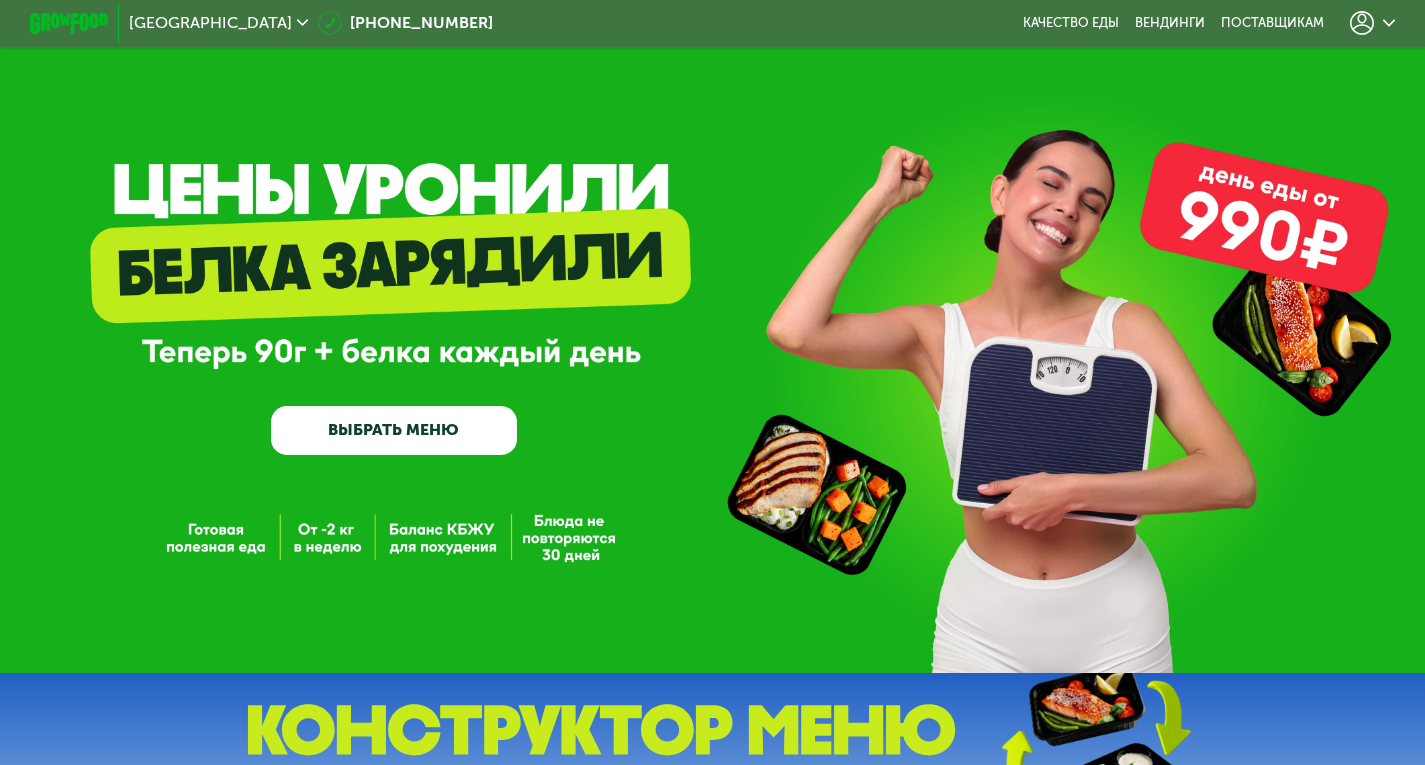 click 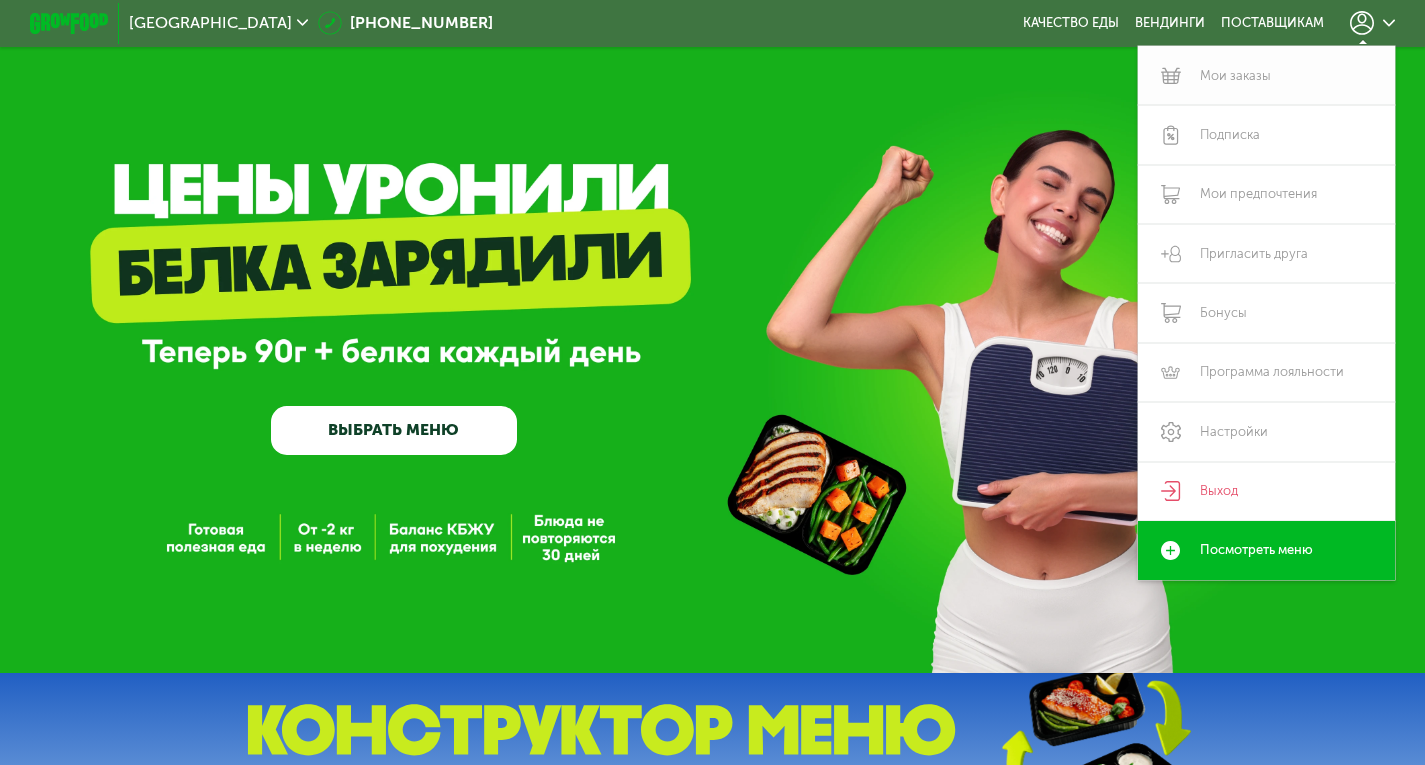 click on "Мои заказы" at bounding box center (1266, 75) 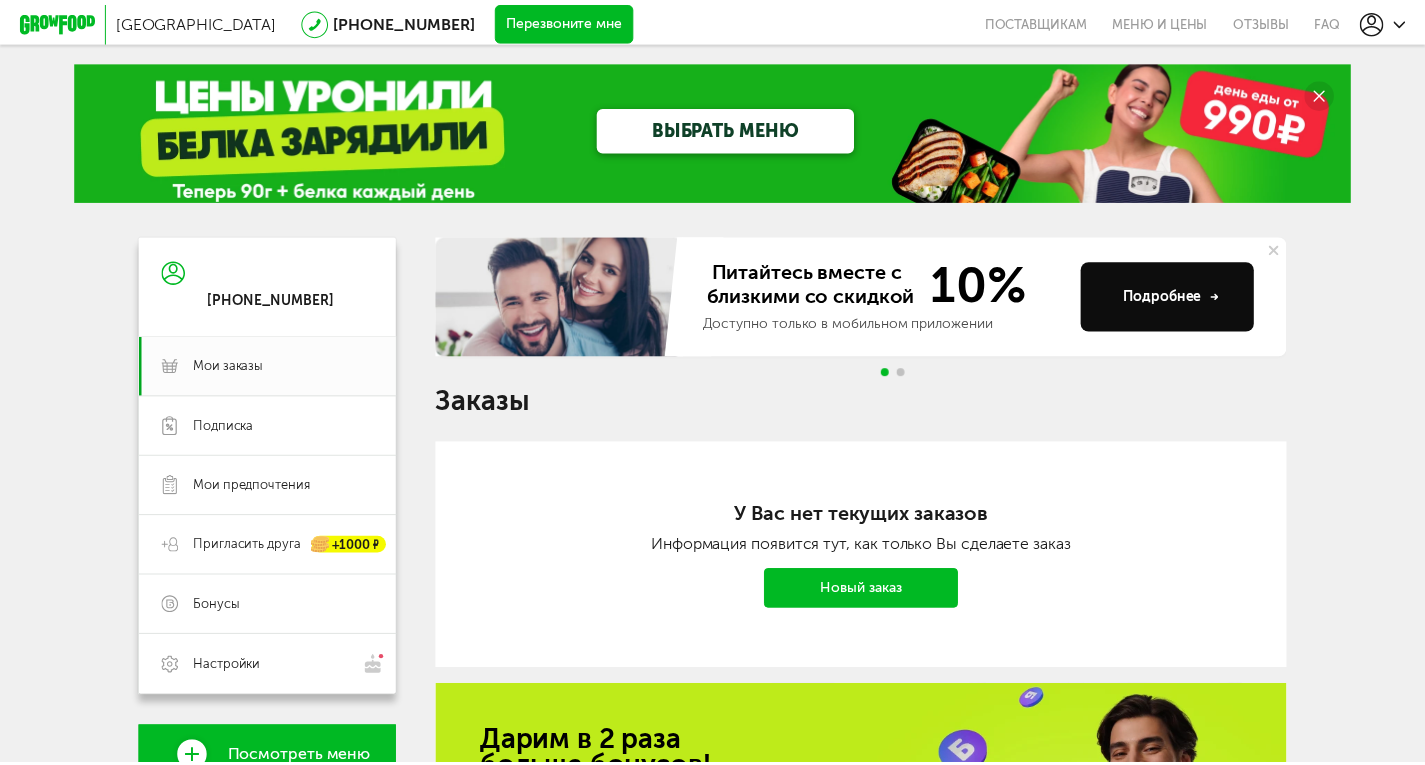 scroll, scrollTop: 0, scrollLeft: 0, axis: both 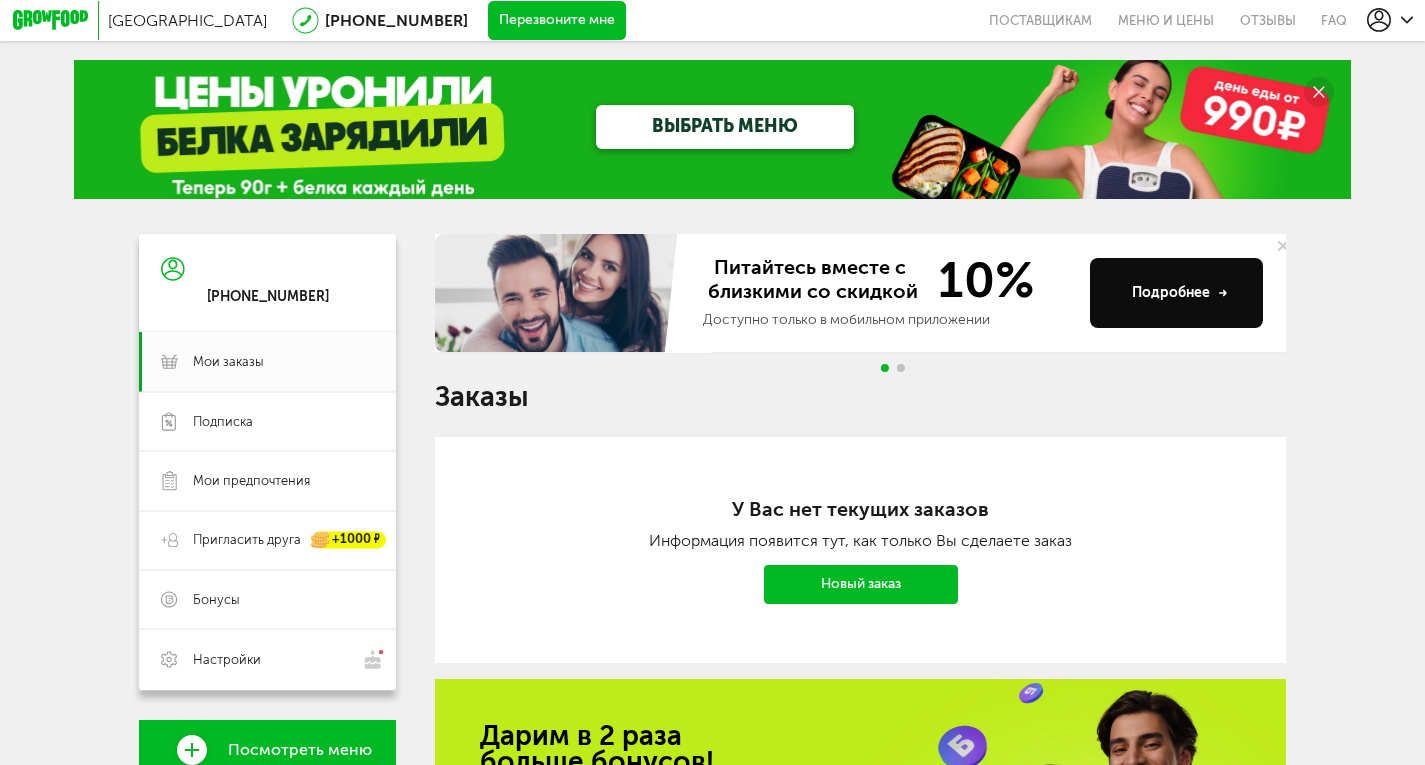 click on "Новый заказ" at bounding box center [861, 585] 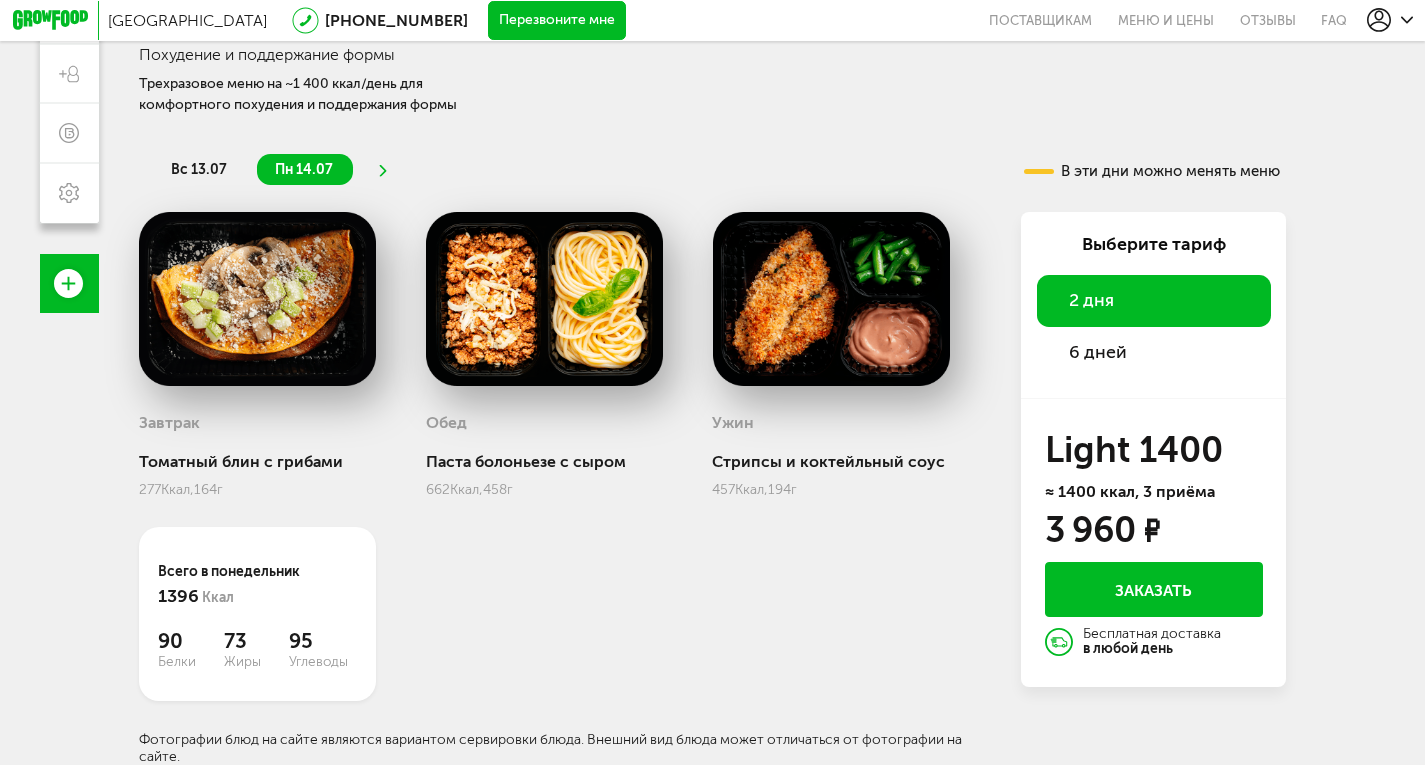 scroll, scrollTop: 336, scrollLeft: 0, axis: vertical 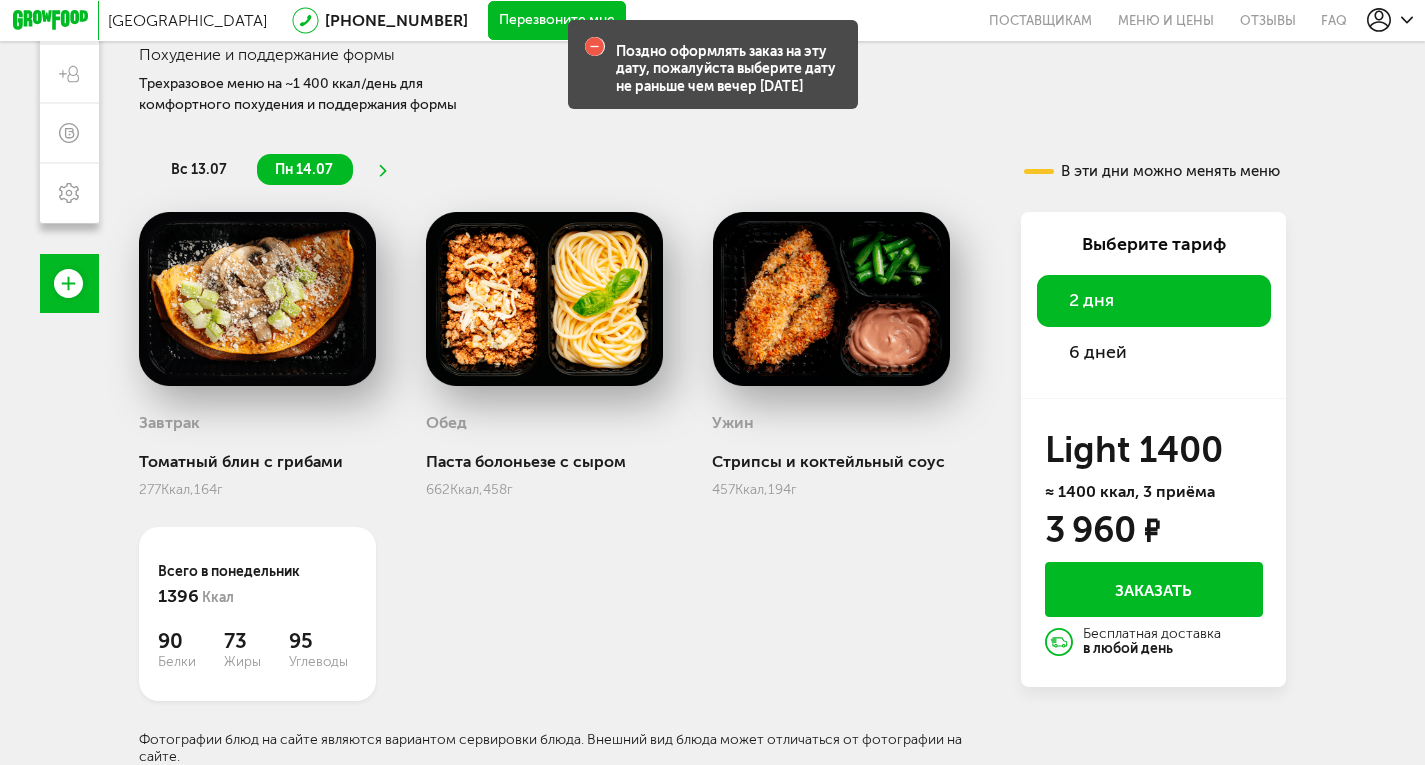 click on "Light 1400   ≈ 1400 ккал     Strong 1800   ≈ 1800 ккал     Power   ≈ 2500 ккал                    Похудение и поддержание формы   Трехразовое меню на ~1 400 ккал/день для комфортного похудения и поддержания формы             вс 13.07 пн 14.07        В эти дни можно менять меню
Завтрак       Томатный блин с грибами
277  Ккал,
164  г                     Обед       Паста болоньезе с сыром
662  Ккал,
458  г                     Ужин       Стрипсы и коктейльный соус
457  Ккал,
194  г         Всего в [DATE] 1396   Ккал   90 Белки   73 Жиры   95 Углеводы
Выберите тариф
2 дня   6 дней" at bounding box center (713, 301) 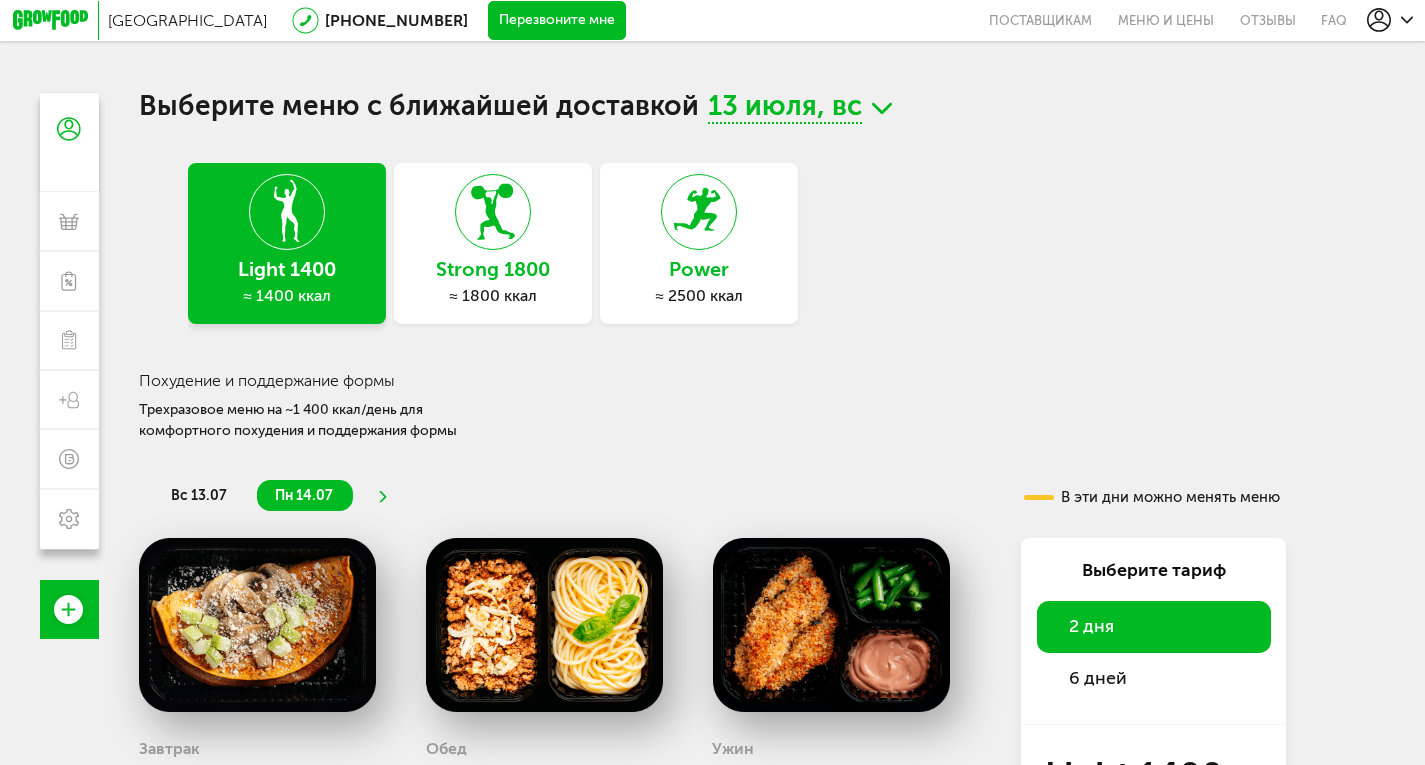 scroll, scrollTop: 0, scrollLeft: 0, axis: both 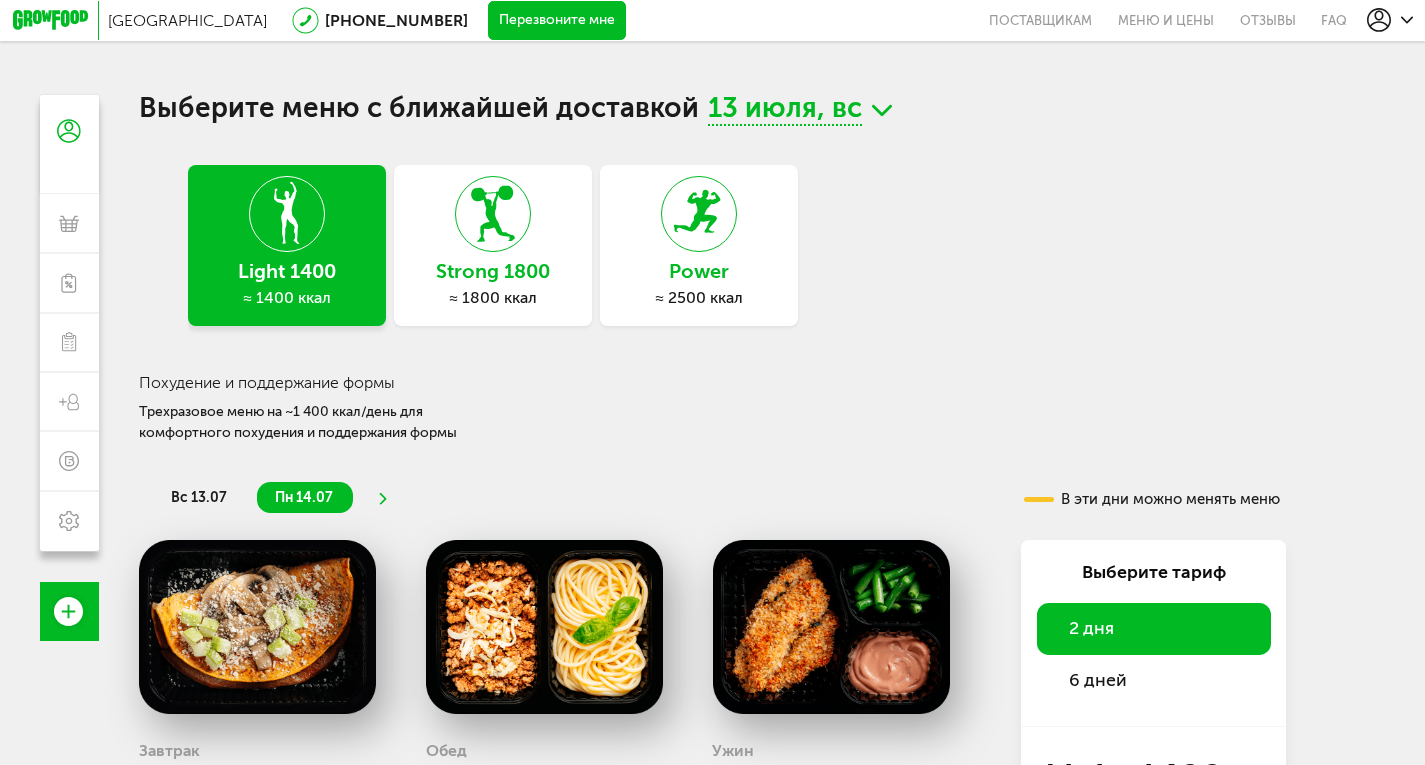 click 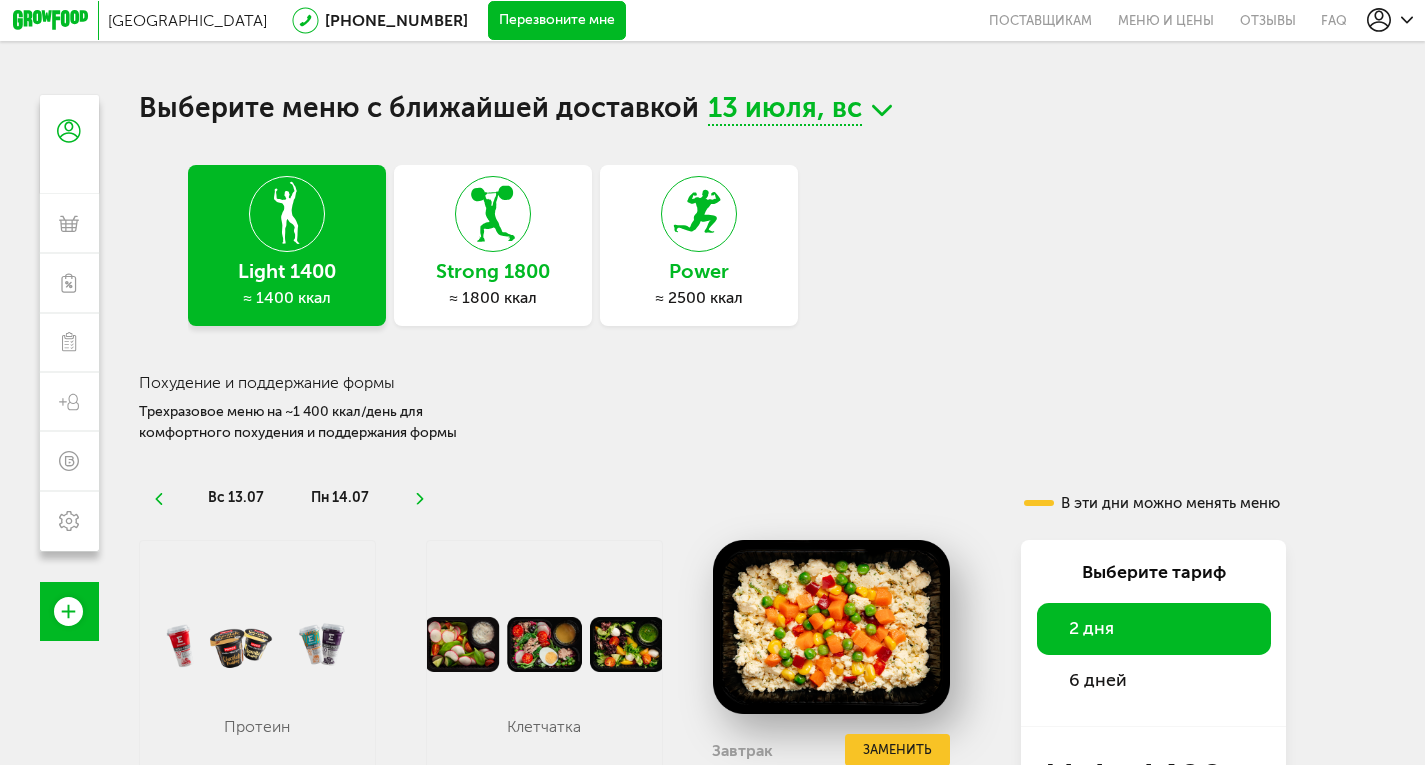click on "вс 13.07 пн 14.07" at bounding box center (549, 497) 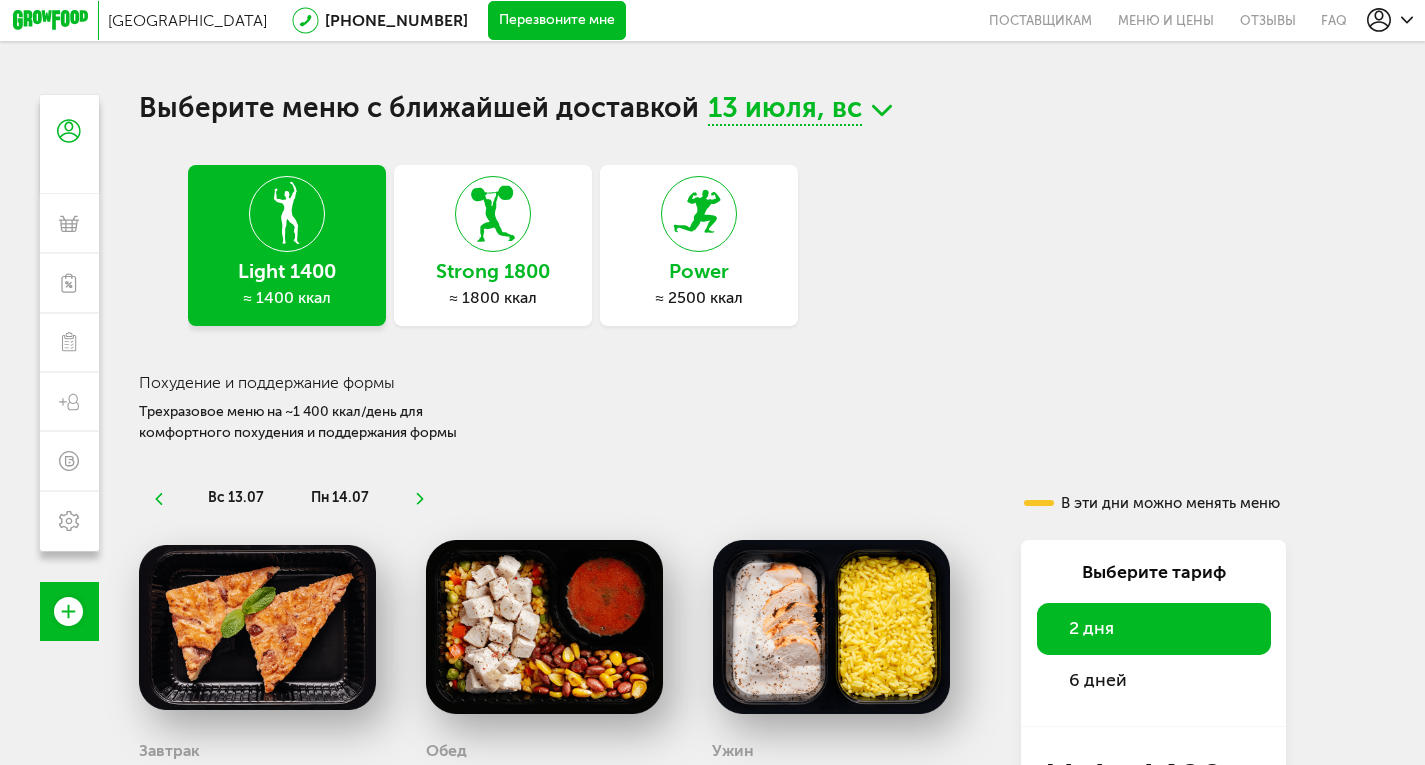 click on "13 июля, вс" at bounding box center (785, 110) 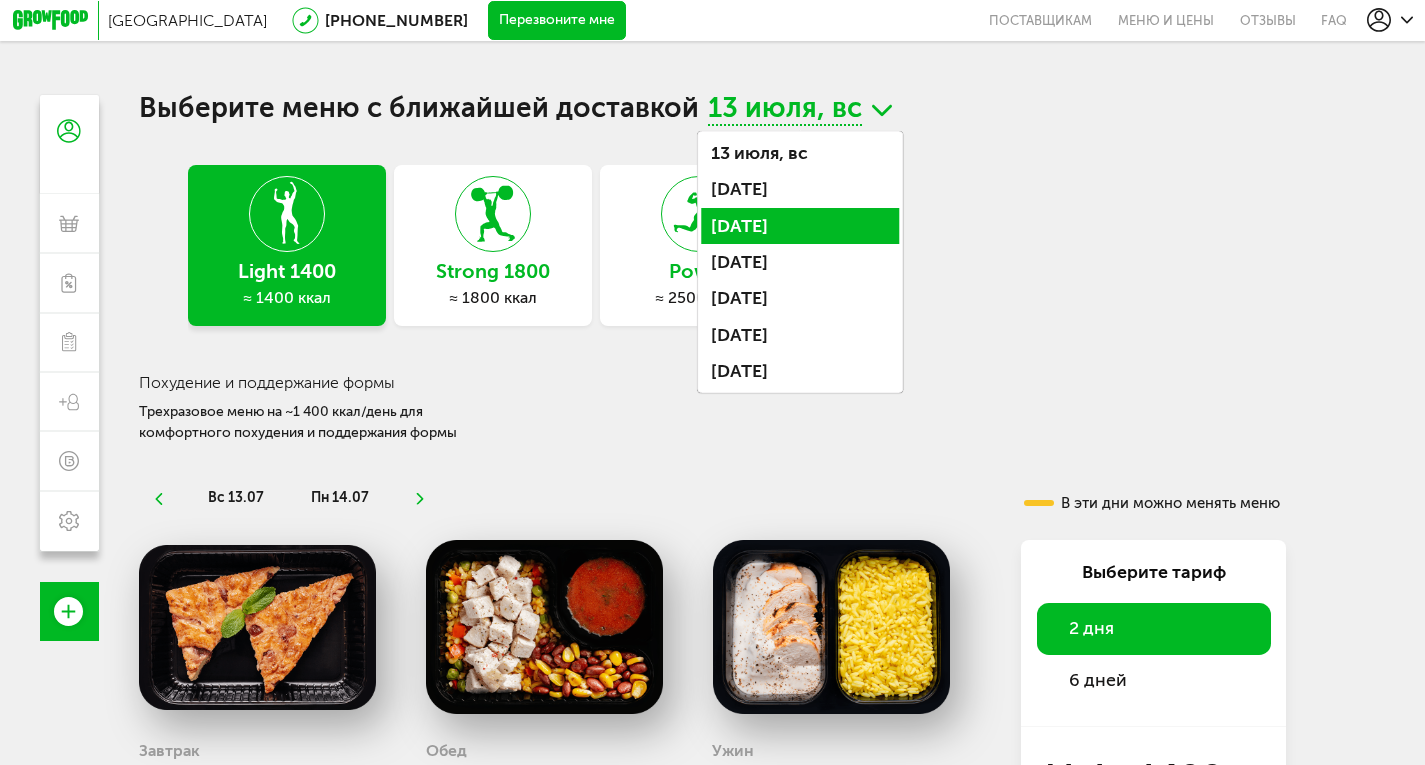 click on "[DATE]" at bounding box center (800, 226) 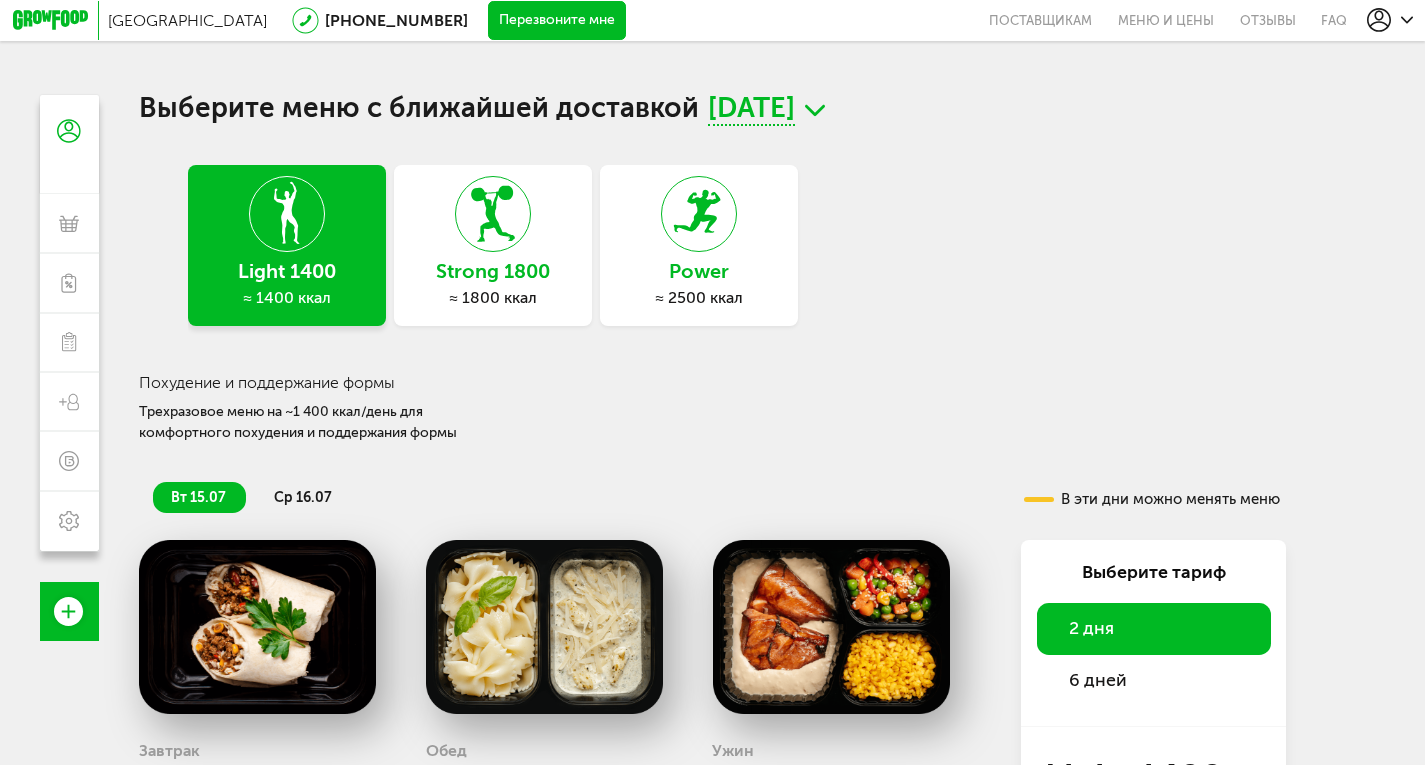 click on "Похудение и поддержание формы   Трехразовое меню на ~1 400 ккал/день для комфортного похудения и поддержания формы" at bounding box center [713, 408] 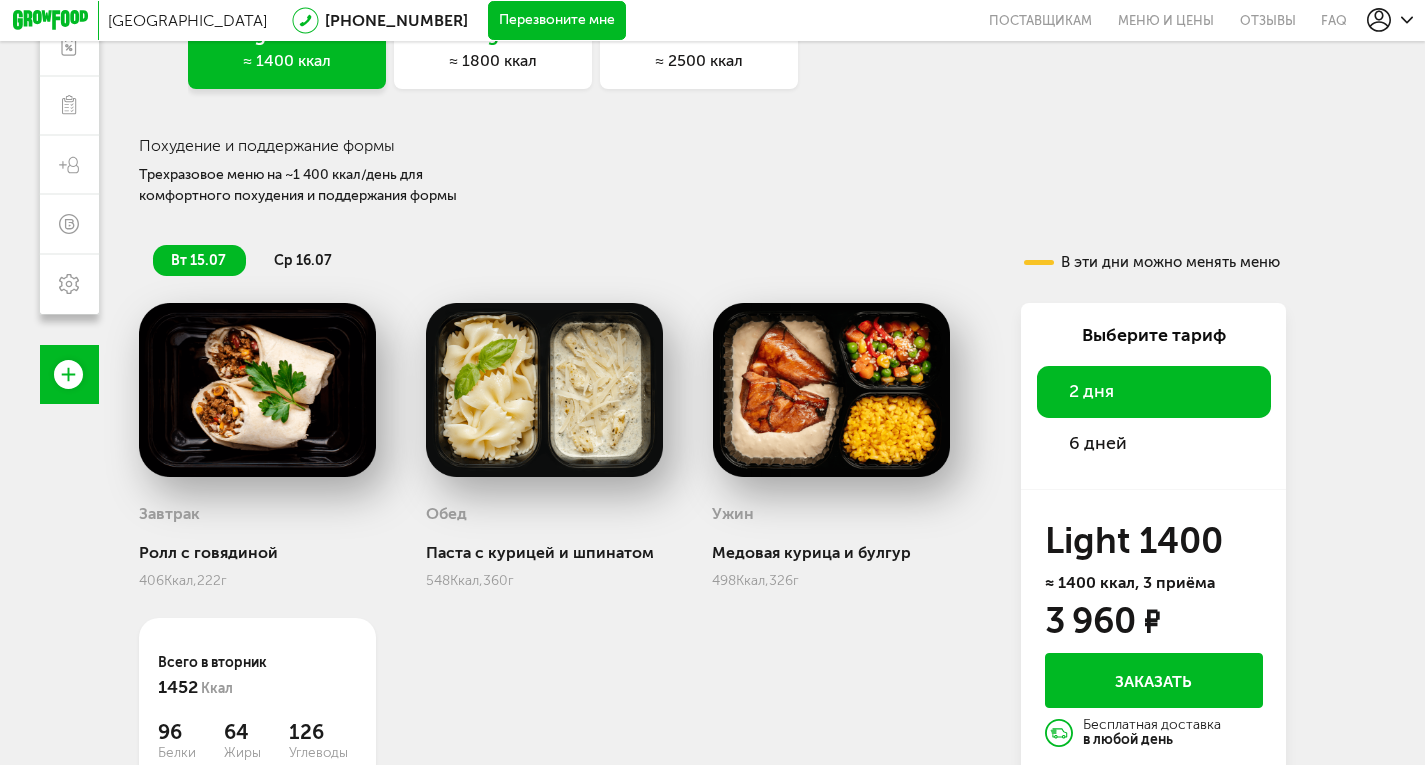 scroll, scrollTop: 336, scrollLeft: 0, axis: vertical 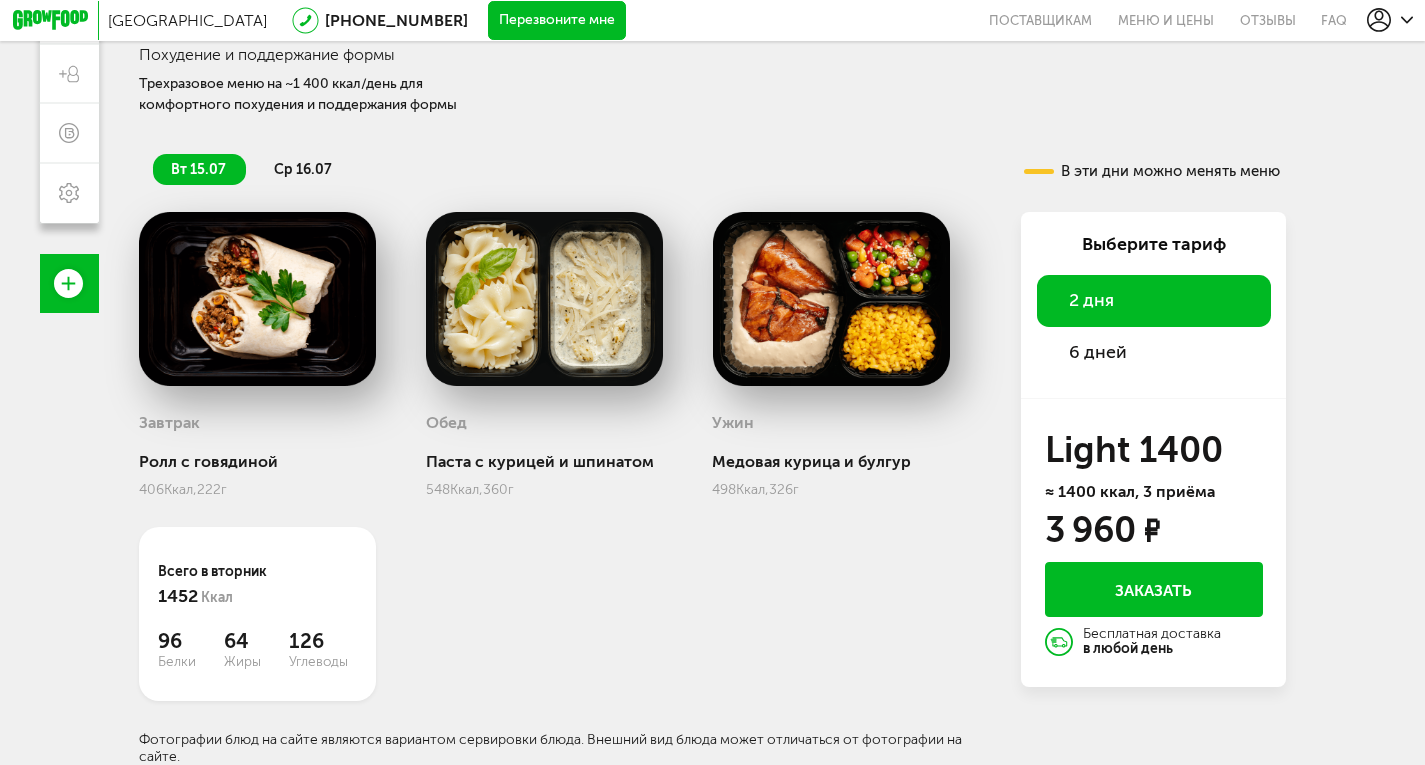 click on "Заказать" at bounding box center (1154, 589) 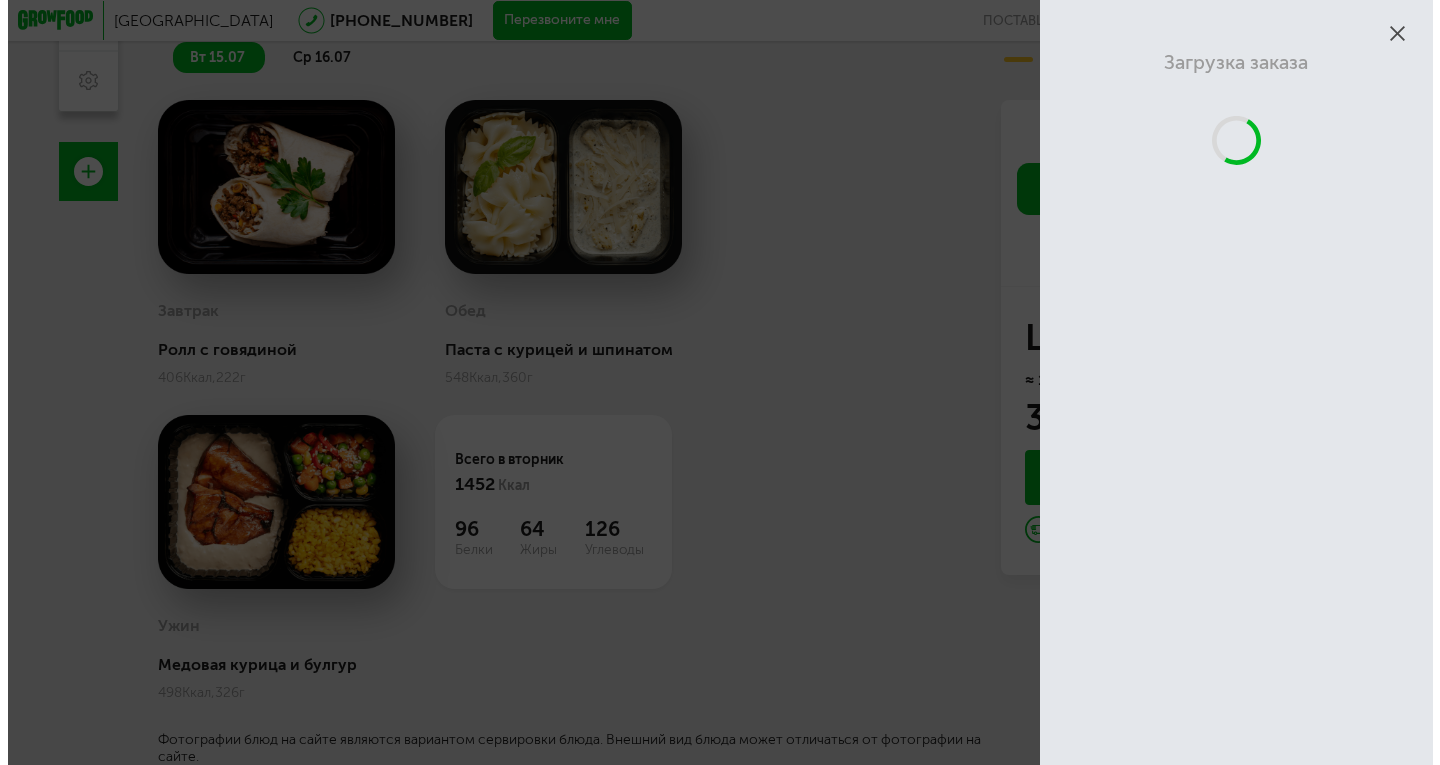 scroll, scrollTop: 176, scrollLeft: 0, axis: vertical 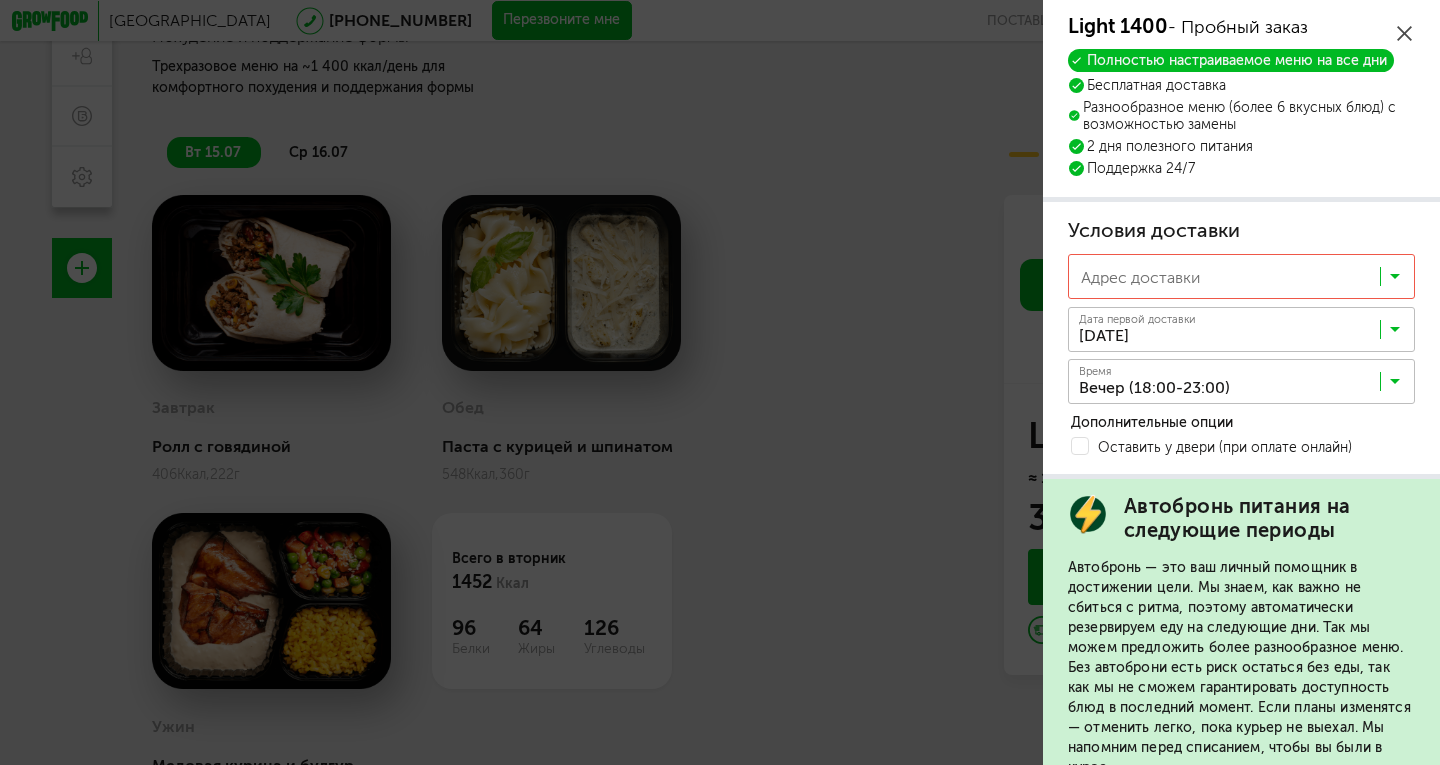 click on "Light 1400  - Пробный заказ   Полностью настраиваемое меню на все дни   Бесплатная доставка
Разнообразное меню (более 6 вкусных блюд) с возможностью замены     2 дня полезного питания
Поддержка 24/7" at bounding box center (1241, 98) 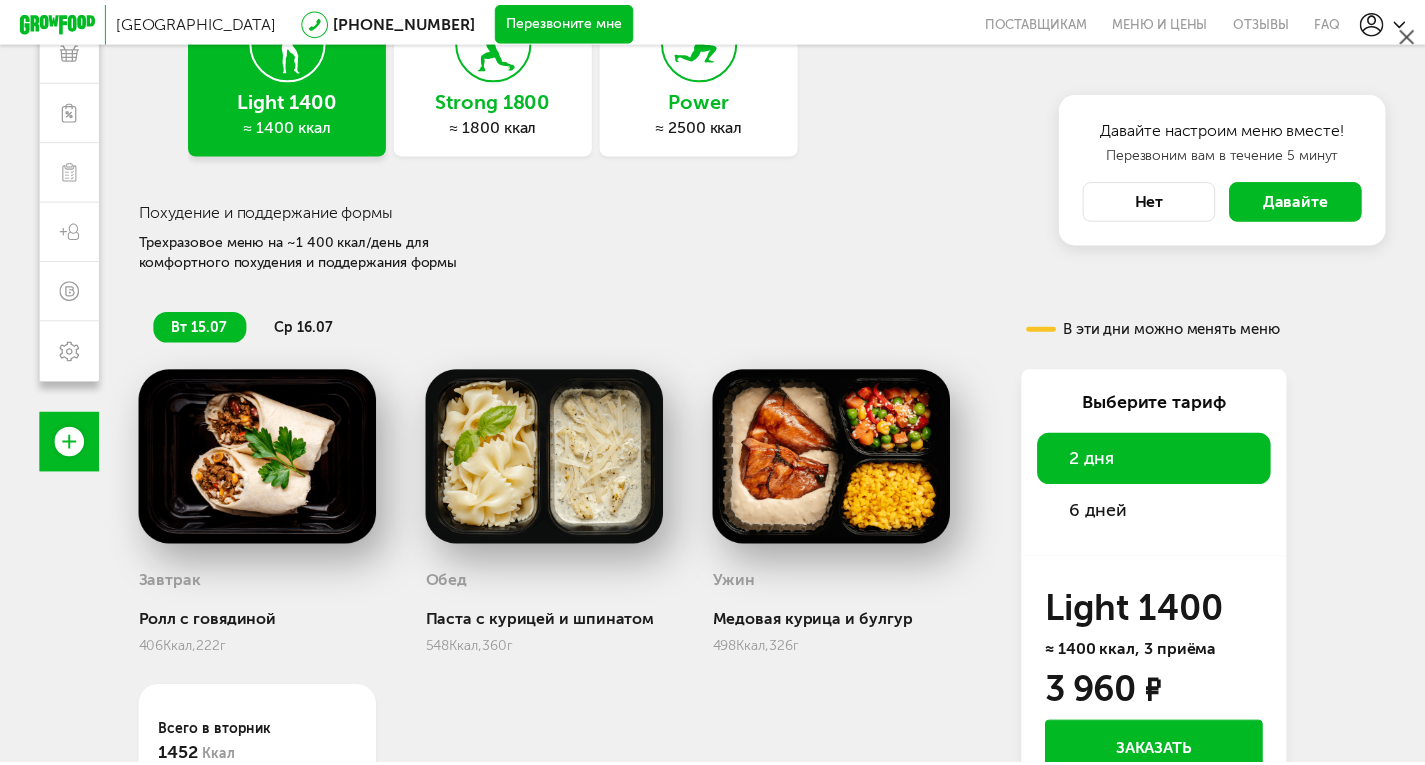 scroll, scrollTop: 0, scrollLeft: 0, axis: both 